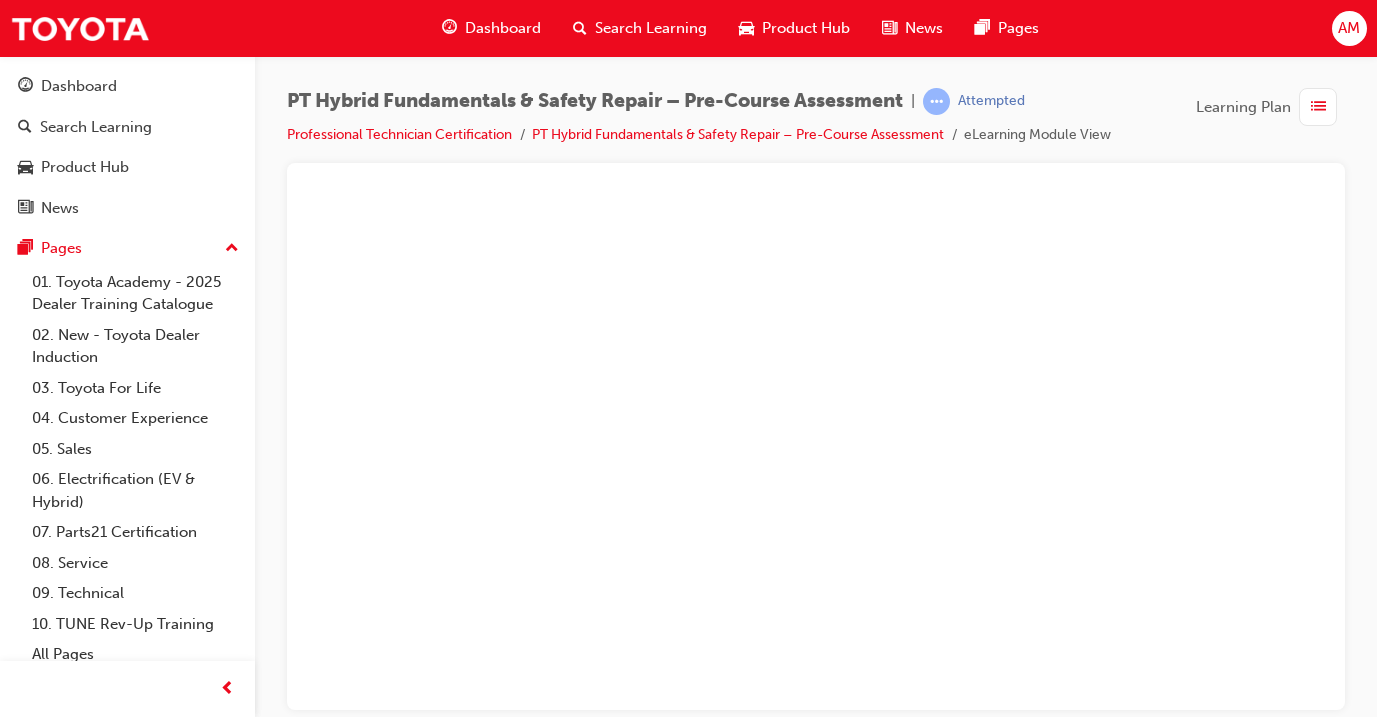 scroll, scrollTop: 0, scrollLeft: 0, axis: both 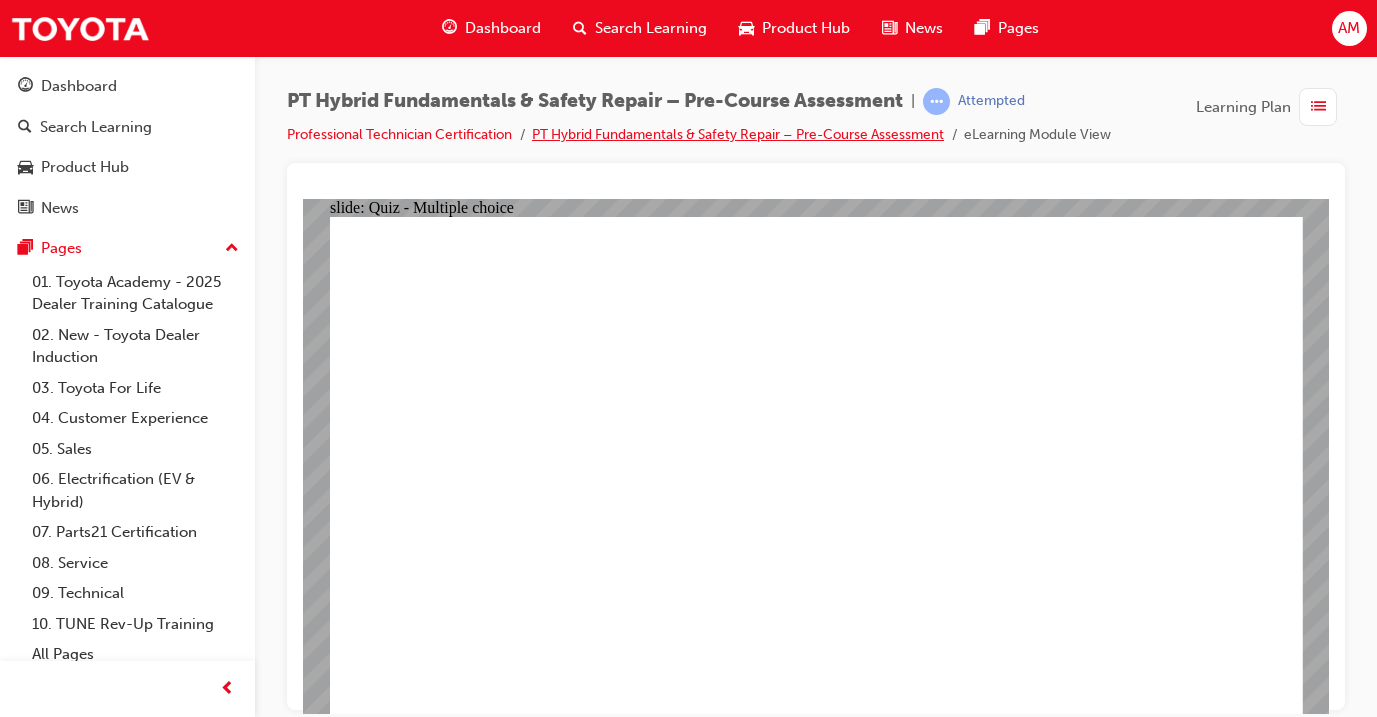 click on "PT Hybrid Fundamentals & Safety Repair – Pre-Course Assessment" at bounding box center [738, 134] 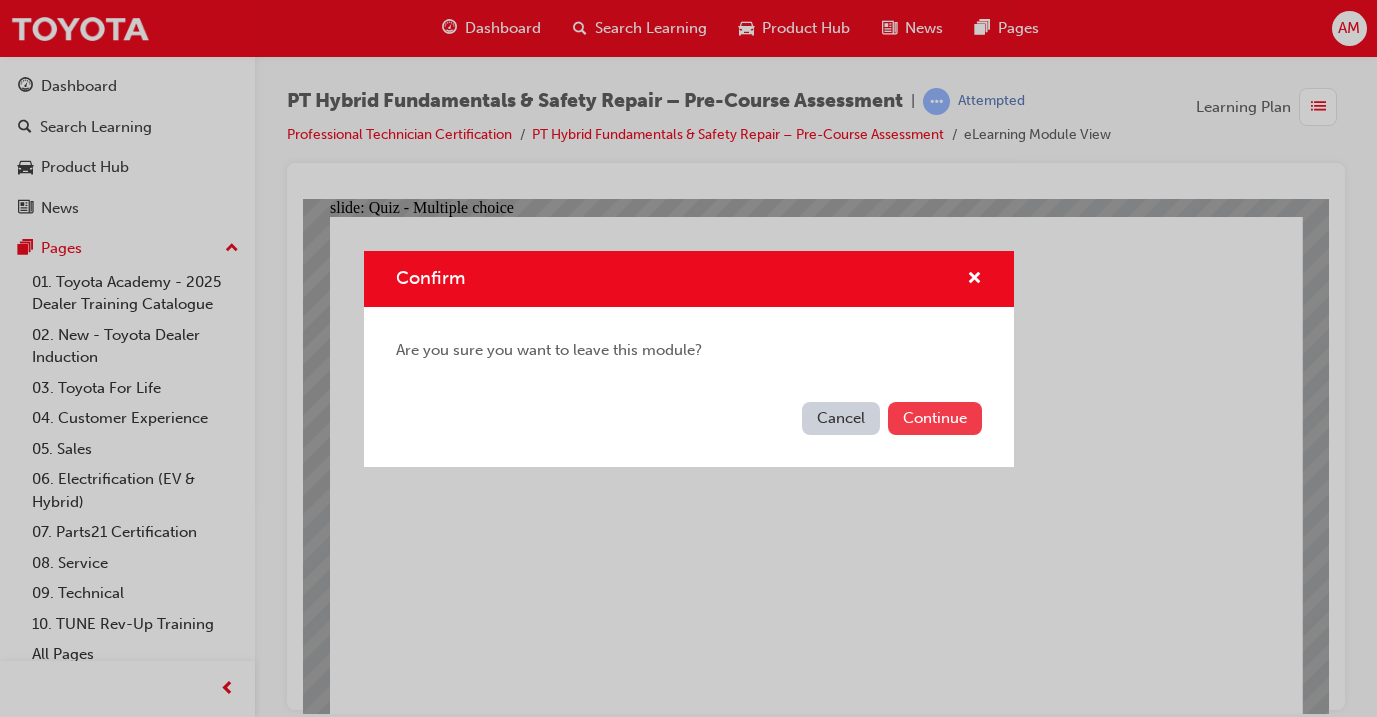 click on "Continue" at bounding box center [935, 418] 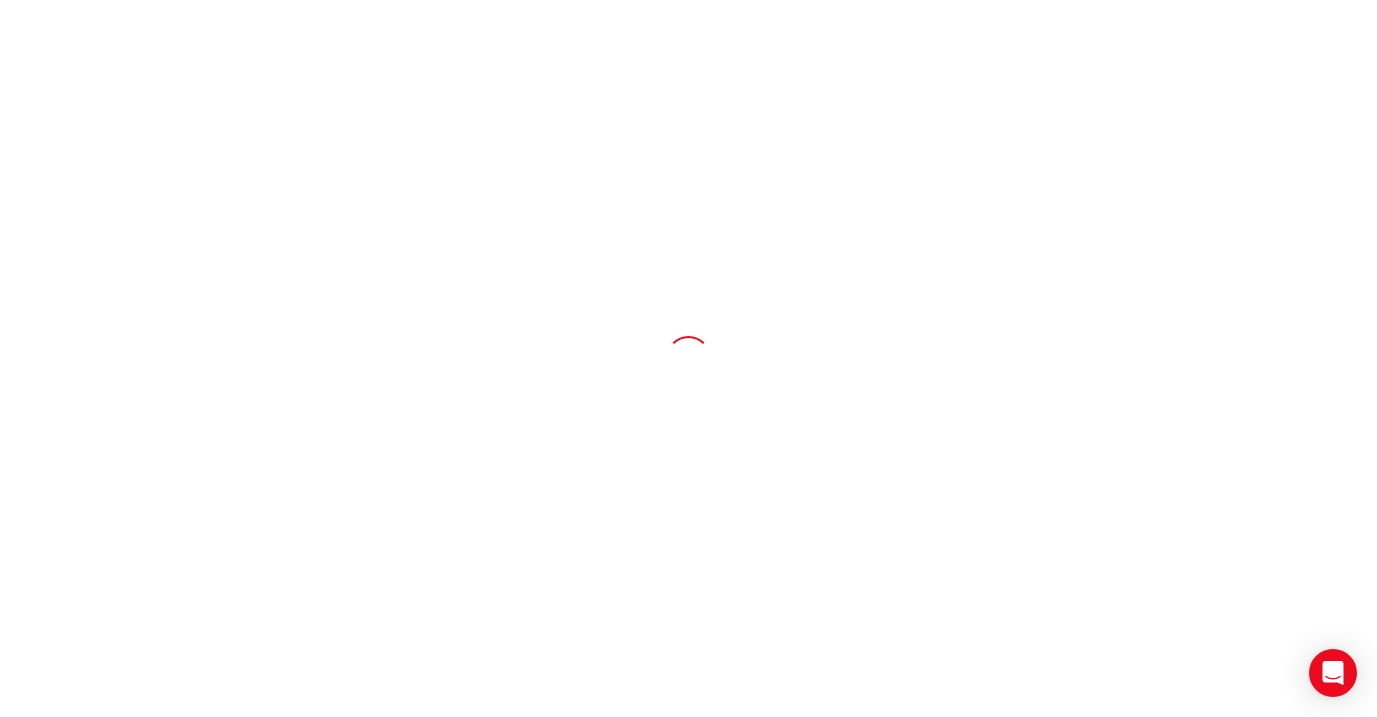 scroll, scrollTop: 0, scrollLeft: 0, axis: both 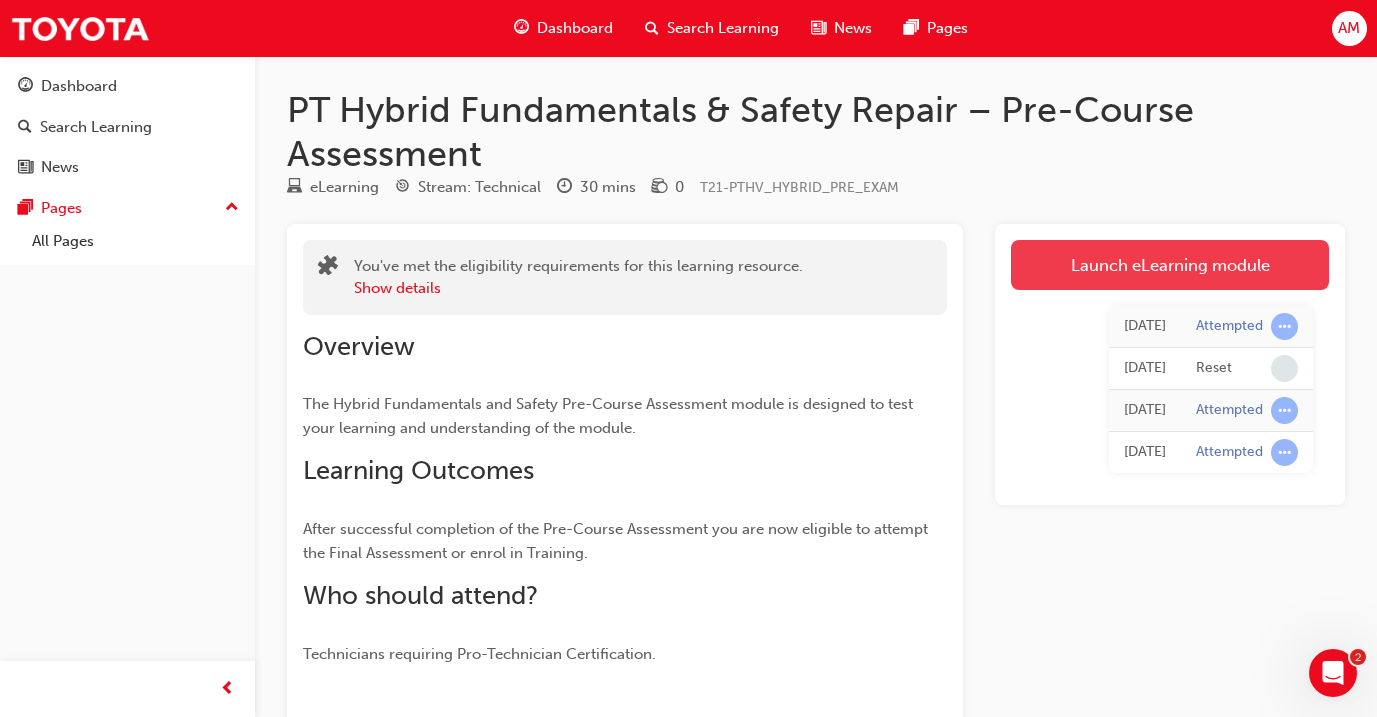 click on "Launch eLearning module" at bounding box center [1170, 265] 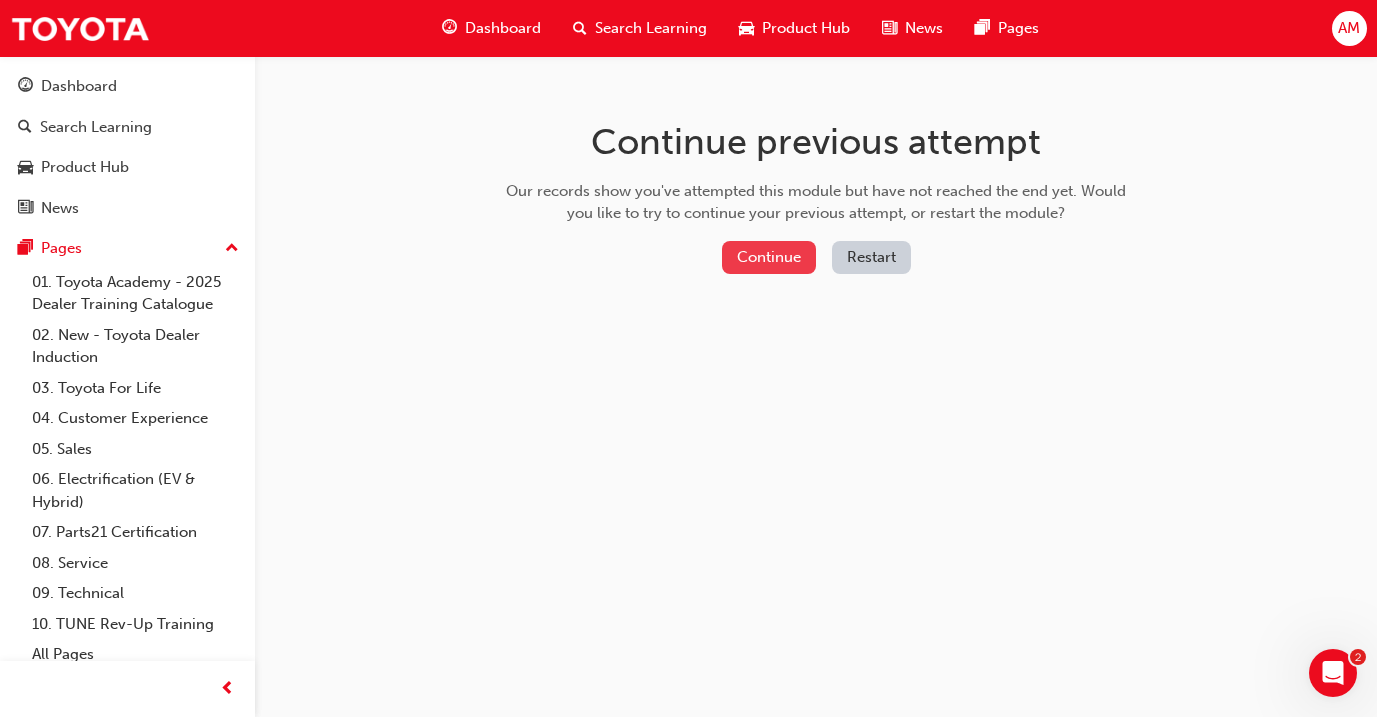 click on "Continue" at bounding box center (769, 257) 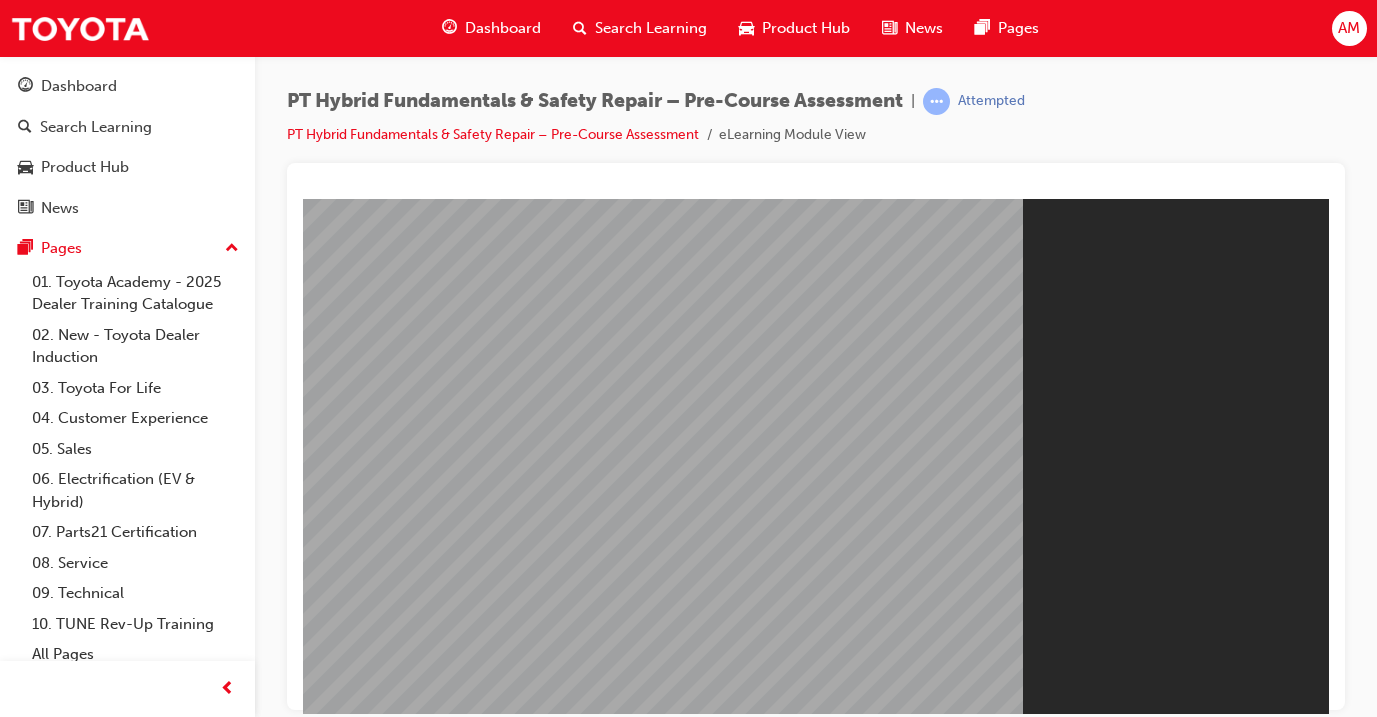scroll, scrollTop: 0, scrollLeft: 0, axis: both 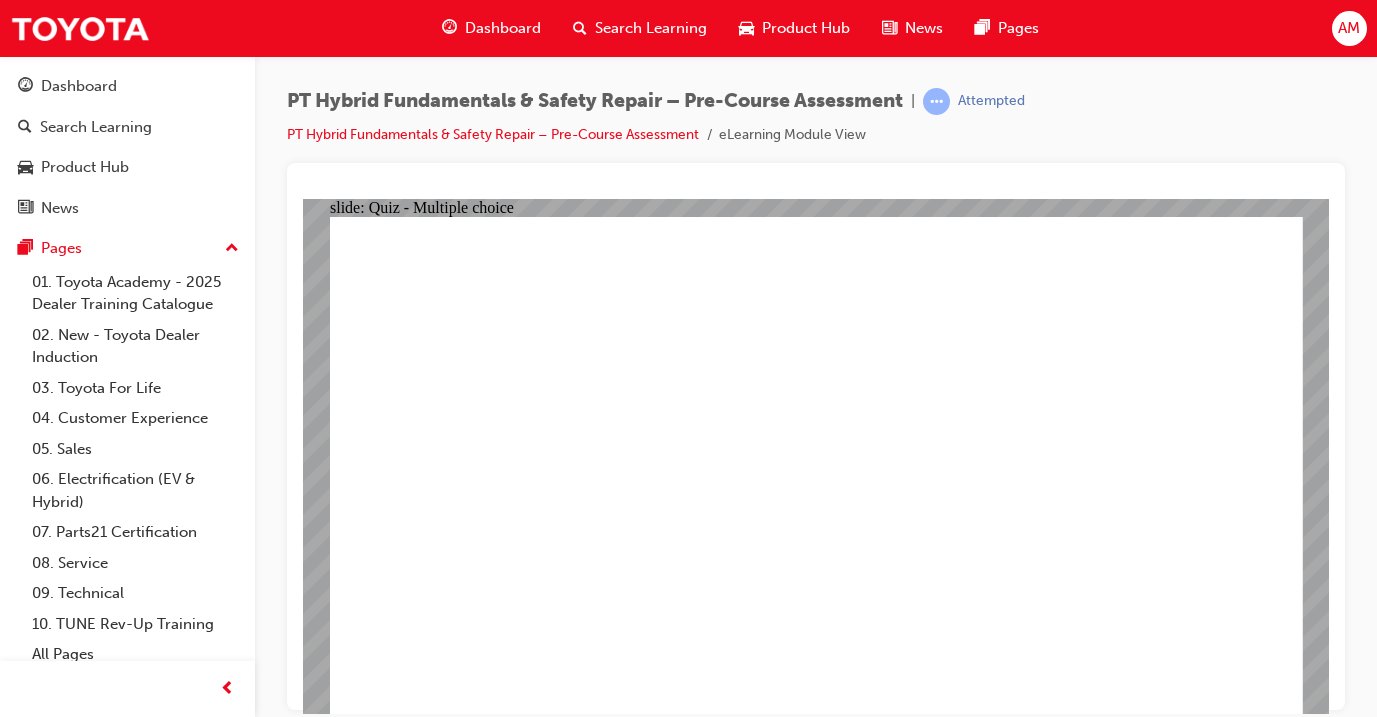 click on "Dashboard" at bounding box center (503, 28) 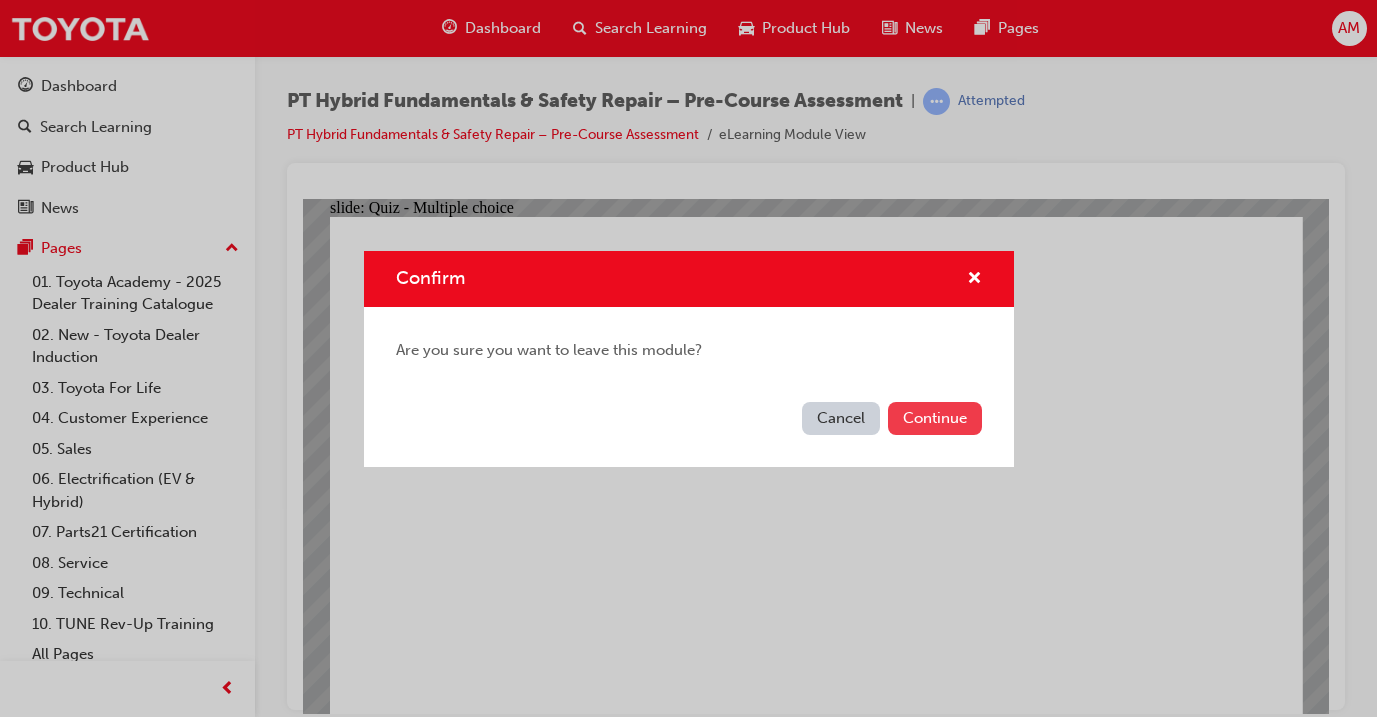 click on "Continue" at bounding box center [935, 418] 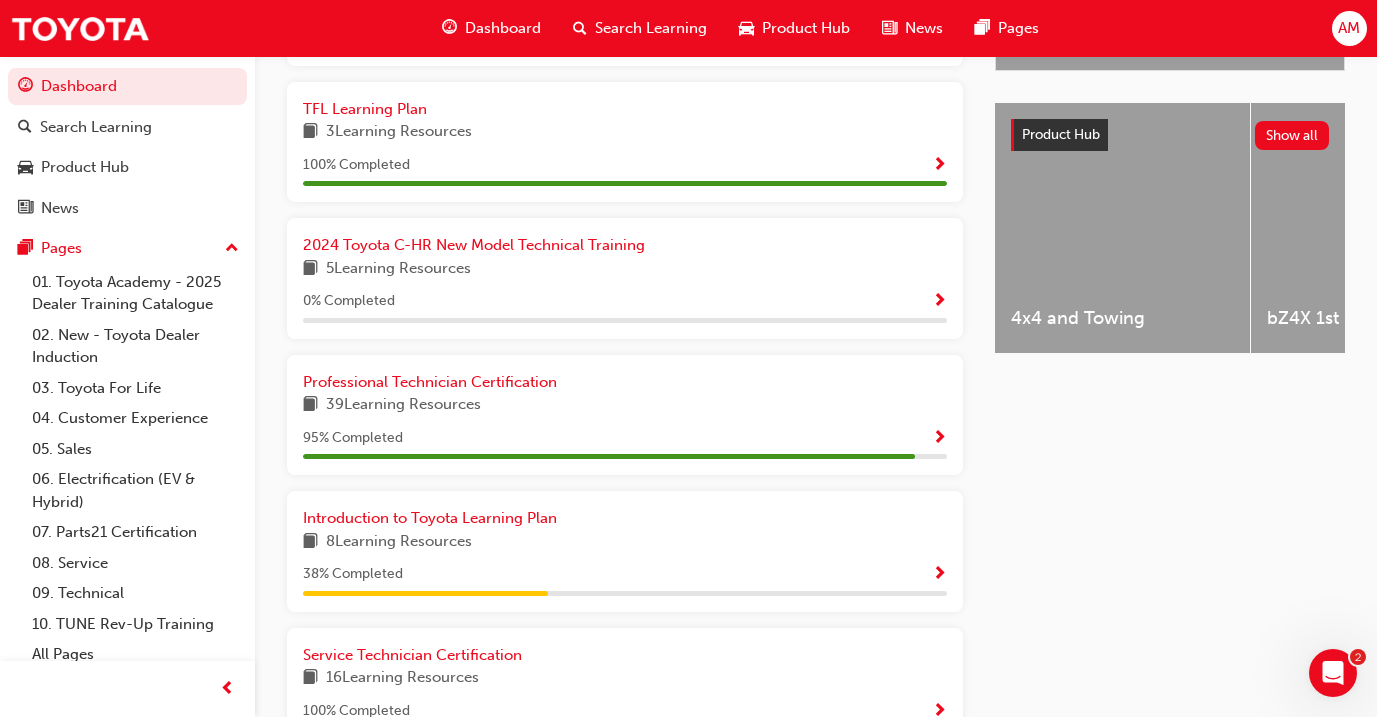scroll, scrollTop: 781, scrollLeft: 0, axis: vertical 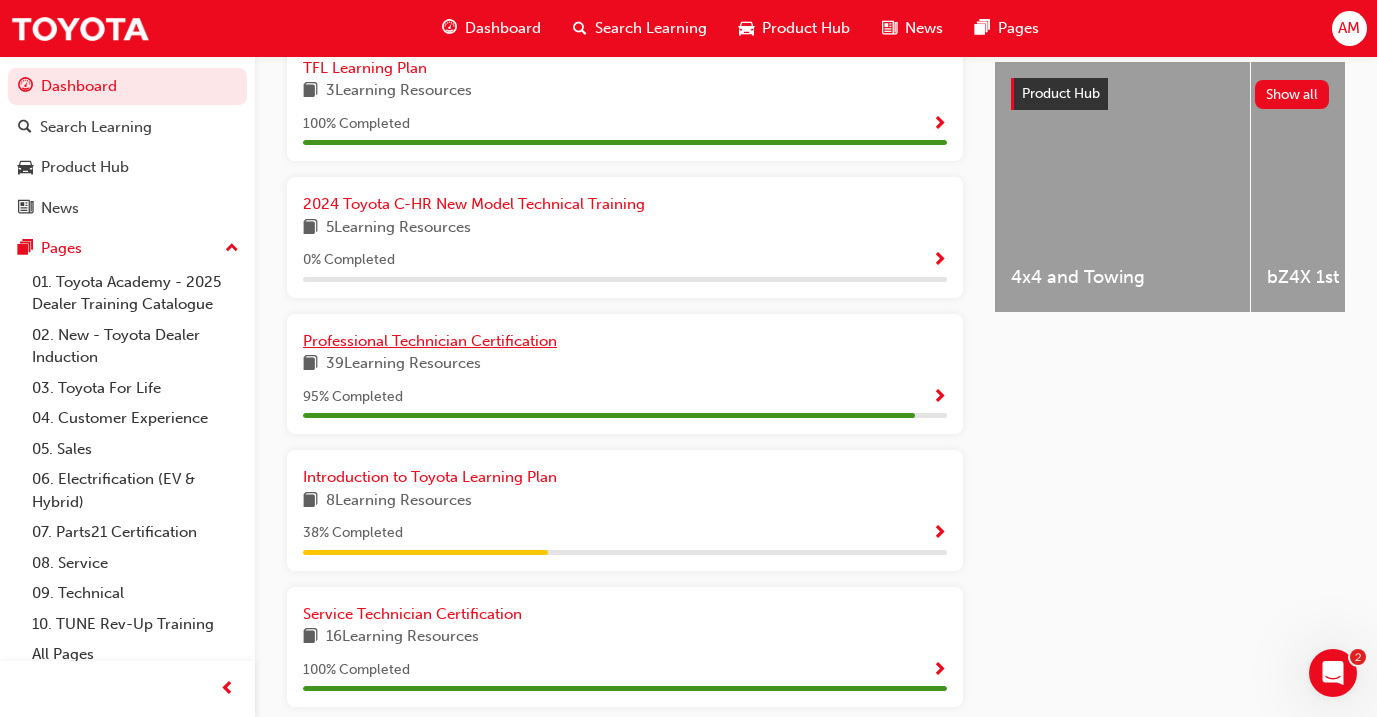 click on "Professional Technician Certification" at bounding box center [430, 341] 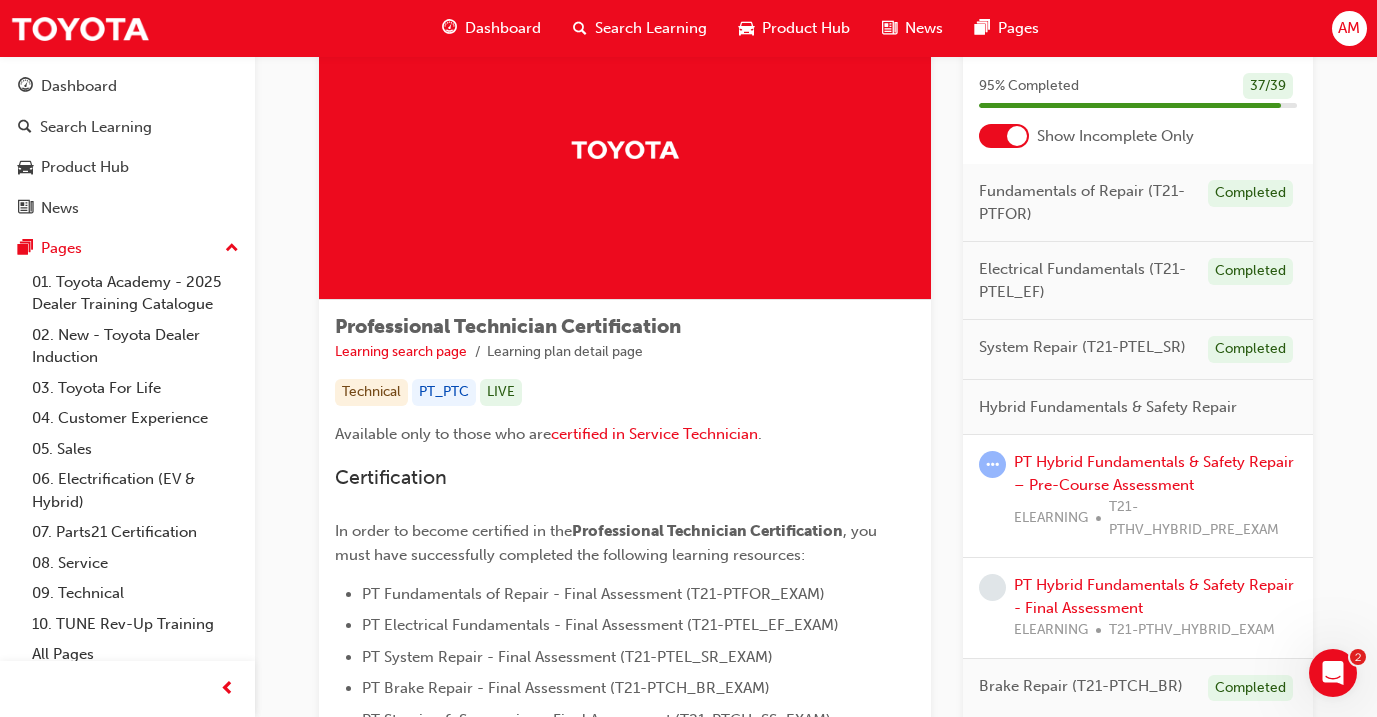 scroll, scrollTop: 125, scrollLeft: 0, axis: vertical 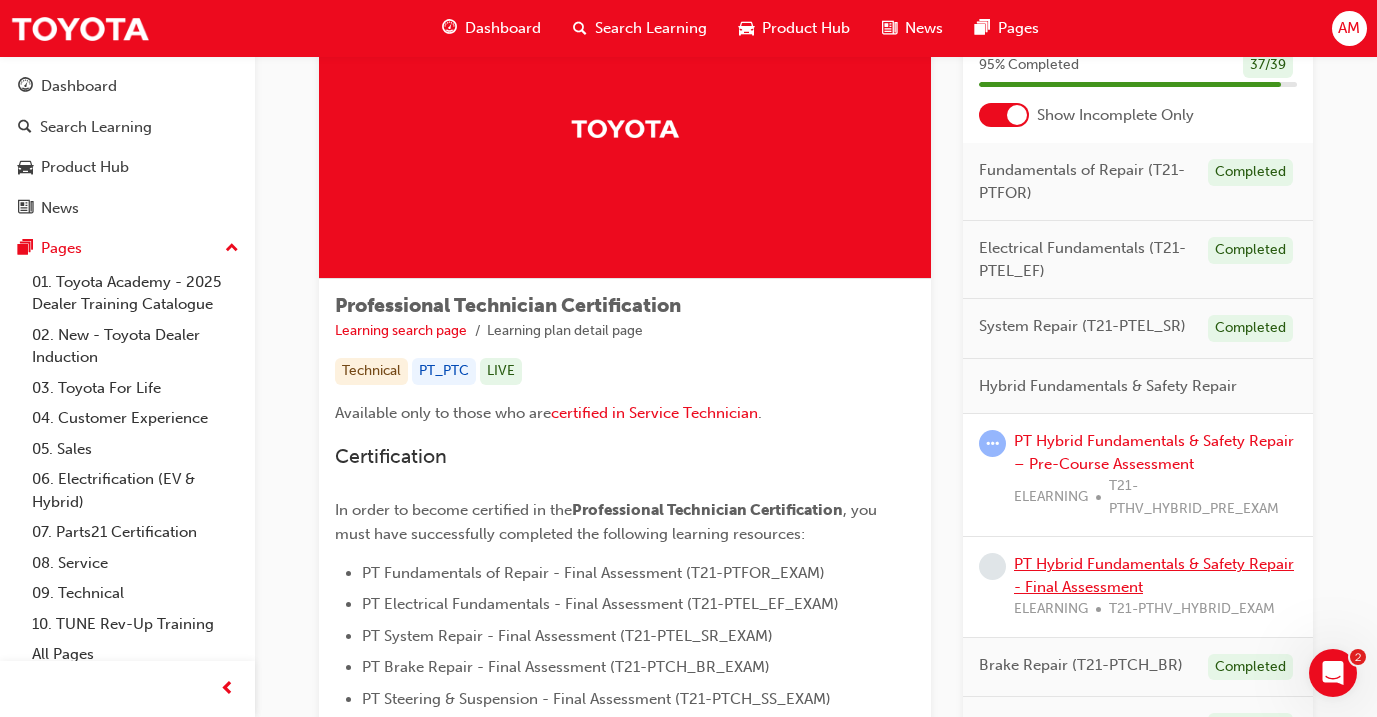 click on "PT Hybrid Fundamentals & Safety Repair - Final Assessment" at bounding box center (1154, 575) 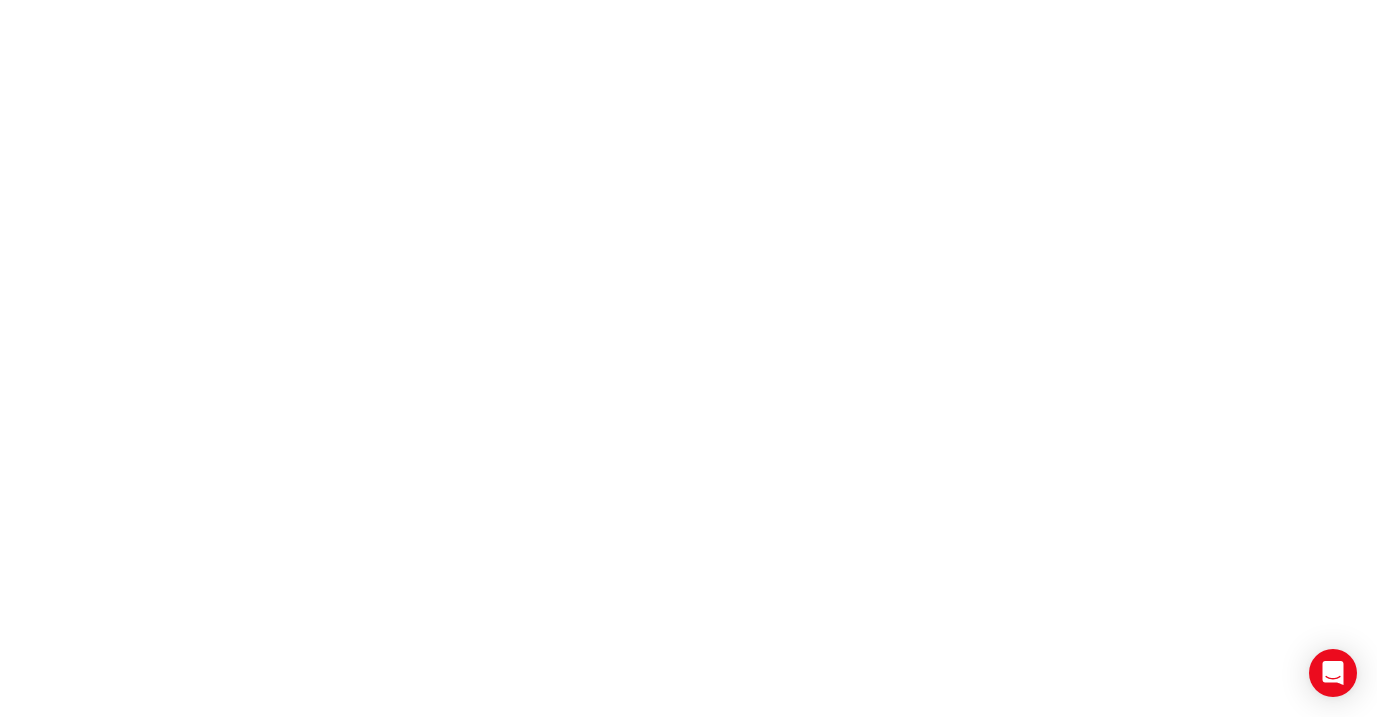 scroll, scrollTop: 0, scrollLeft: 0, axis: both 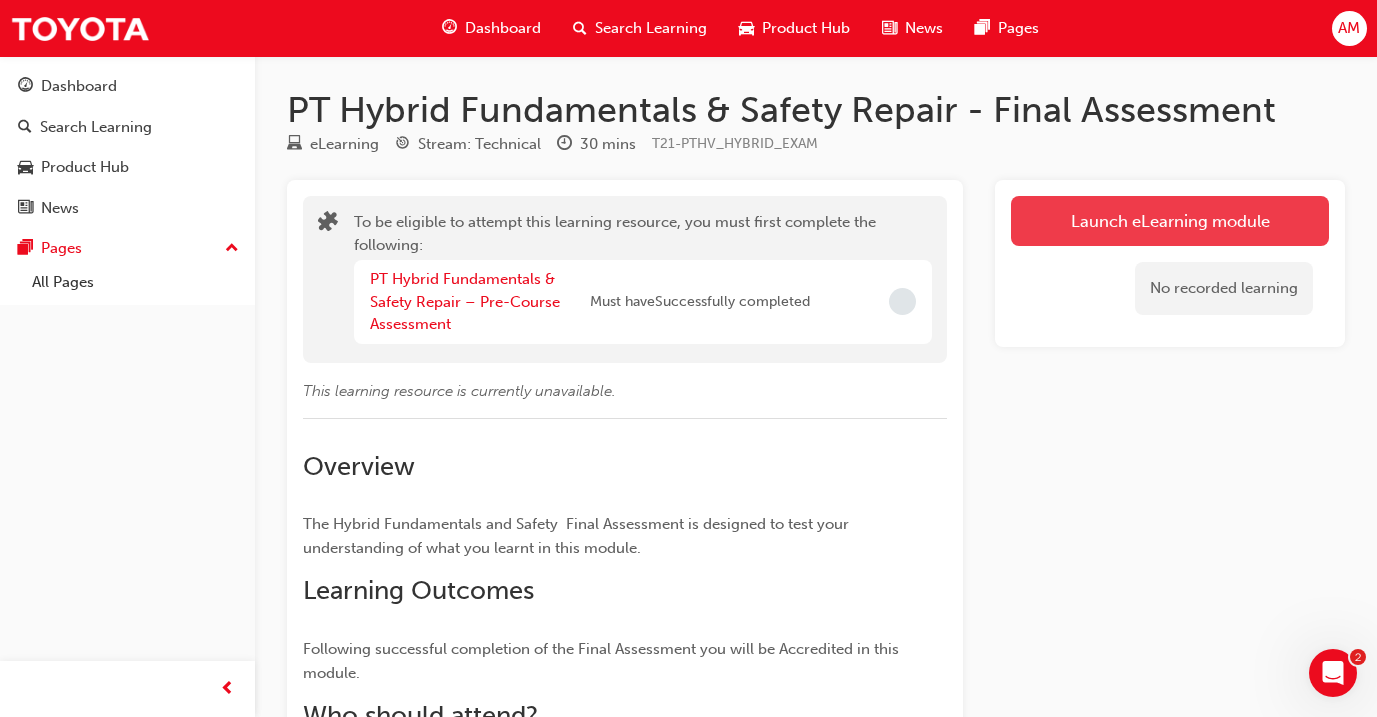 click on "Launch eLearning module" at bounding box center [1170, 221] 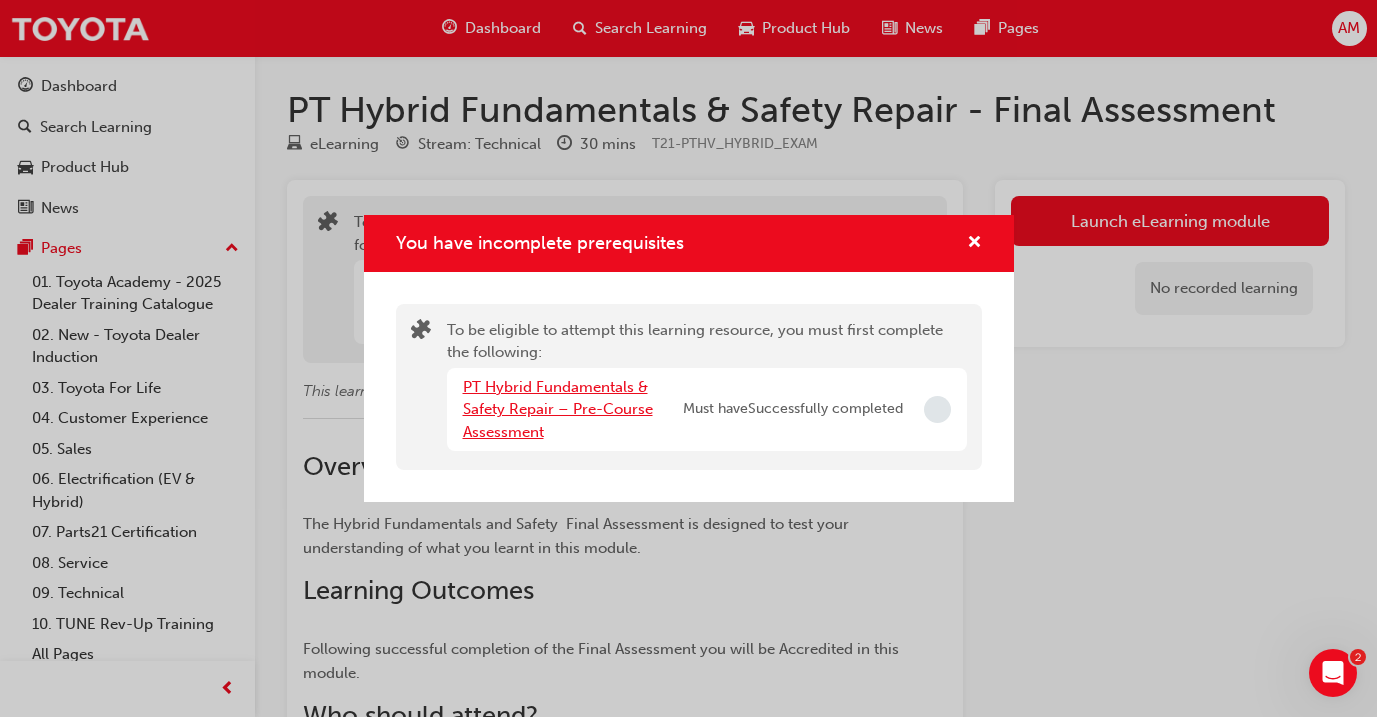 click on "PT Hybrid Fundamentals & Safety Repair – Pre-Course Assessment" at bounding box center [558, 409] 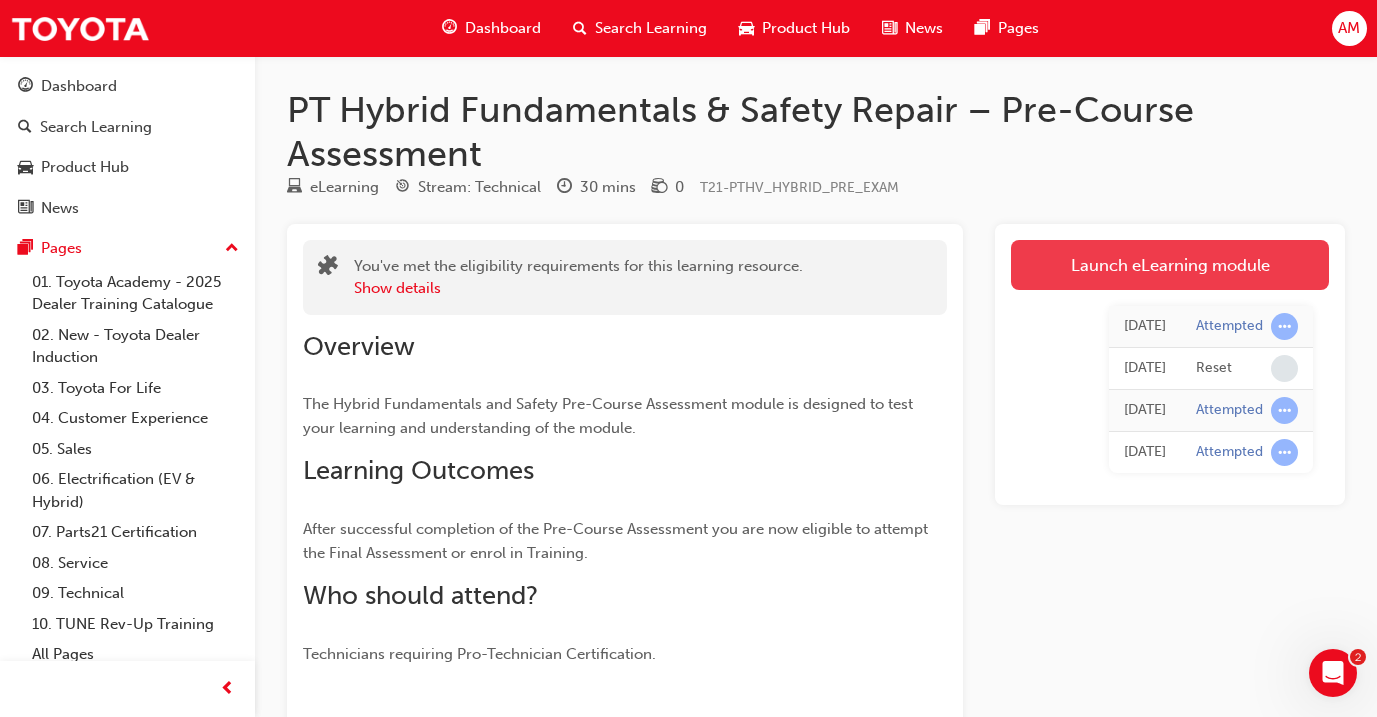click on "Launch eLearning module" at bounding box center [1170, 265] 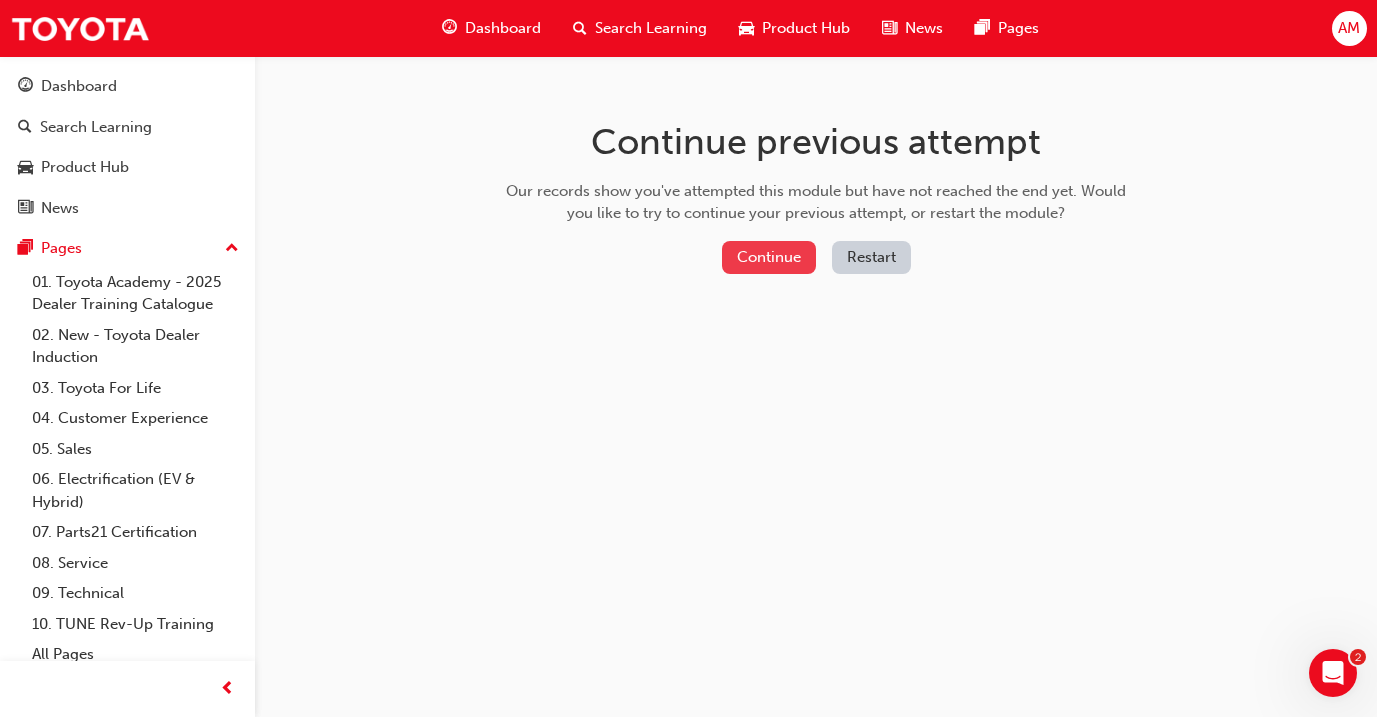 click on "Continue" at bounding box center [769, 257] 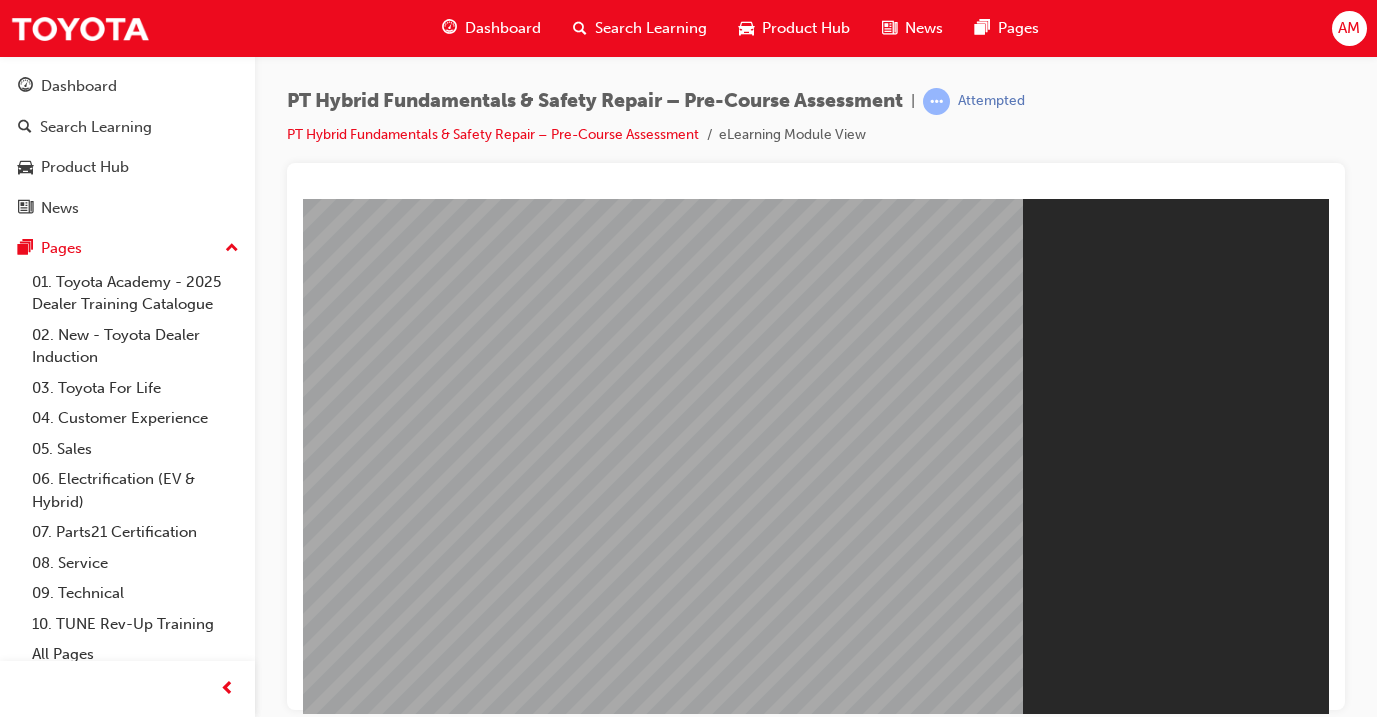 scroll, scrollTop: 0, scrollLeft: 0, axis: both 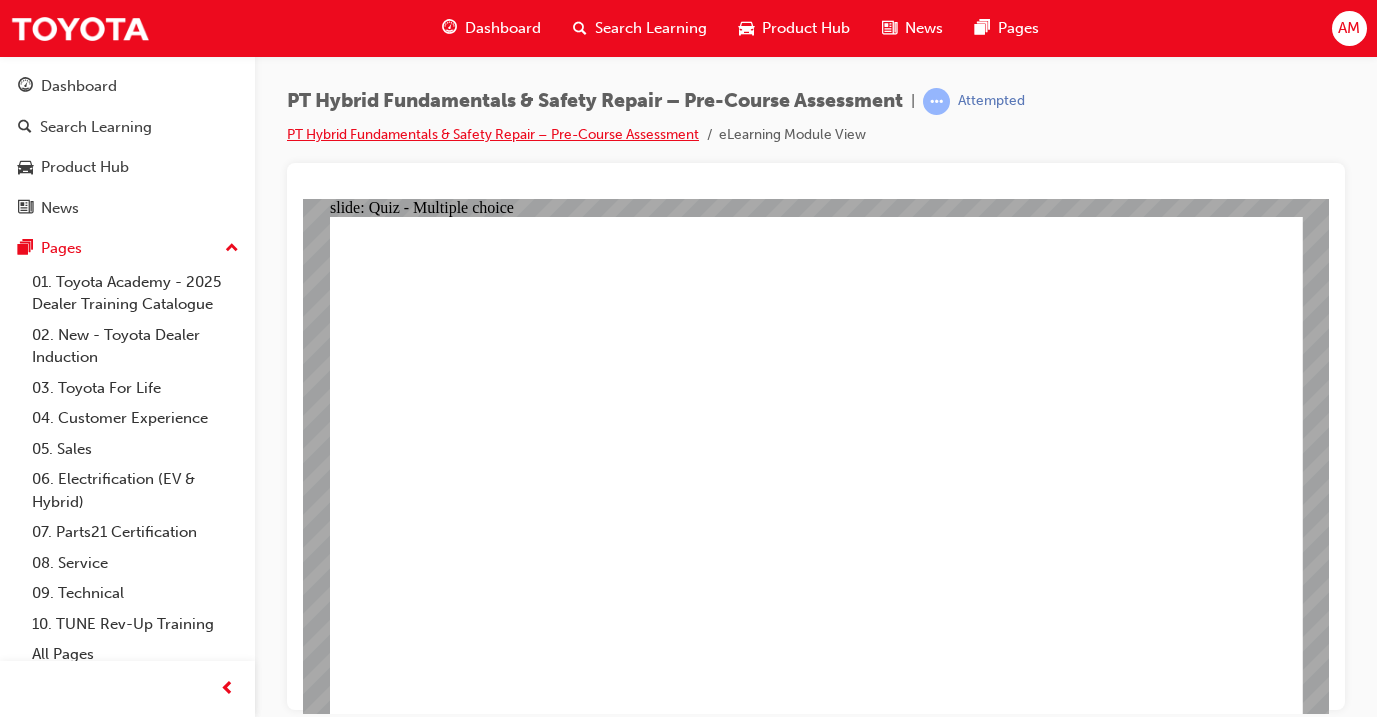 click on "PT Hybrid Fundamentals & Safety Repair – Pre-Course Assessment" at bounding box center [493, 134] 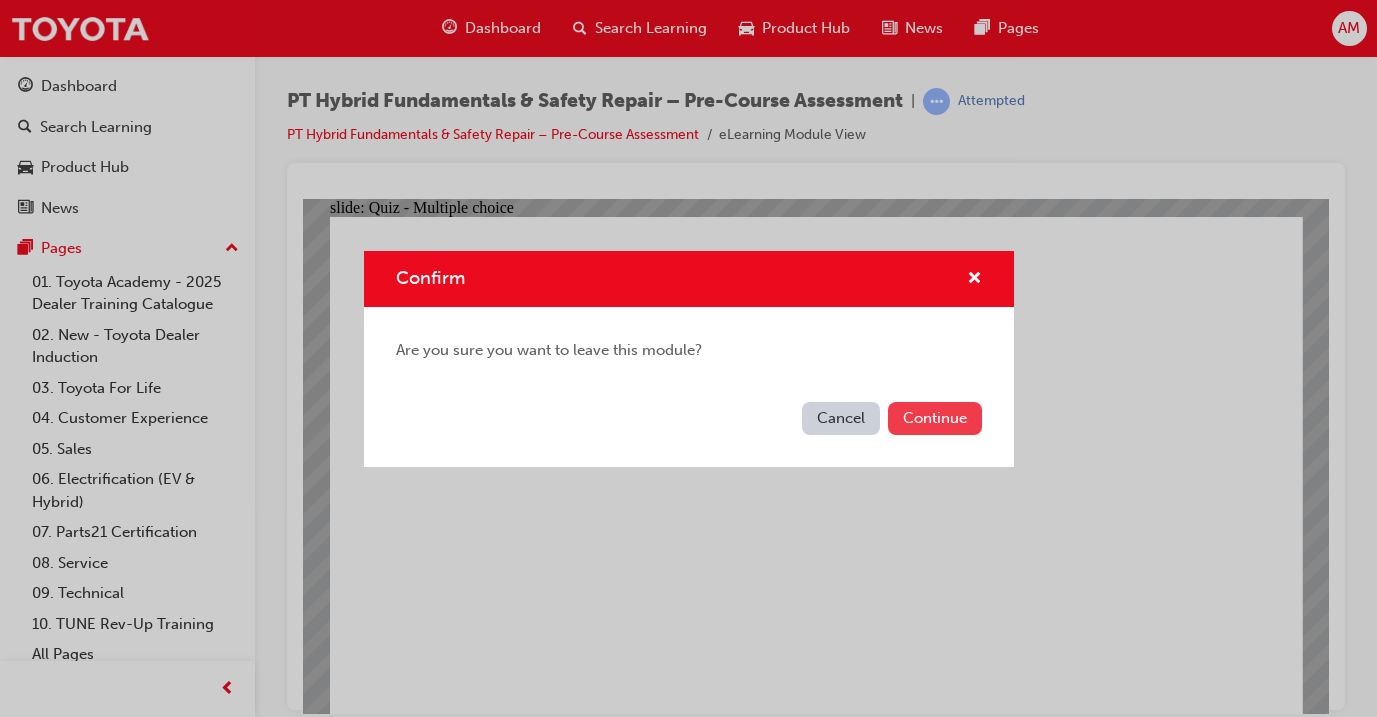 click on "Continue" at bounding box center [935, 418] 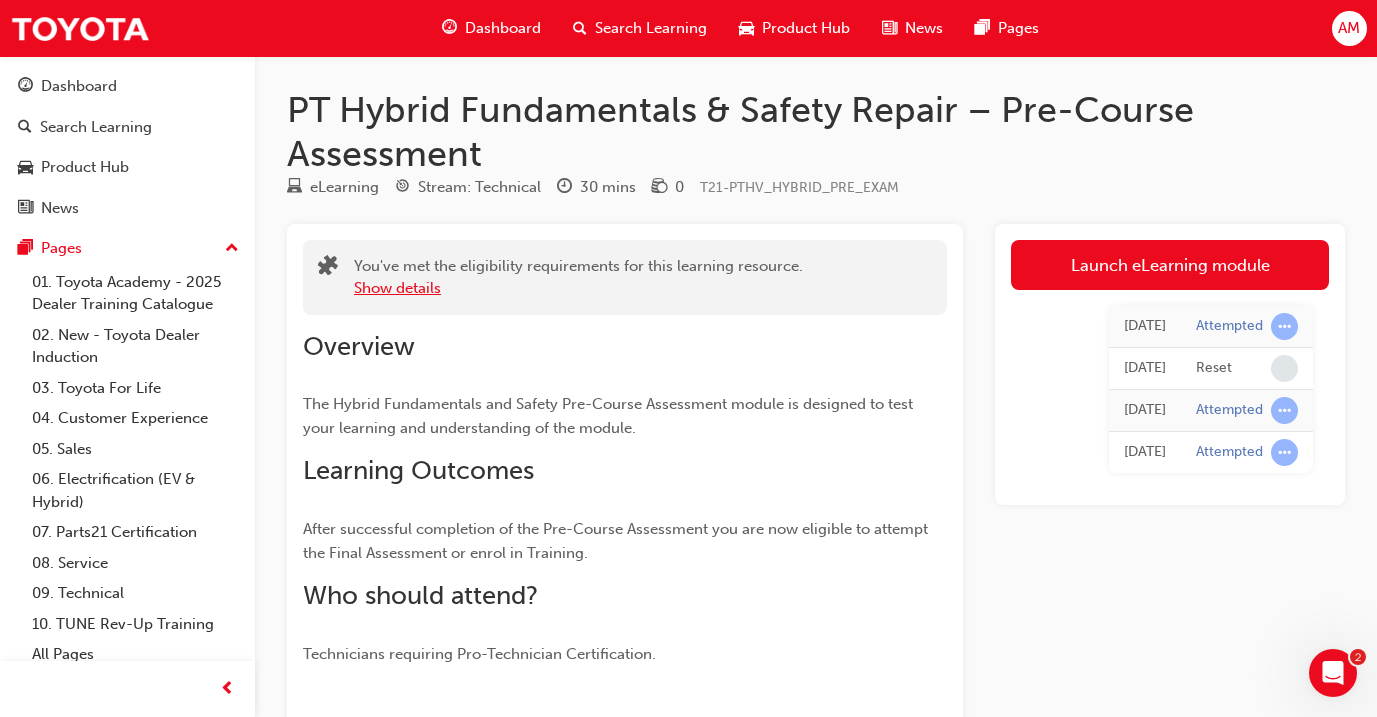 click on "Show details" at bounding box center [397, 288] 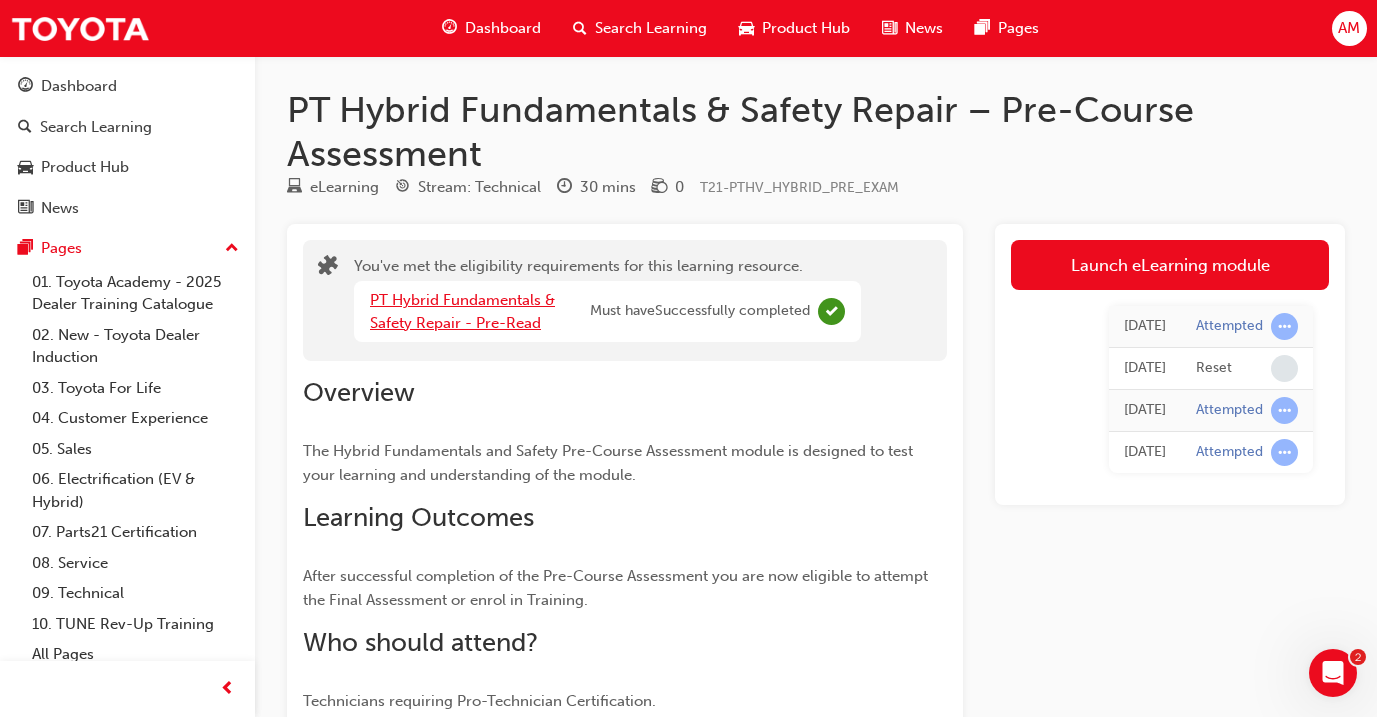 click on "PT Hybrid Fundamentals & Safety Repair - Pre-Read" at bounding box center [462, 311] 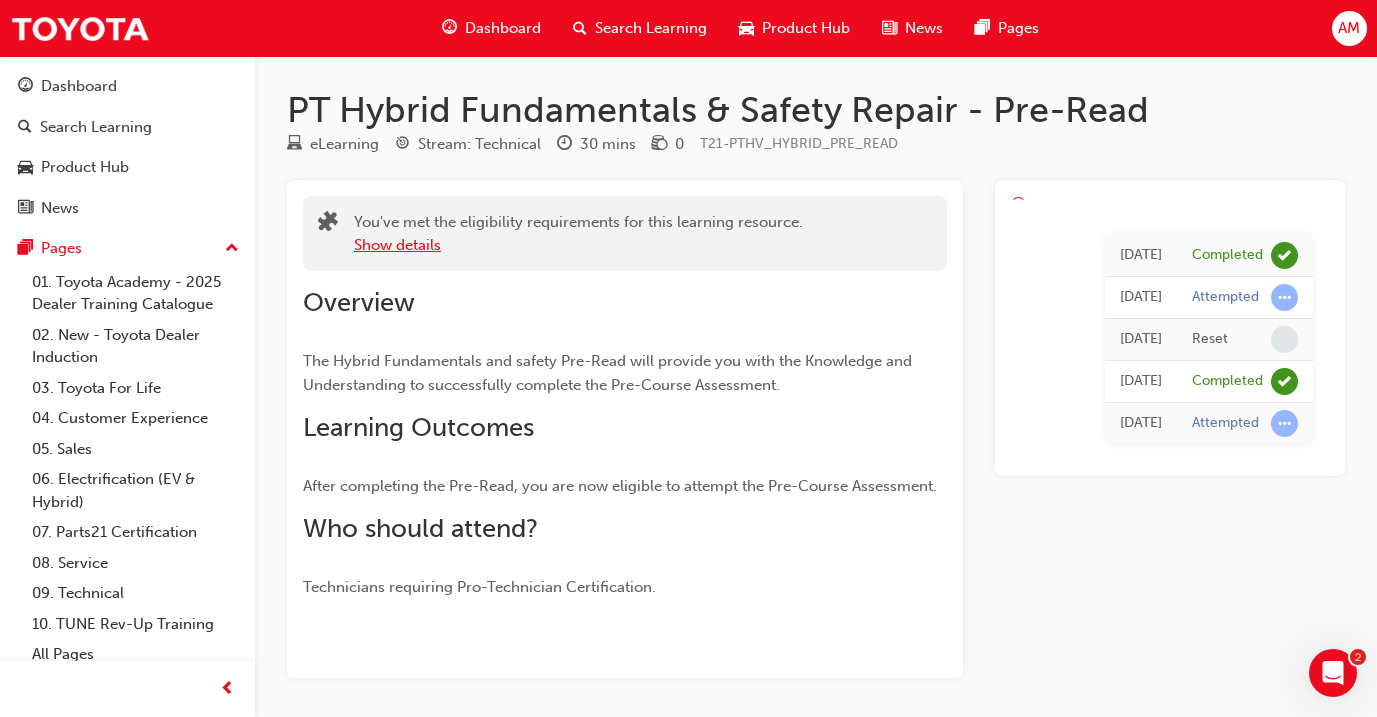click on "Show details" at bounding box center [397, 245] 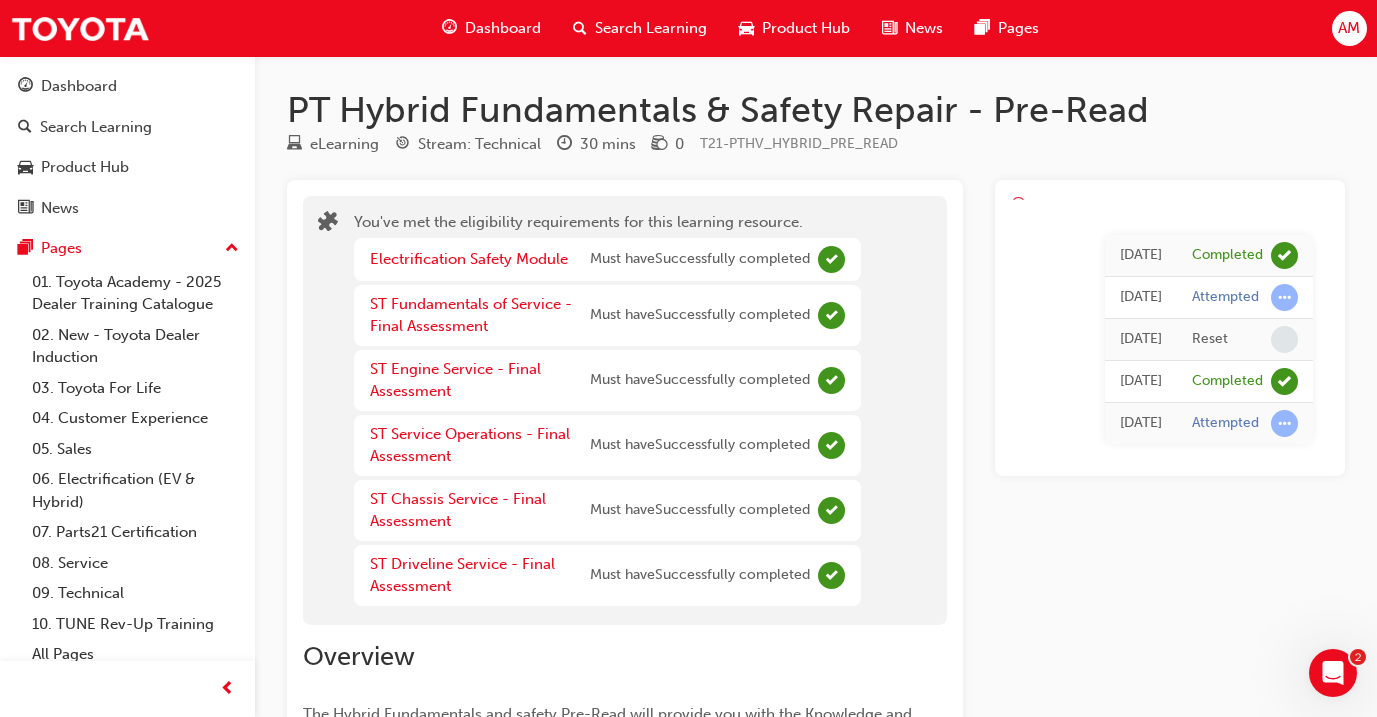 click on "Dashboard" at bounding box center (503, 28) 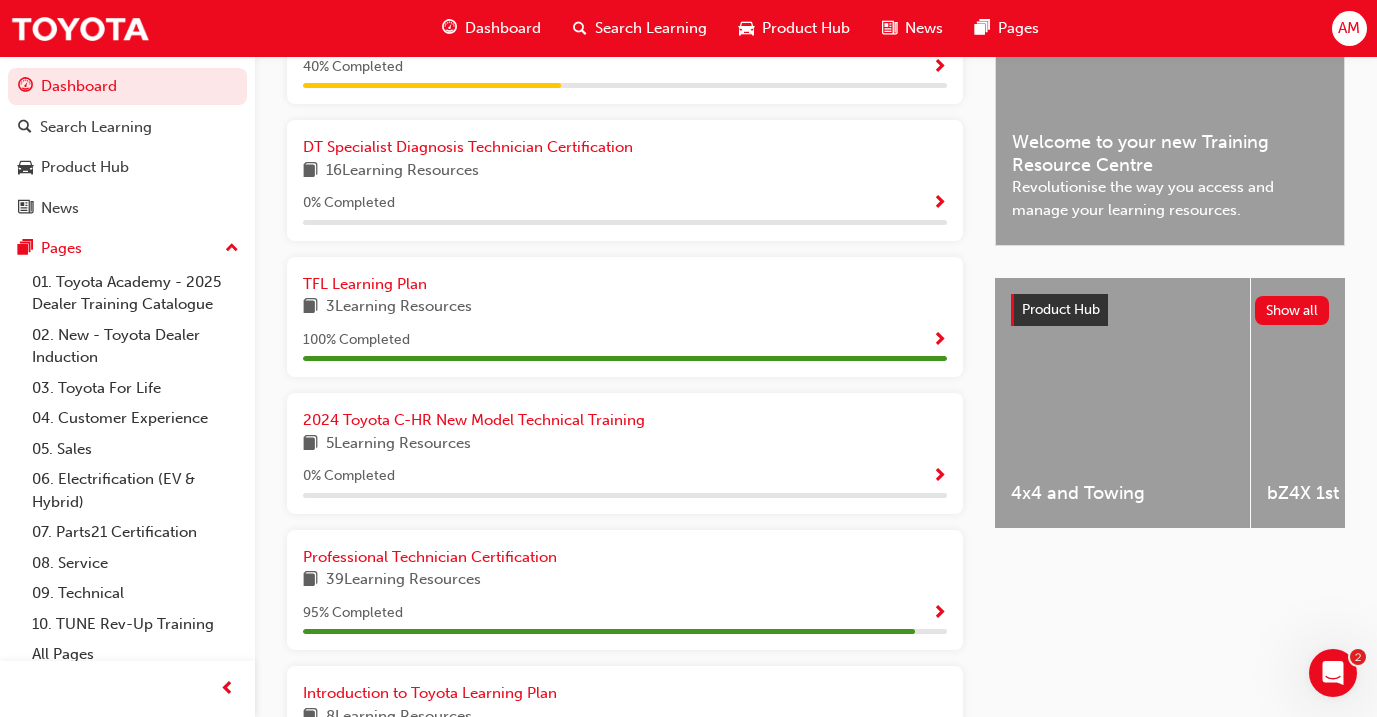 scroll, scrollTop: 561, scrollLeft: 0, axis: vertical 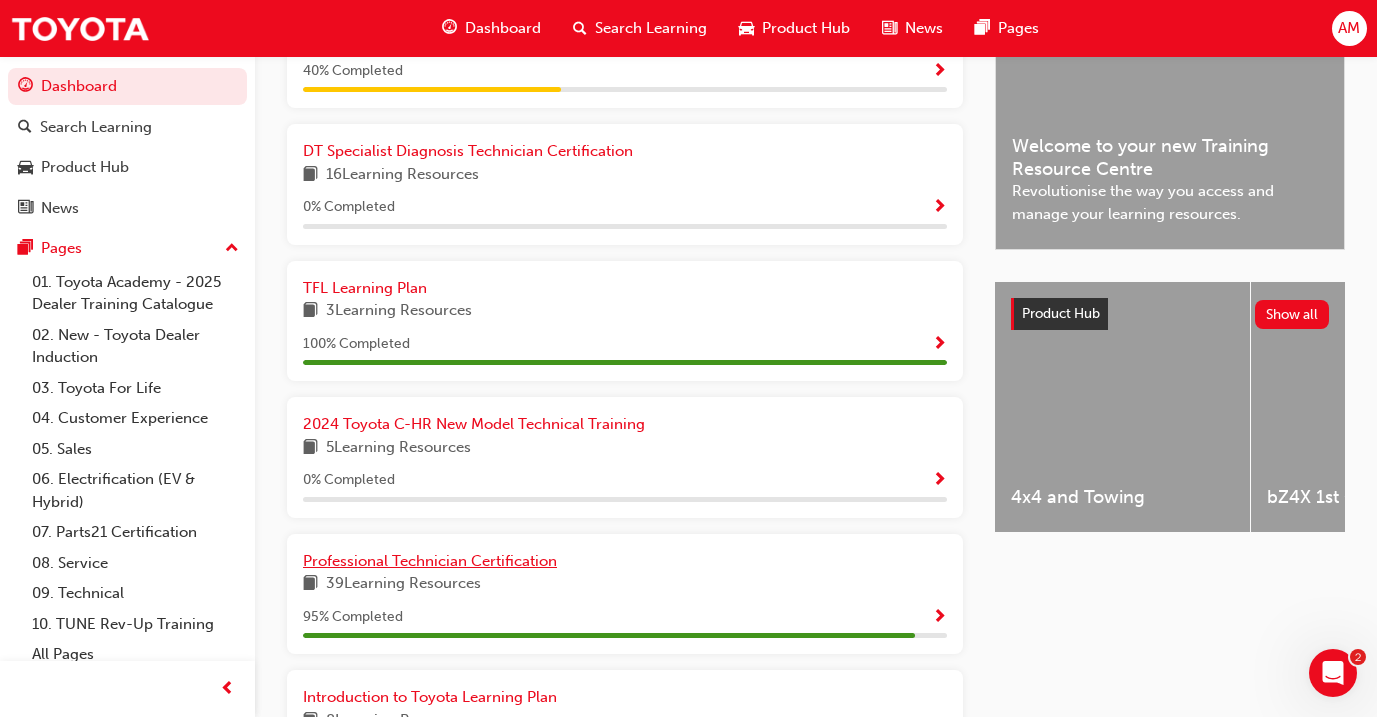 click on "Professional Technician Certification" at bounding box center [430, 561] 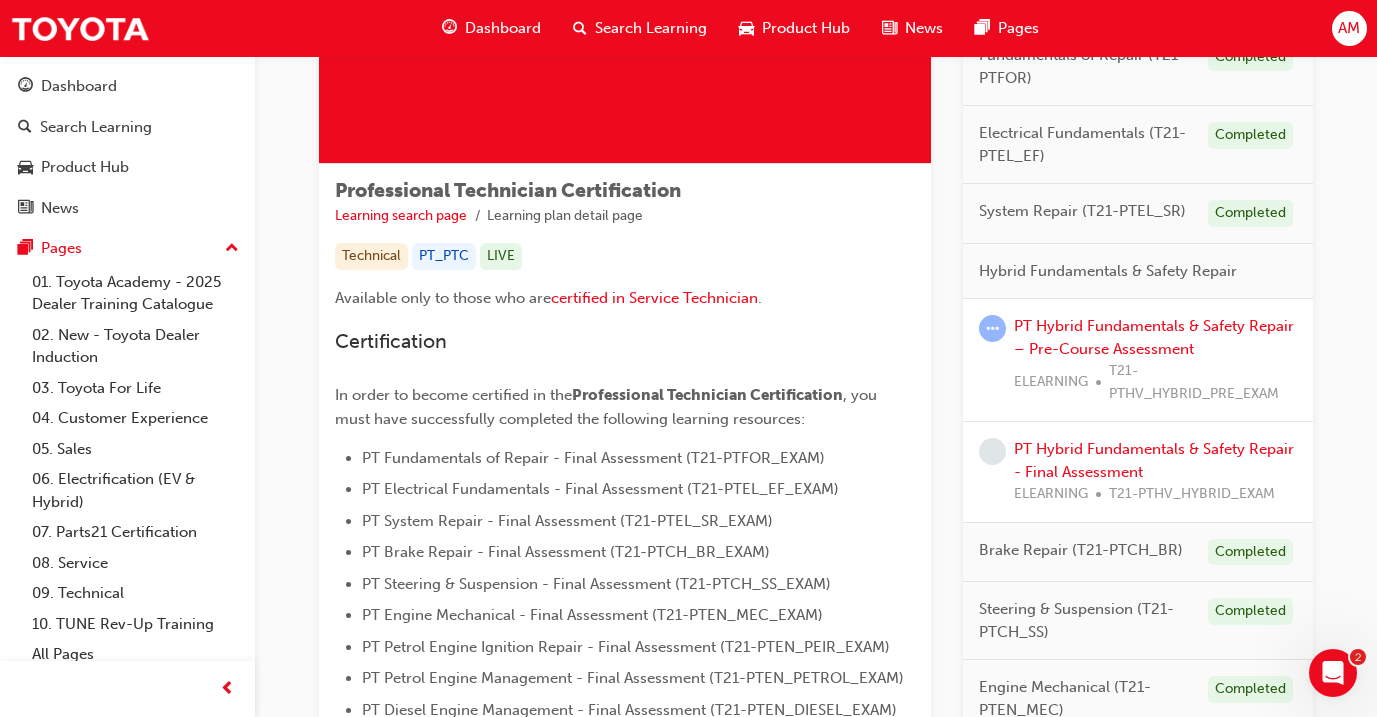scroll, scrollTop: 241, scrollLeft: 0, axis: vertical 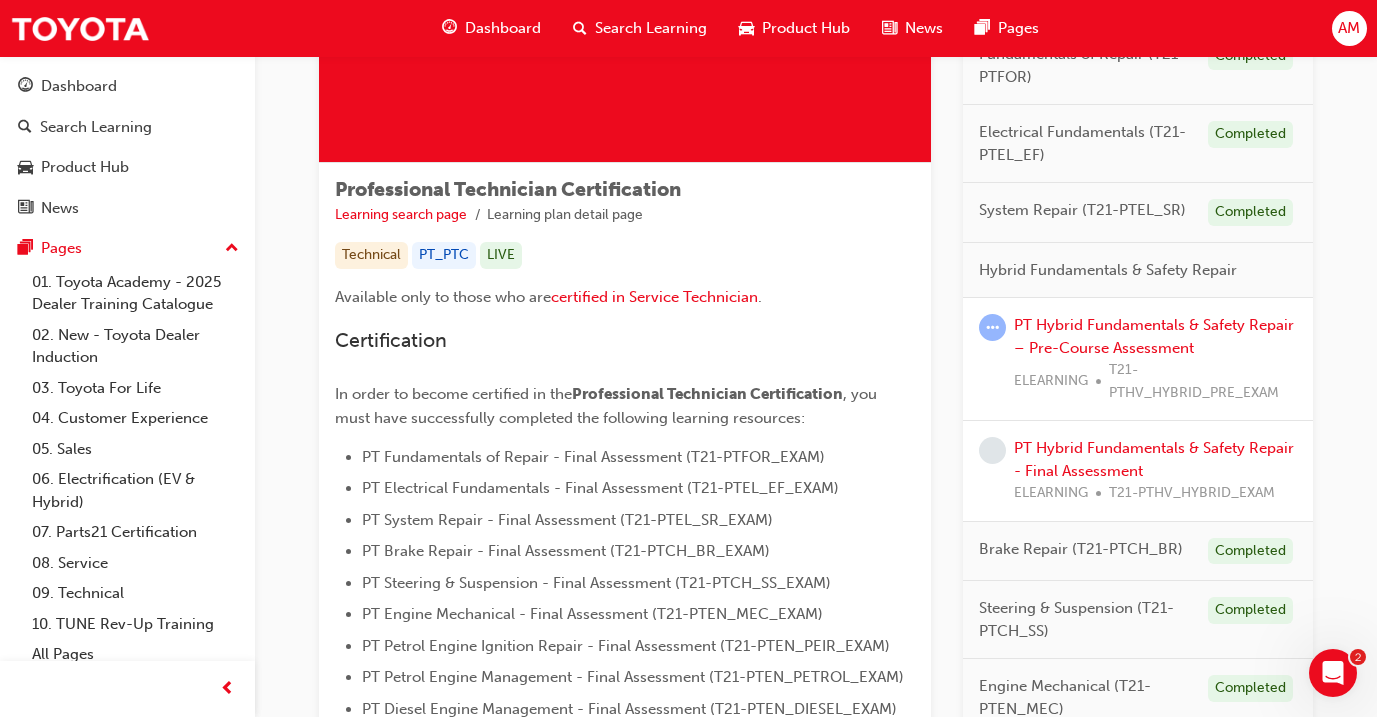 click on "PT Hybrid Fundamentals & Safety Repair – Pre-Course Assessment ELEARNING T21-PTHV_HYBRID_PRE_EXAM" at bounding box center (1155, 359) 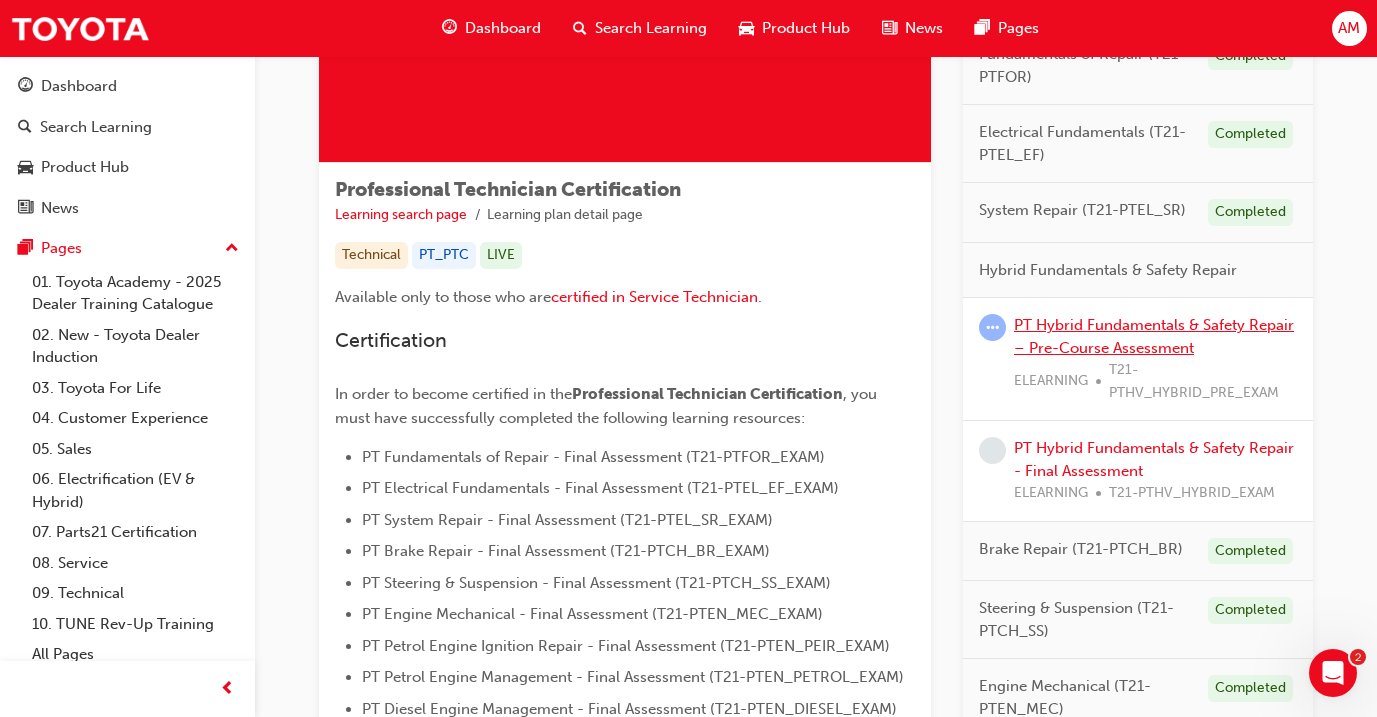 click on "PT Hybrid Fundamentals & Safety Repair – Pre-Course Assessment" at bounding box center (1154, 336) 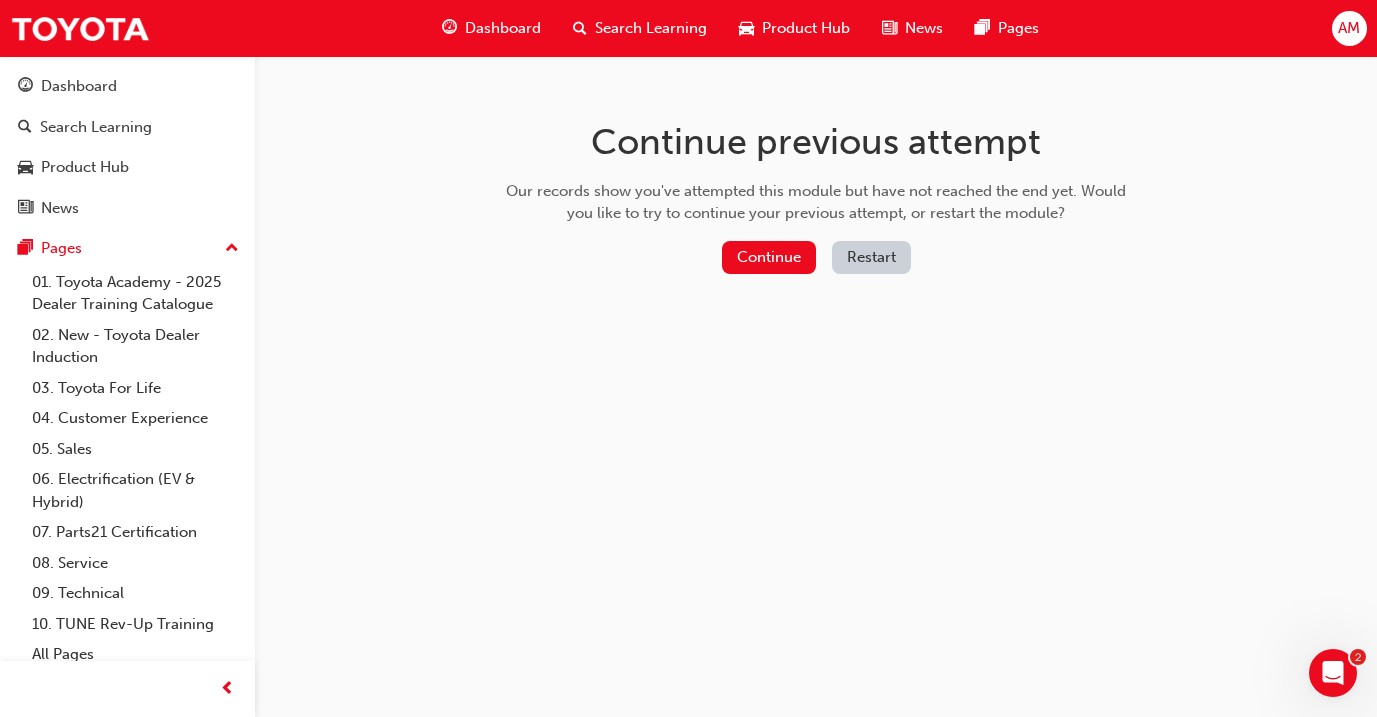 click on "Restart" at bounding box center (871, 257) 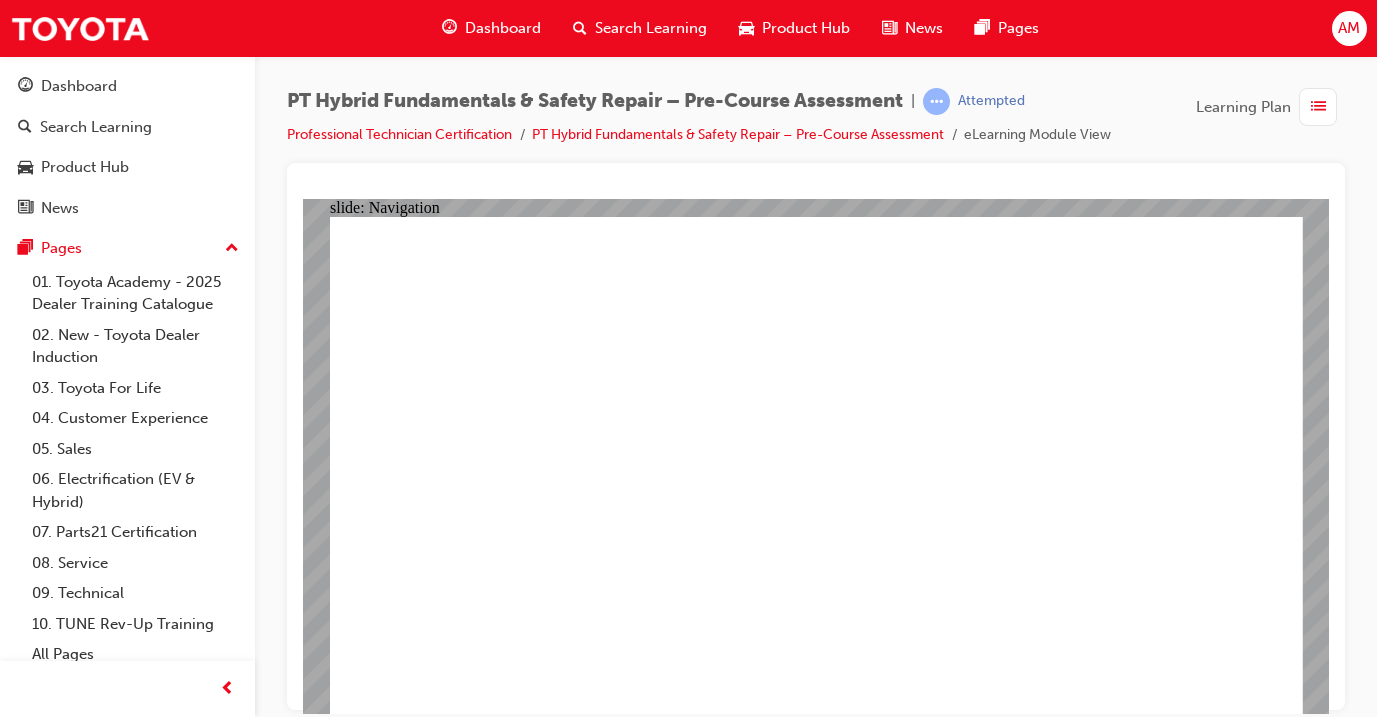 scroll, scrollTop: 0, scrollLeft: 0, axis: both 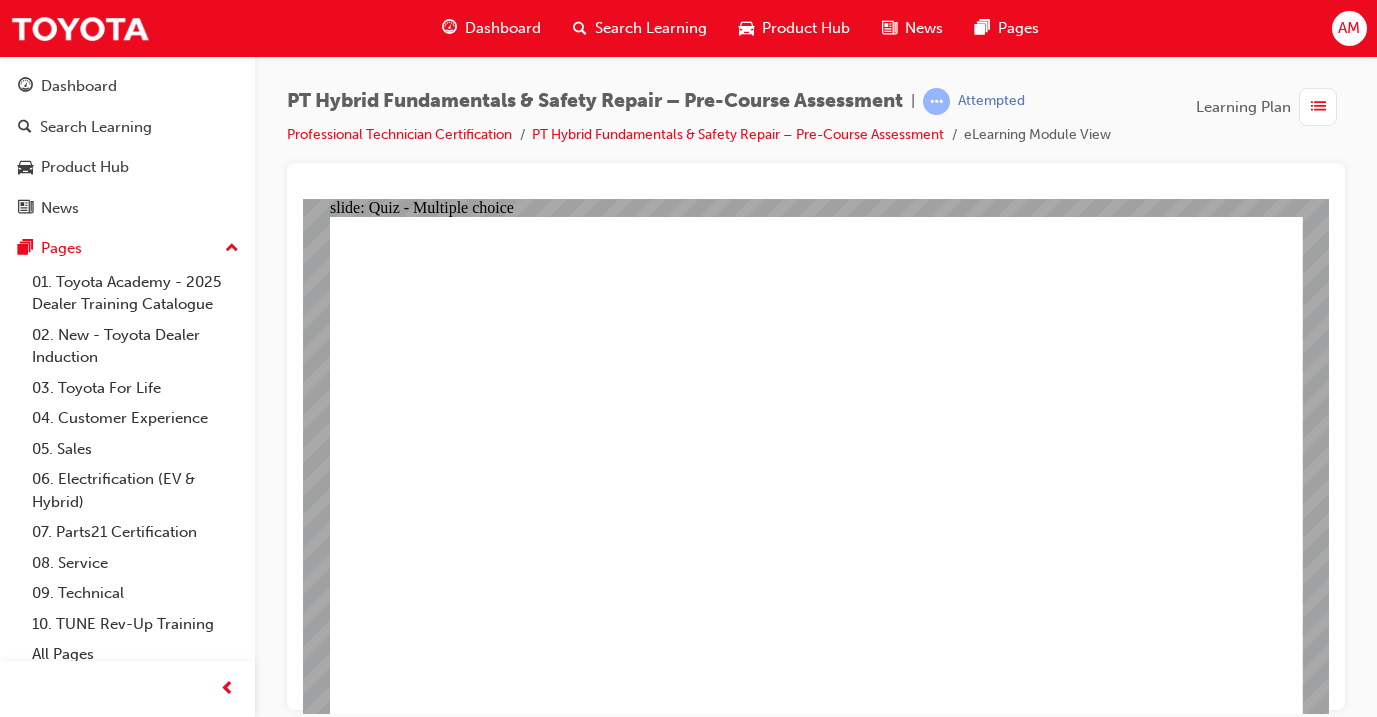 click 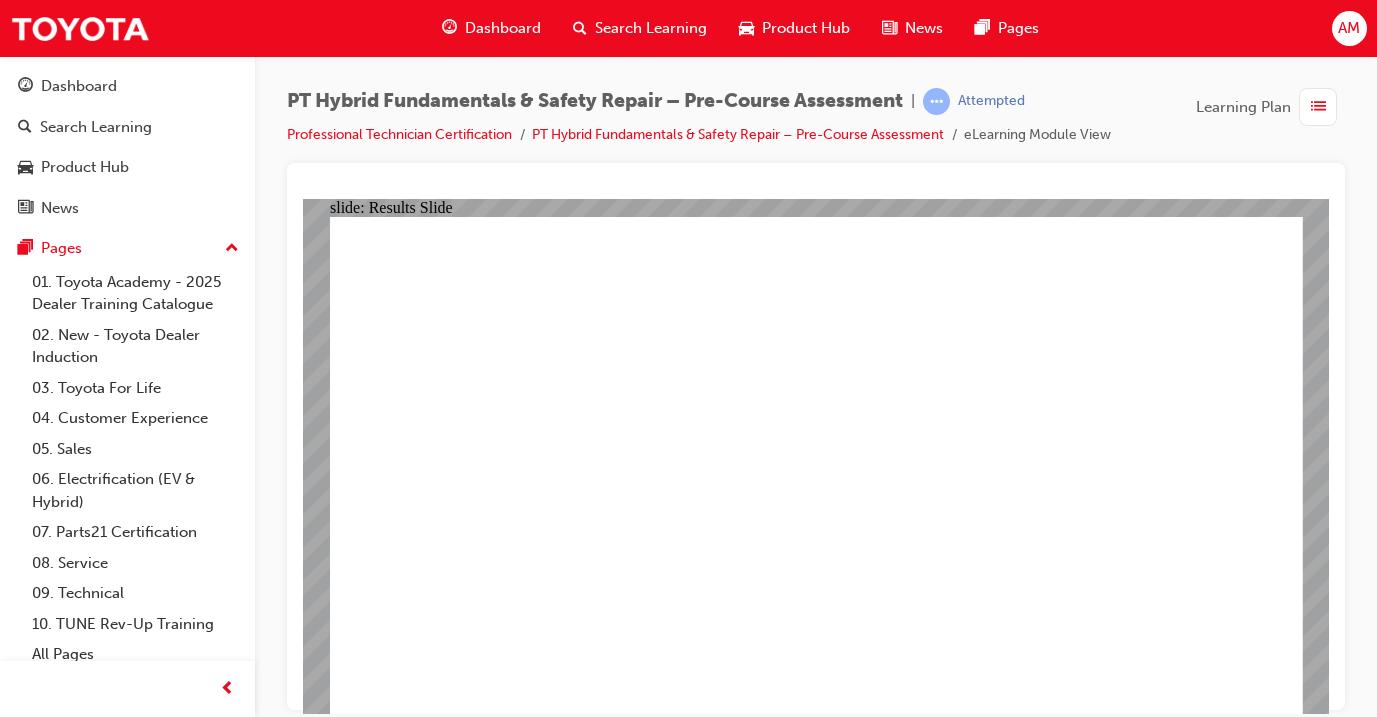 click 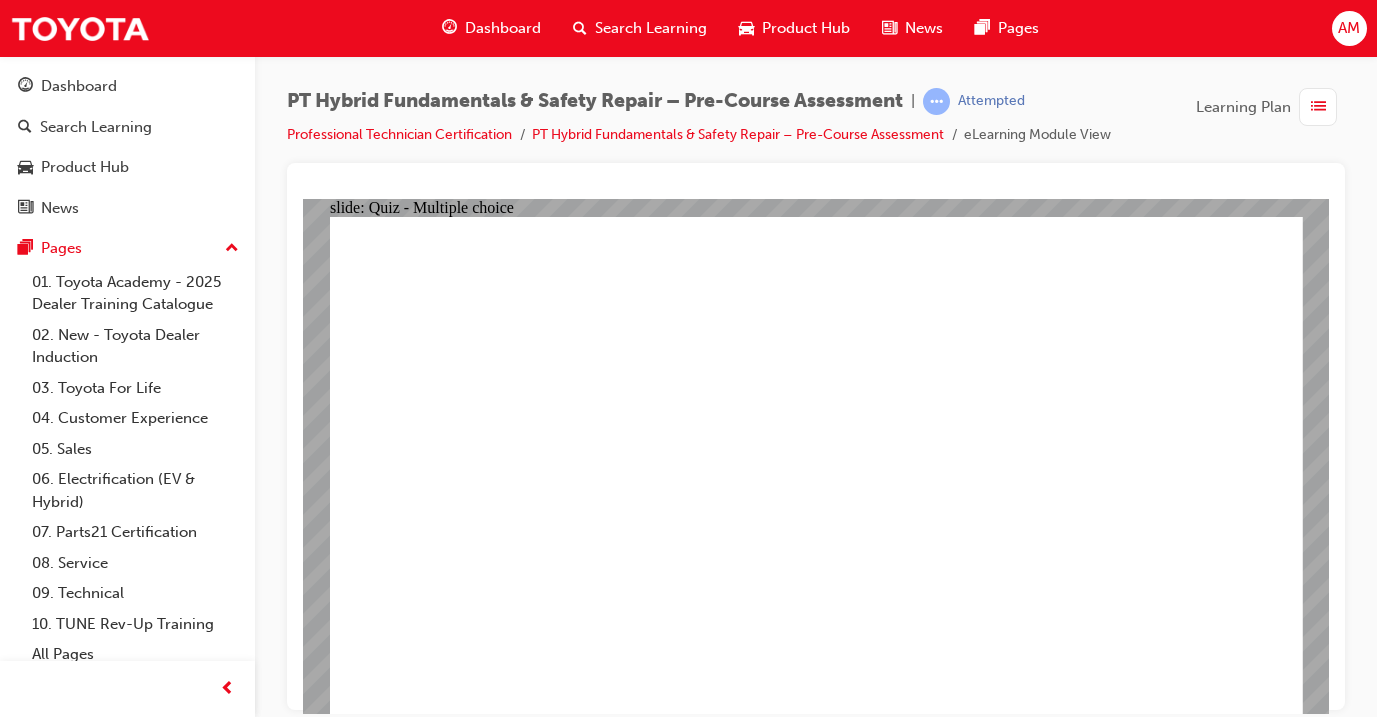 click on "Dashboard" at bounding box center (503, 28) 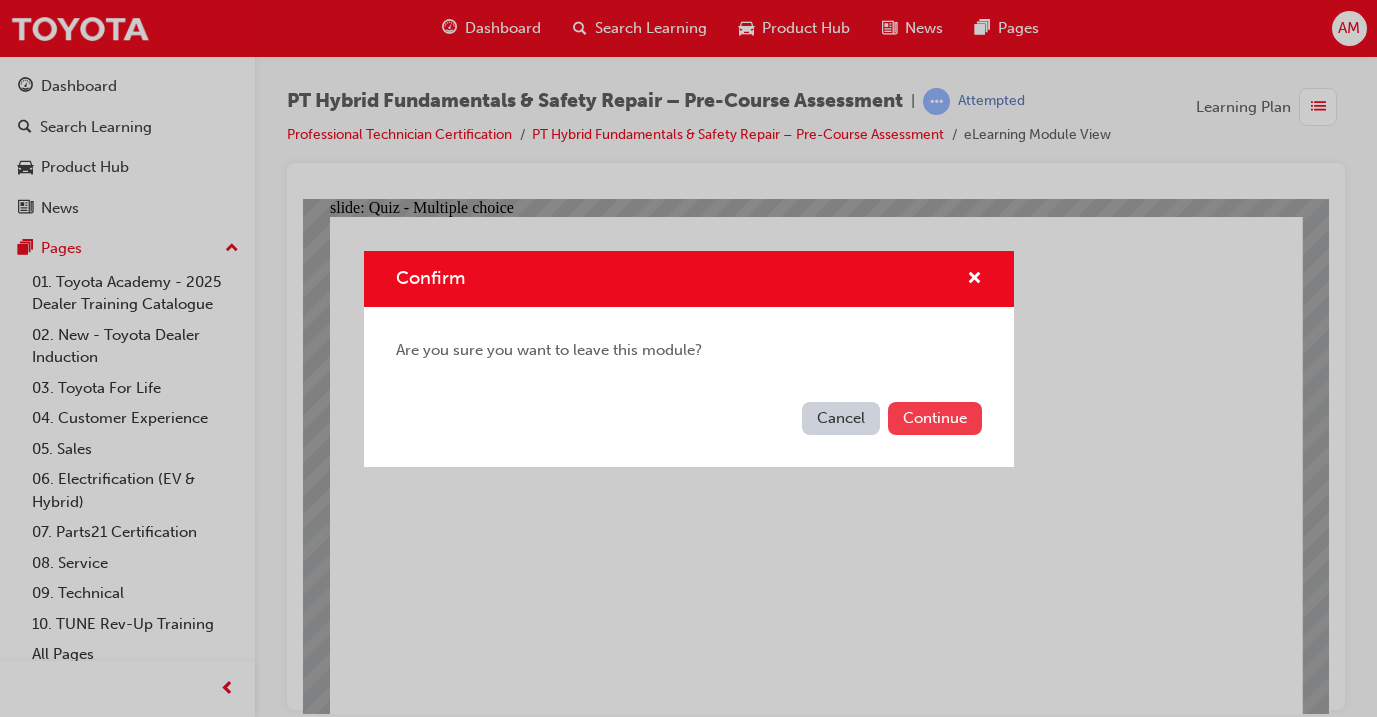 click on "Continue" at bounding box center [935, 418] 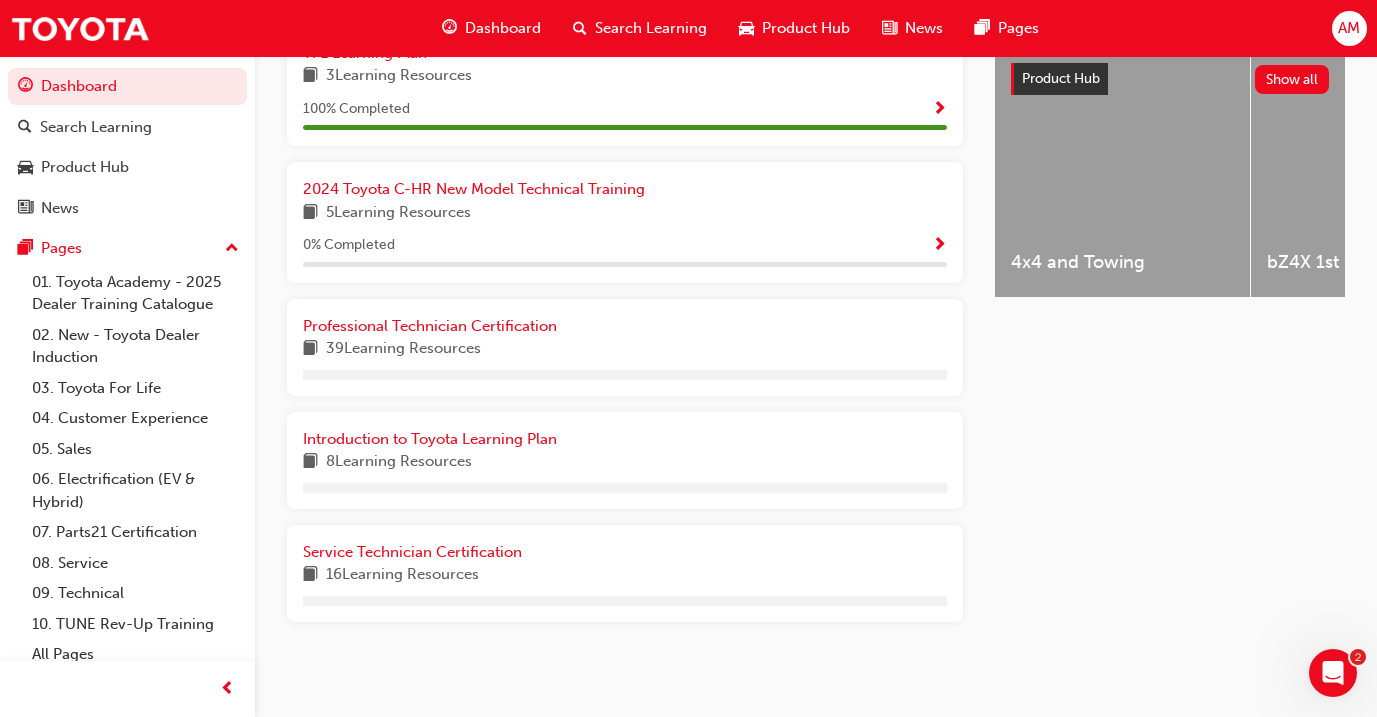 scroll, scrollTop: 795, scrollLeft: 0, axis: vertical 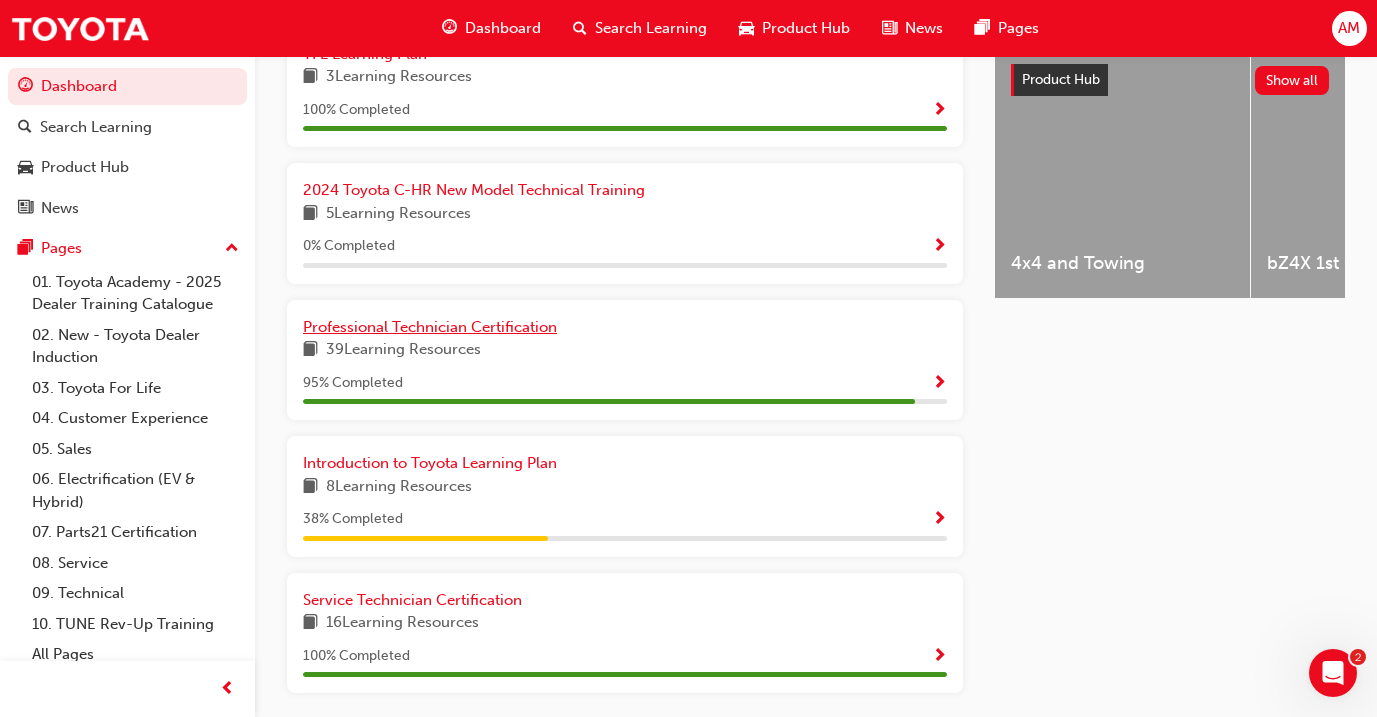 click on "Professional Technician Certification" at bounding box center (430, 327) 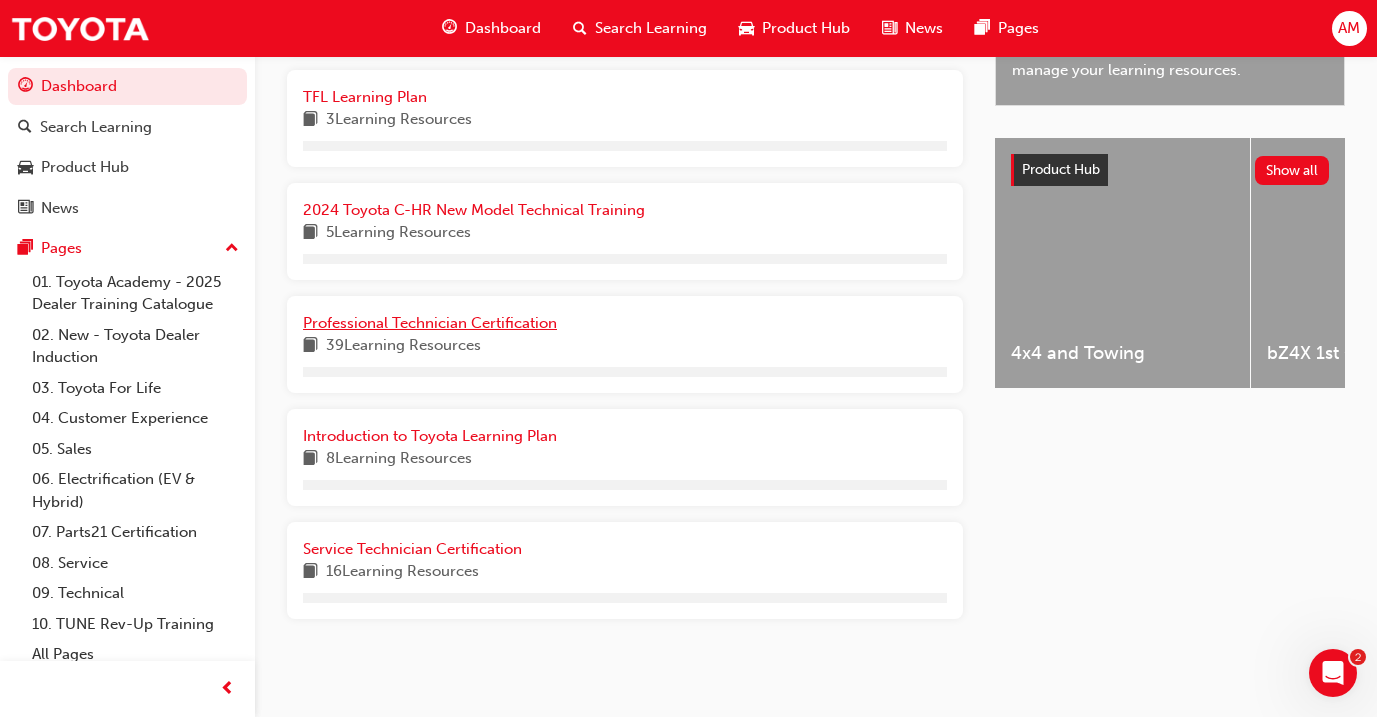 scroll, scrollTop: 695, scrollLeft: 0, axis: vertical 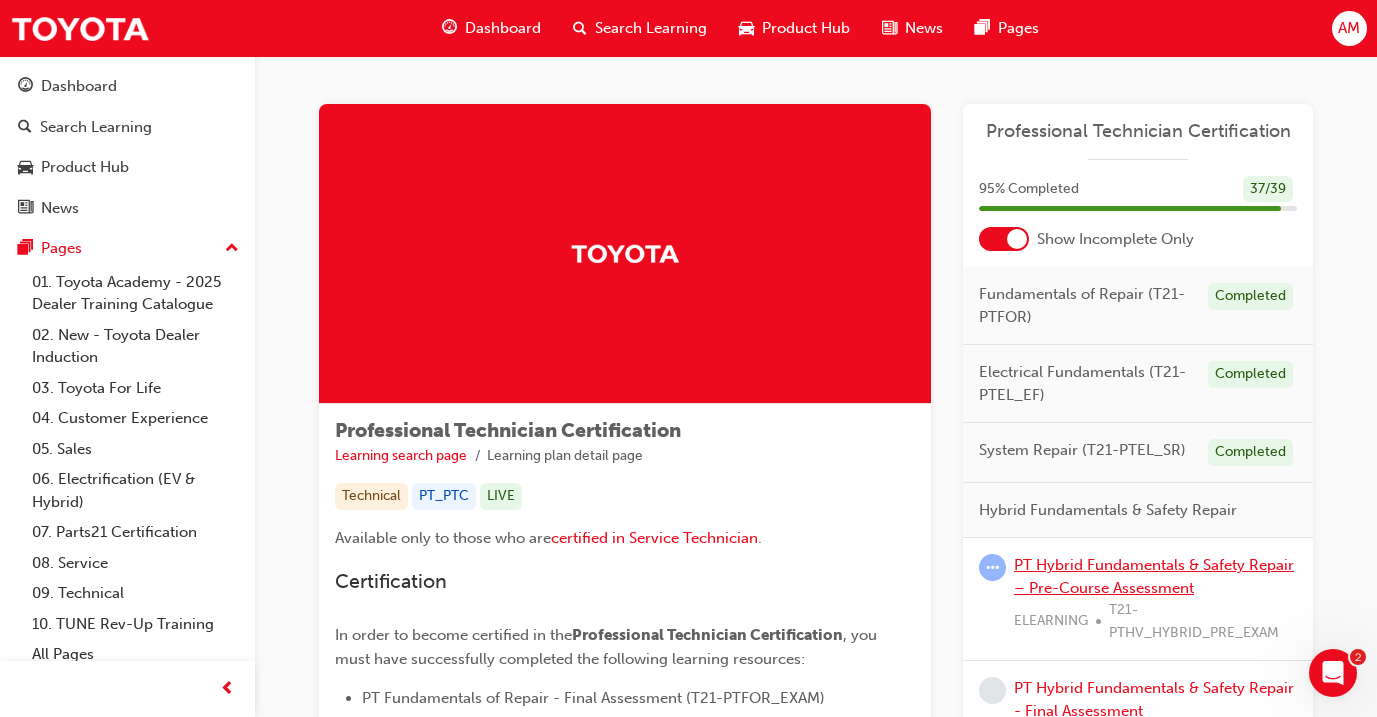 click on "PT Hybrid Fundamentals & Safety Repair – Pre-Course Assessment" at bounding box center [1154, 576] 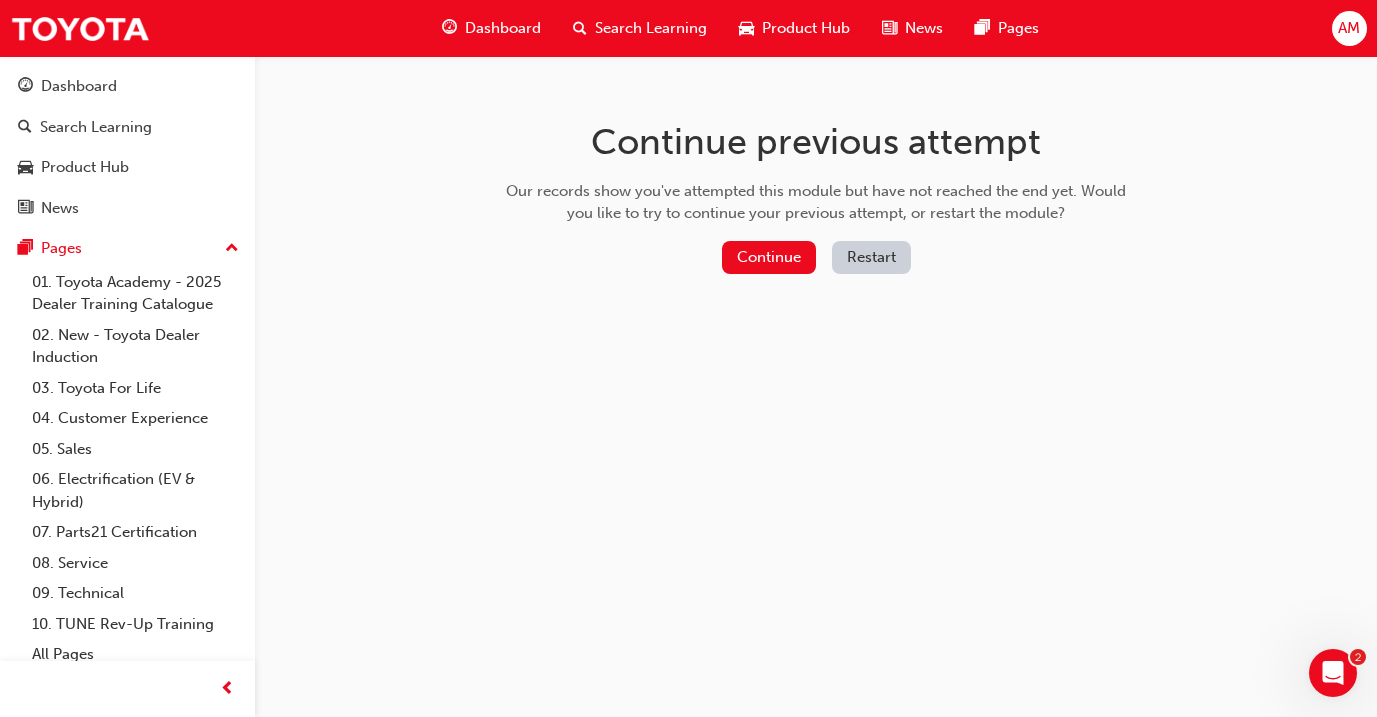 click on "Restart" at bounding box center [871, 257] 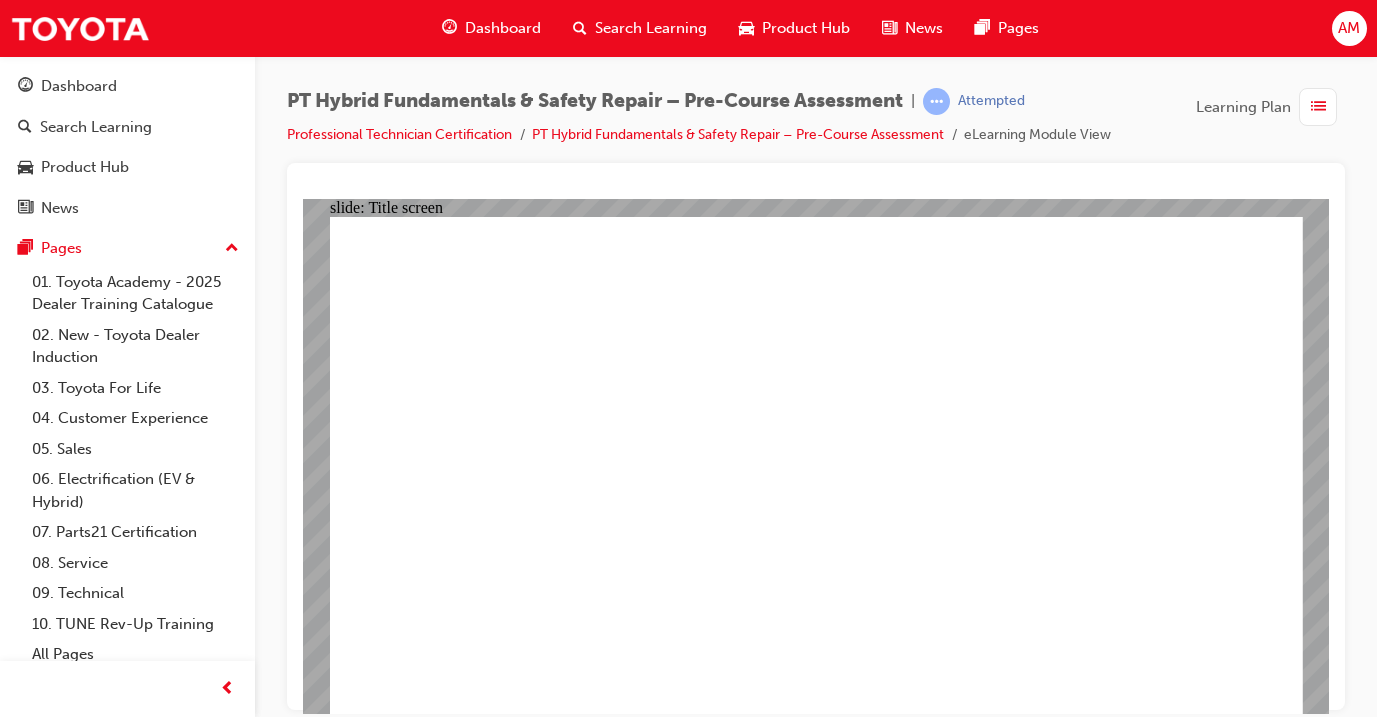 scroll, scrollTop: 0, scrollLeft: 0, axis: both 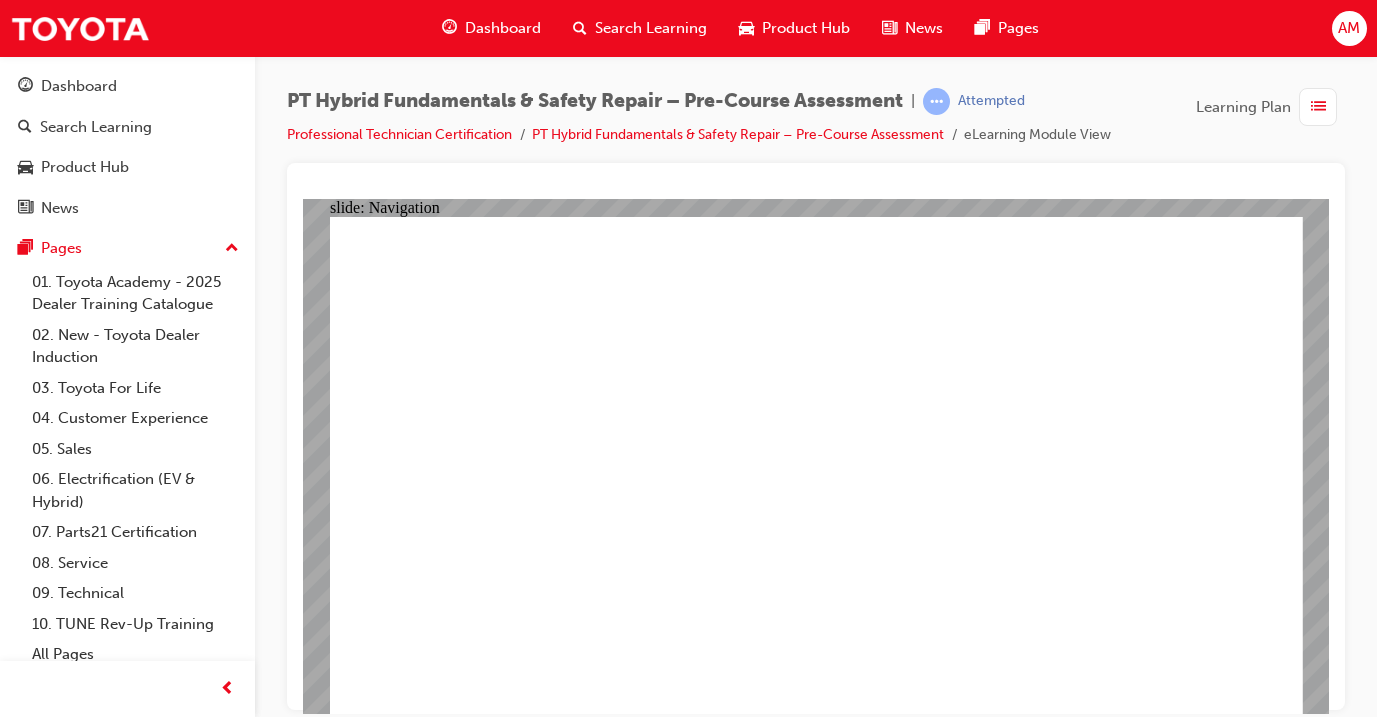 drag, startPoint x: 823, startPoint y: 496, endPoint x: 819, endPoint y: 507, distance: 11.7046995 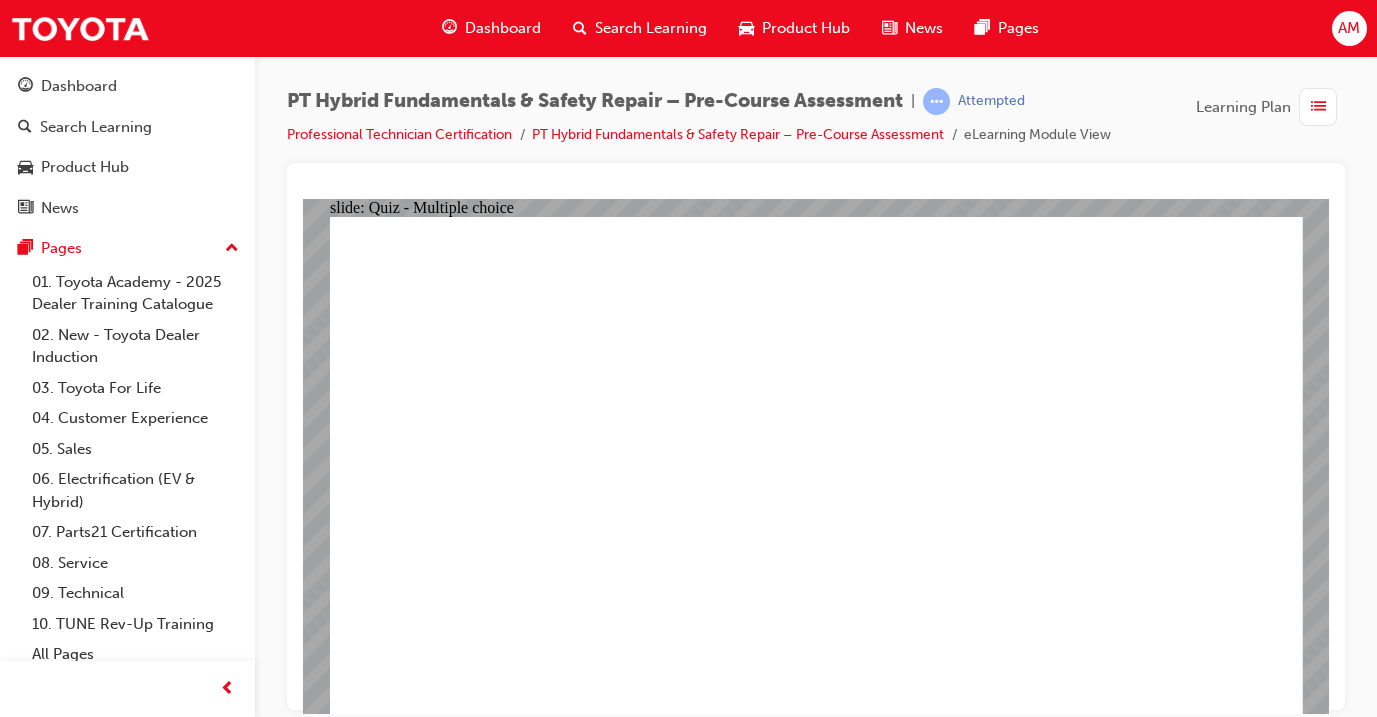click 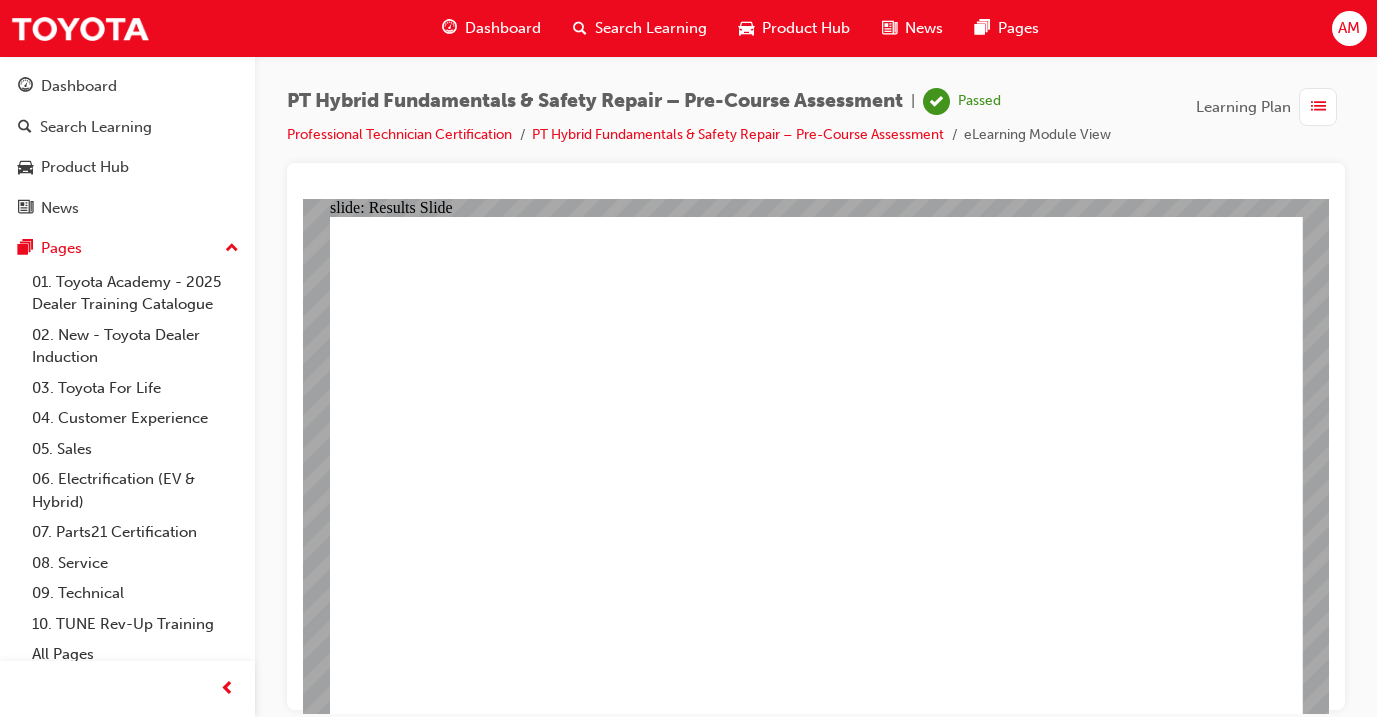 click 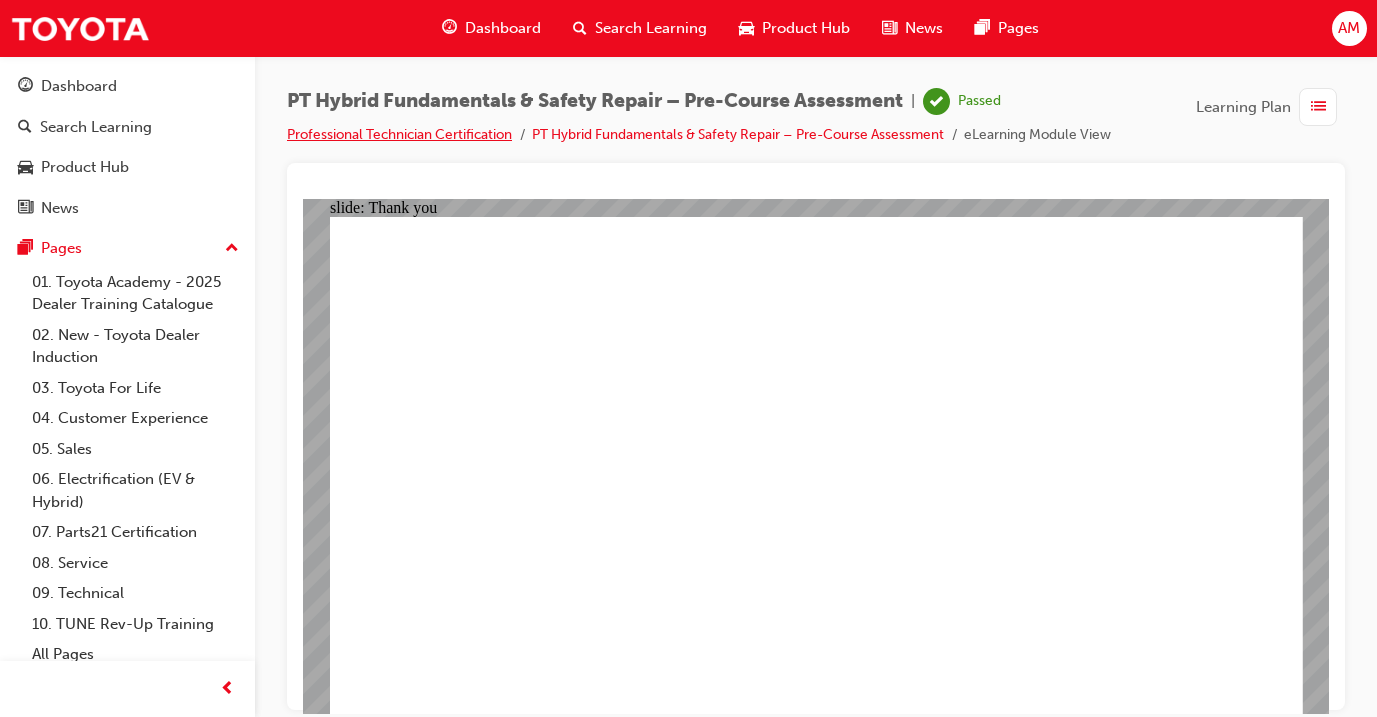 click on "Professional Technician Certification" at bounding box center [399, 134] 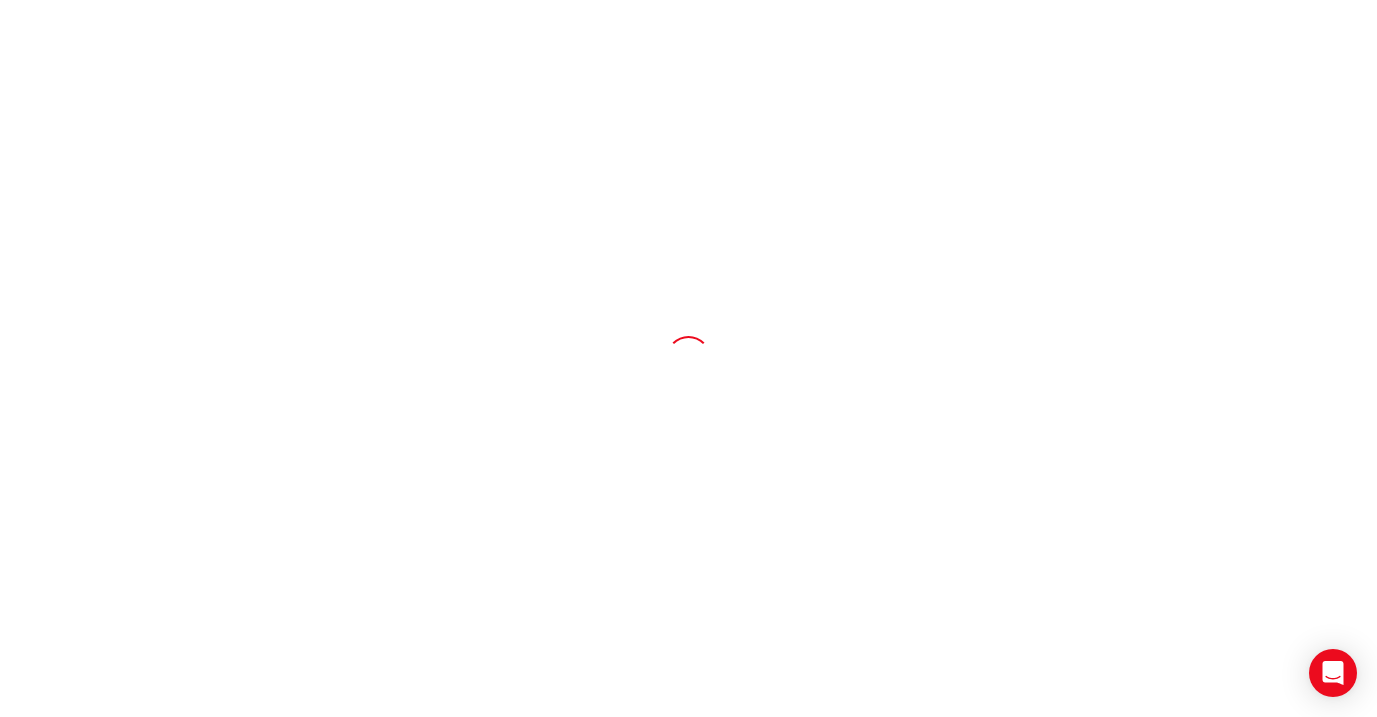scroll, scrollTop: 0, scrollLeft: 0, axis: both 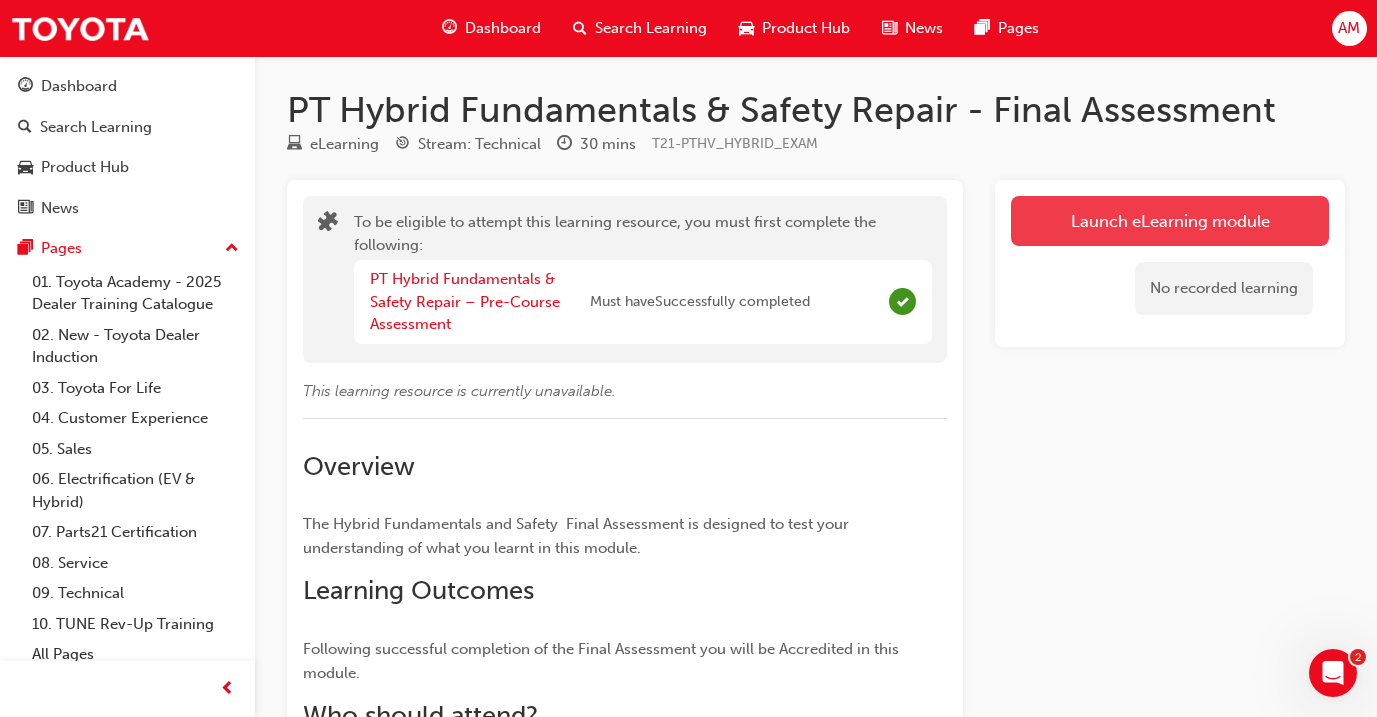 click on "Launch eLearning module" at bounding box center (1170, 221) 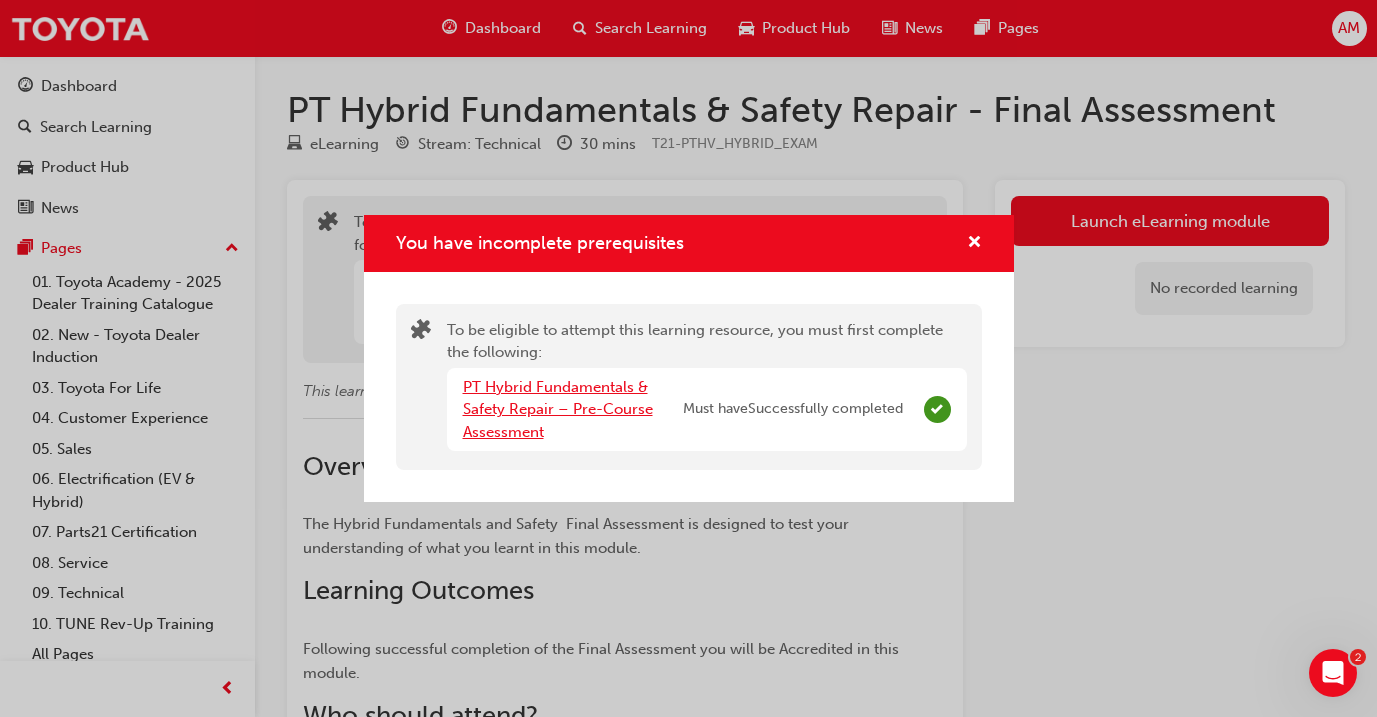 click on "PT Hybrid Fundamentals & Safety Repair – Pre-Course Assessment" at bounding box center (558, 409) 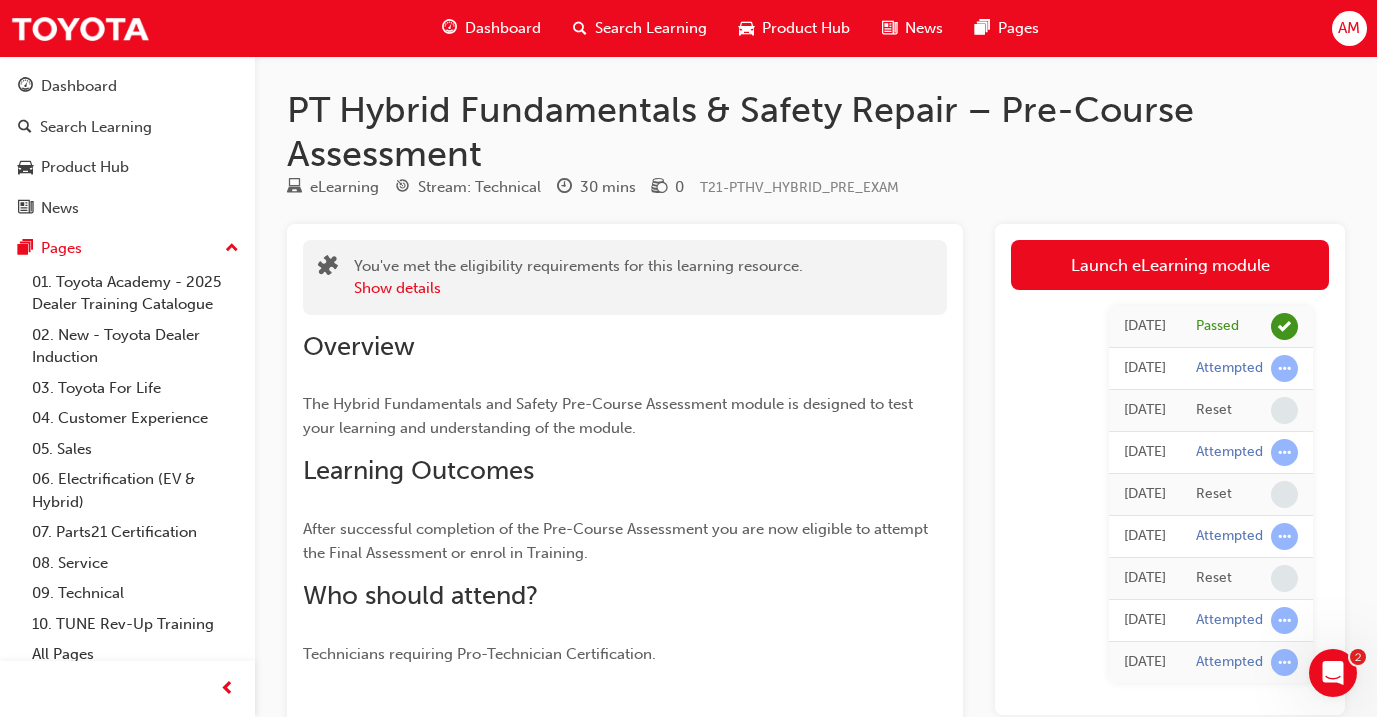 click on "Today Passed   Today Attempted   Today Reset   Today Attempted   Today Reset   Today Attempted   Today Reset   Today Attempted   Today Attempted" at bounding box center (1170, 494) 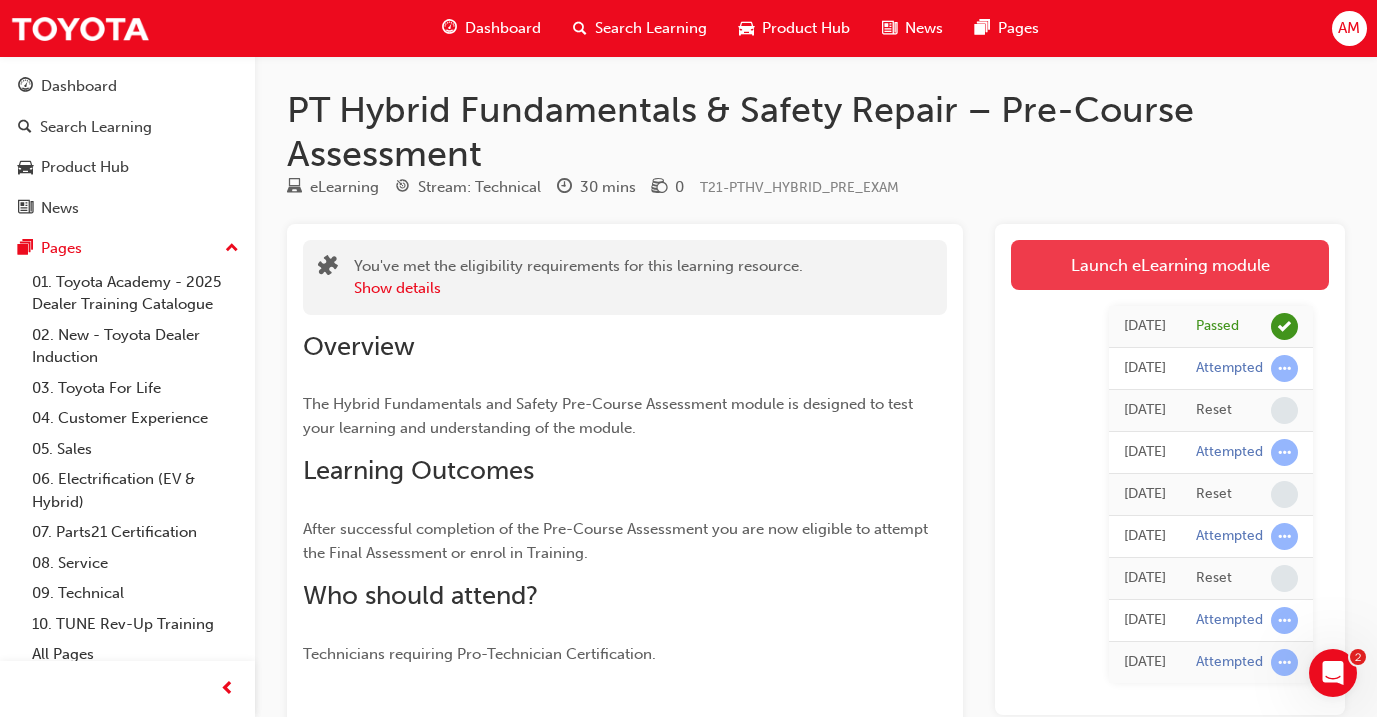 click on "Launch eLearning module" at bounding box center [1170, 265] 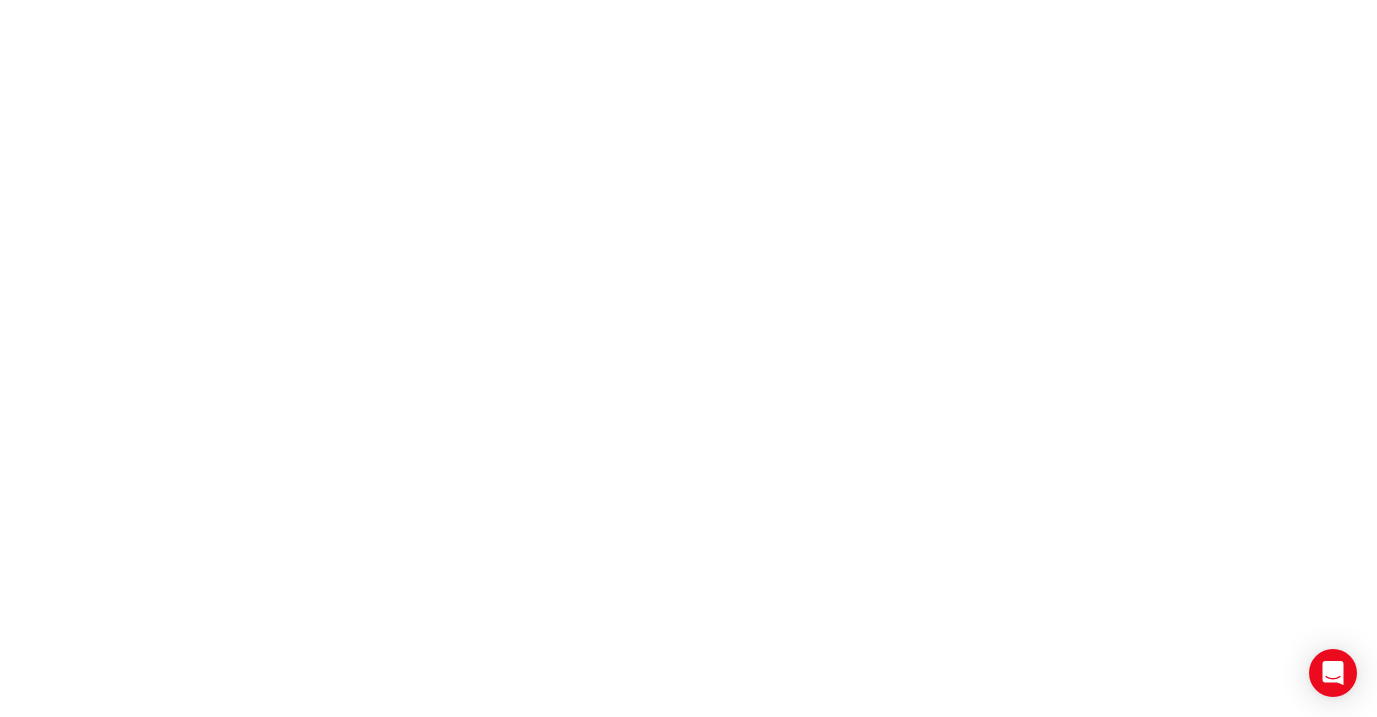 scroll, scrollTop: 0, scrollLeft: 0, axis: both 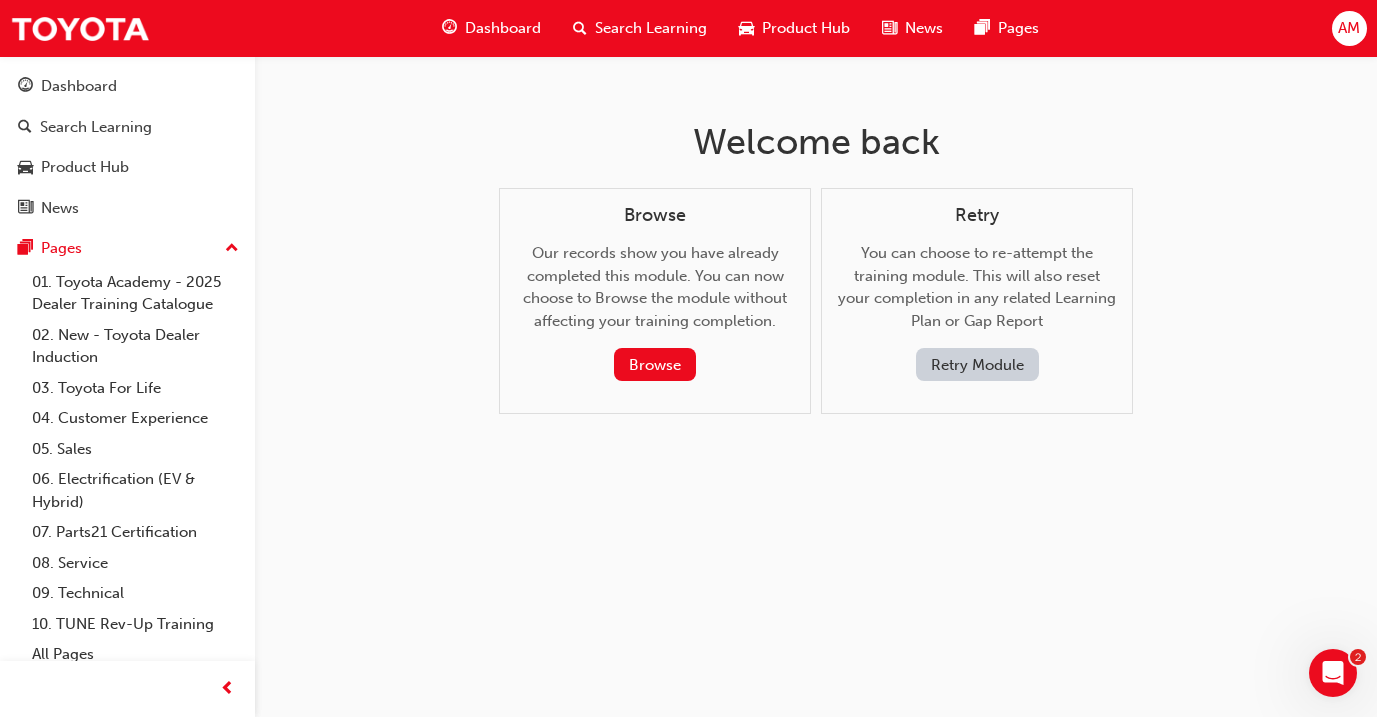 click on "Dashboard" at bounding box center (503, 28) 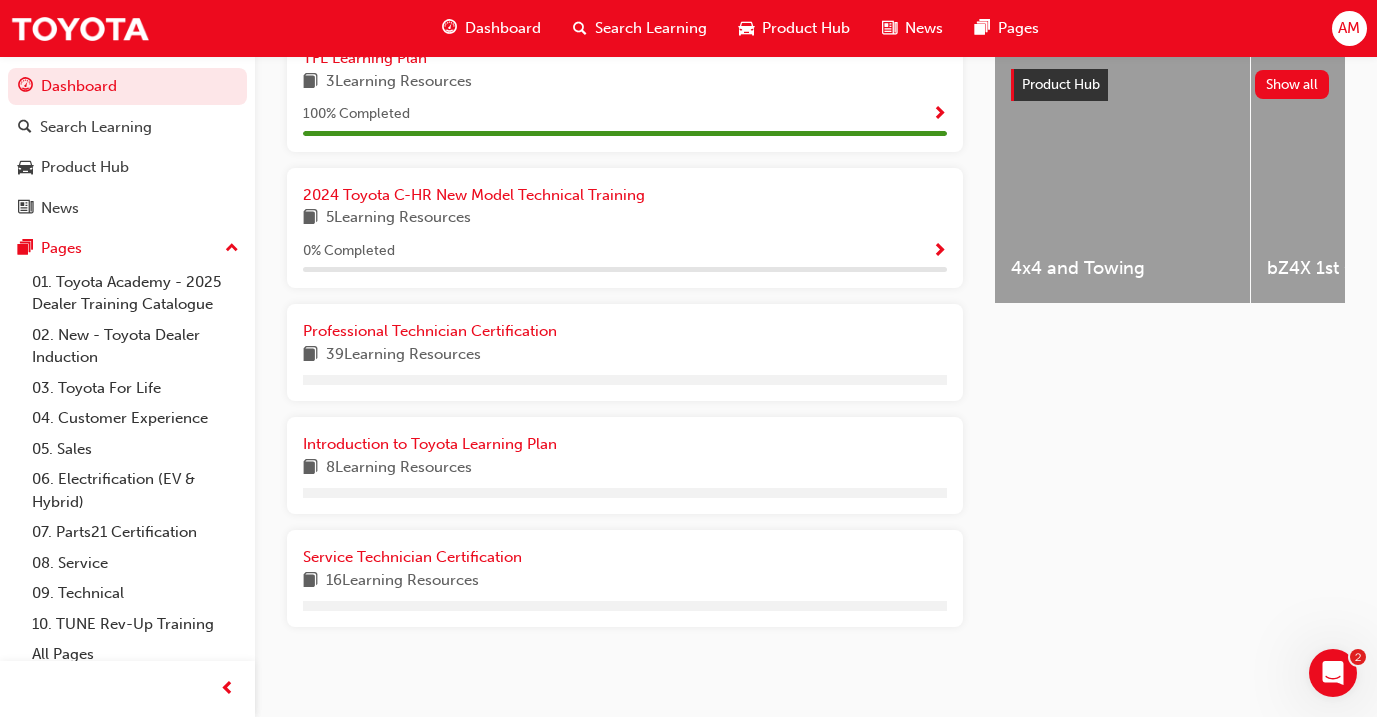 scroll, scrollTop: 718, scrollLeft: 0, axis: vertical 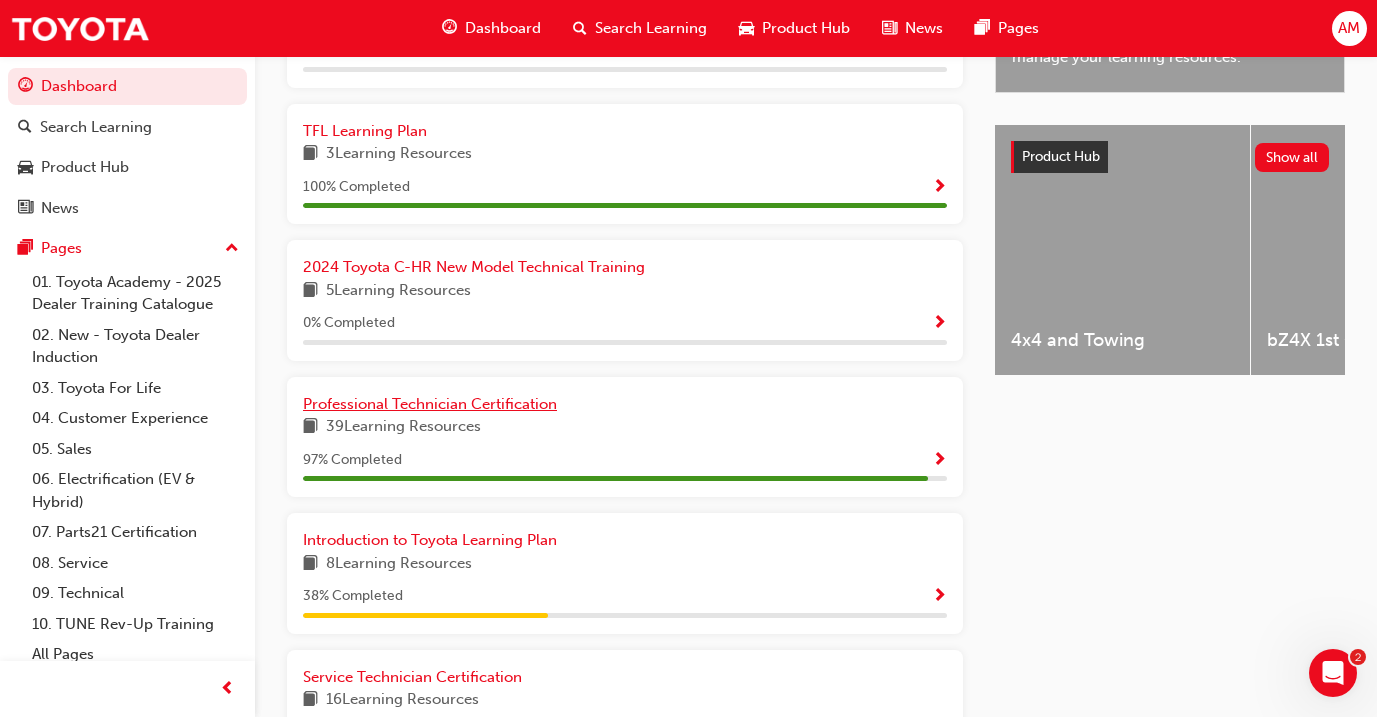 click on "Professional Technician Certification" at bounding box center (430, 404) 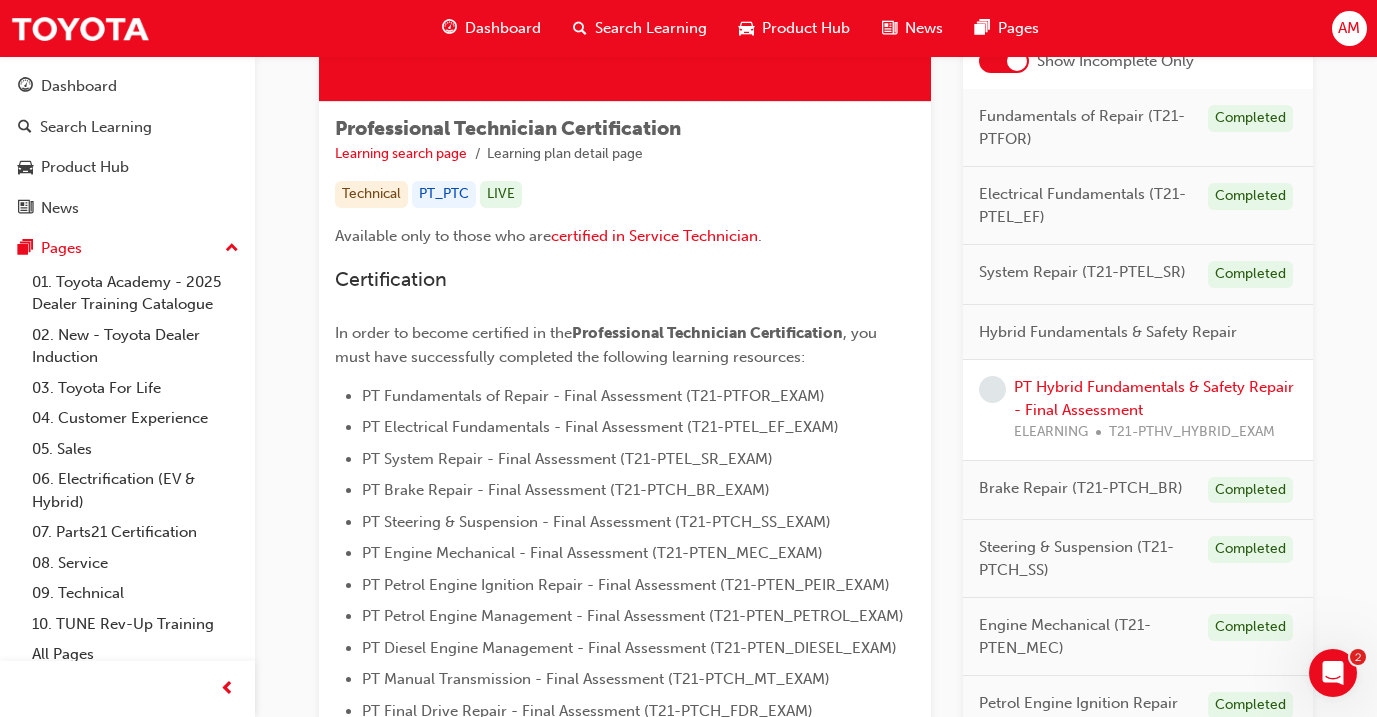 scroll, scrollTop: 300, scrollLeft: 0, axis: vertical 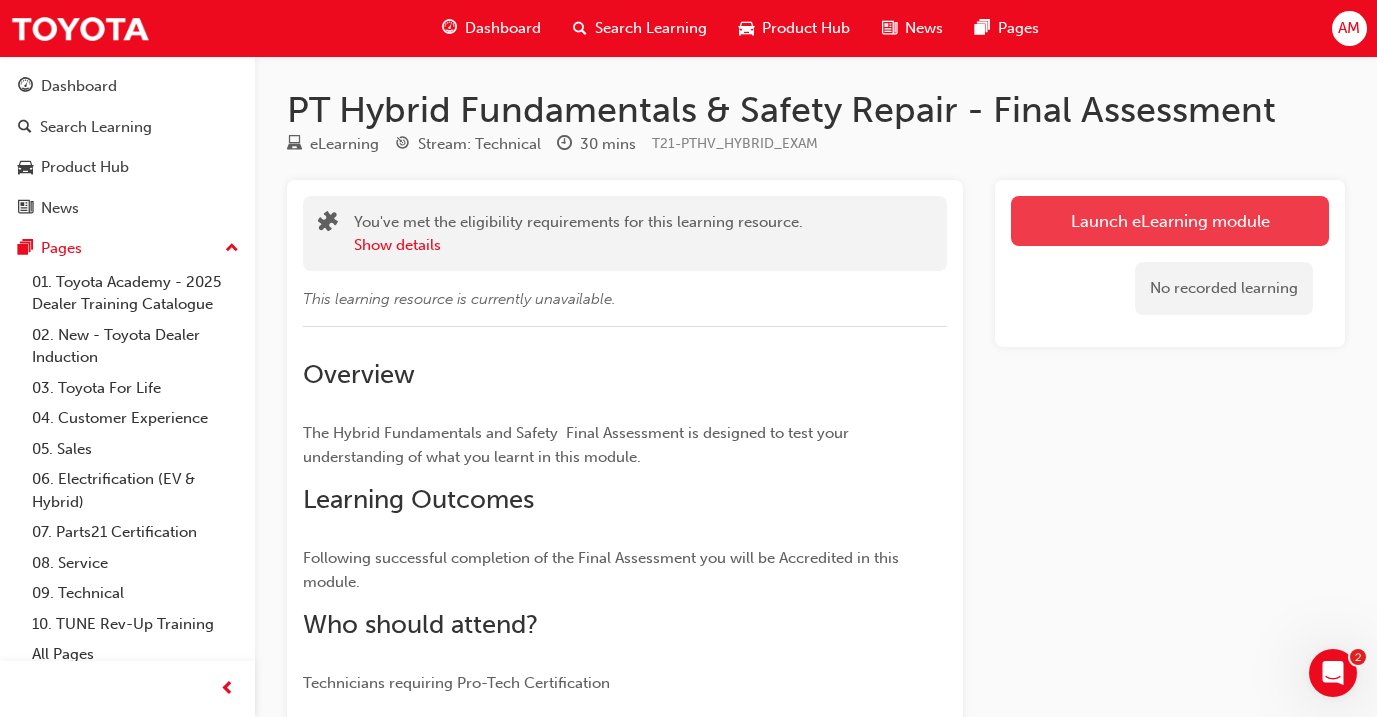 click on "Launch eLearning module" at bounding box center [1170, 221] 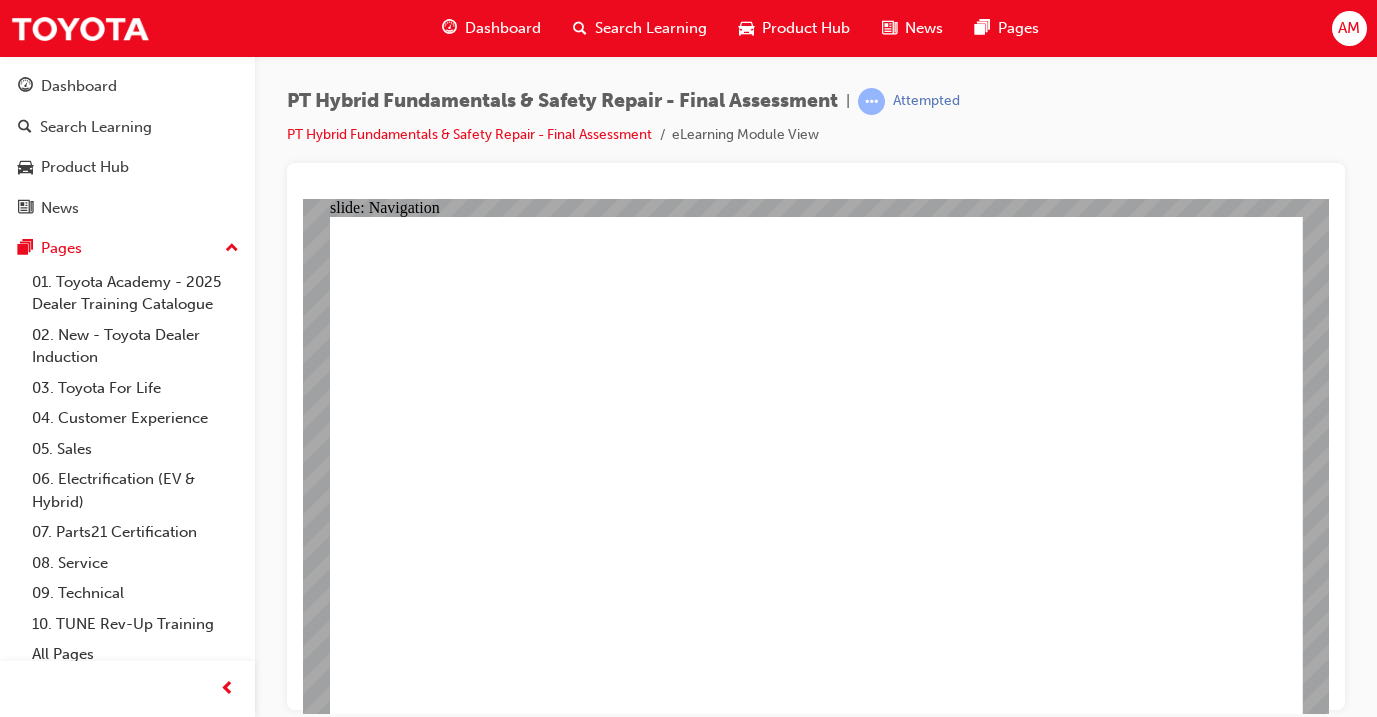 scroll, scrollTop: 0, scrollLeft: 0, axis: both 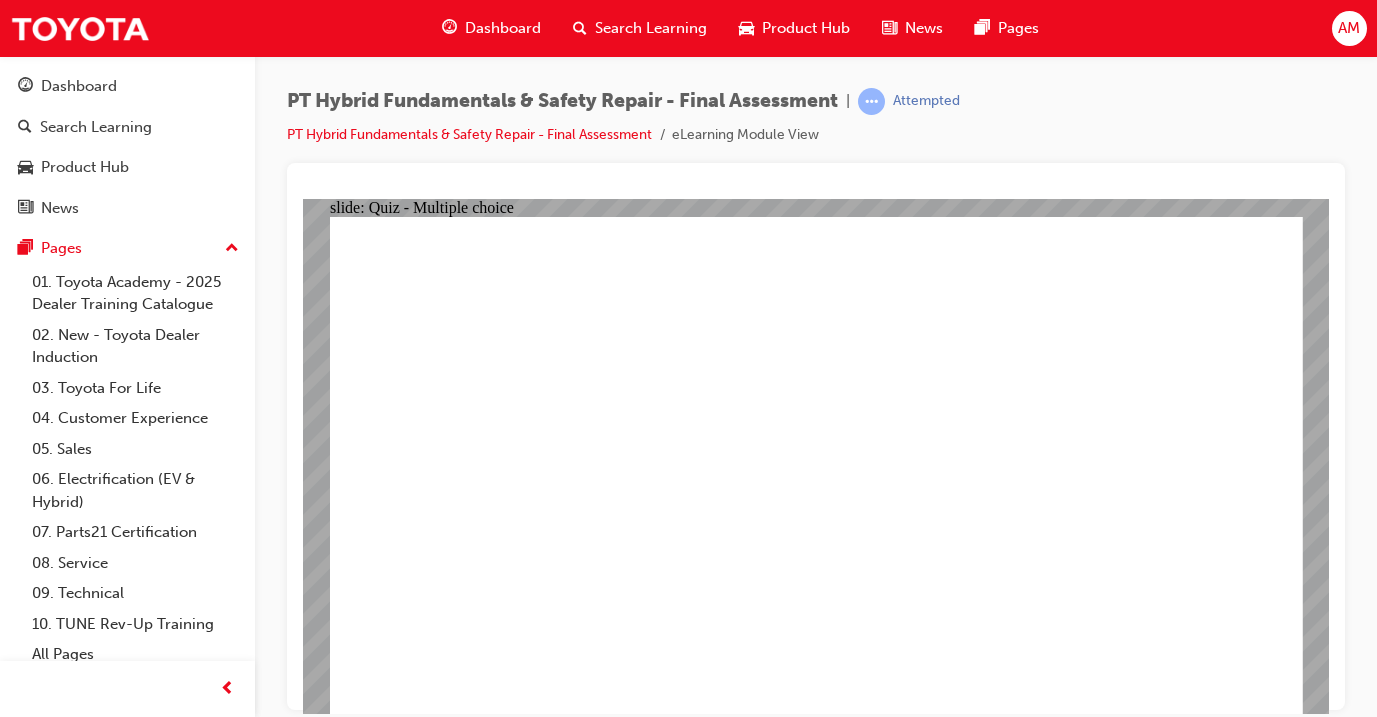 click 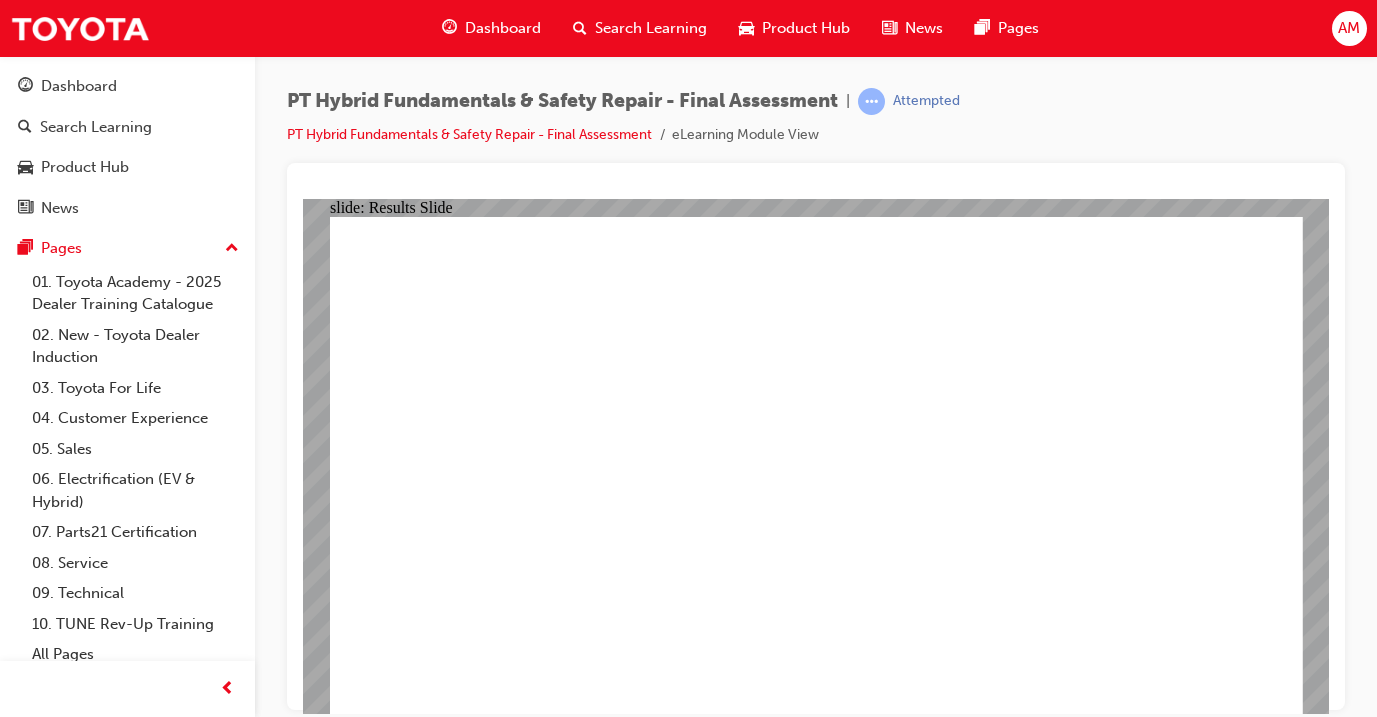 click 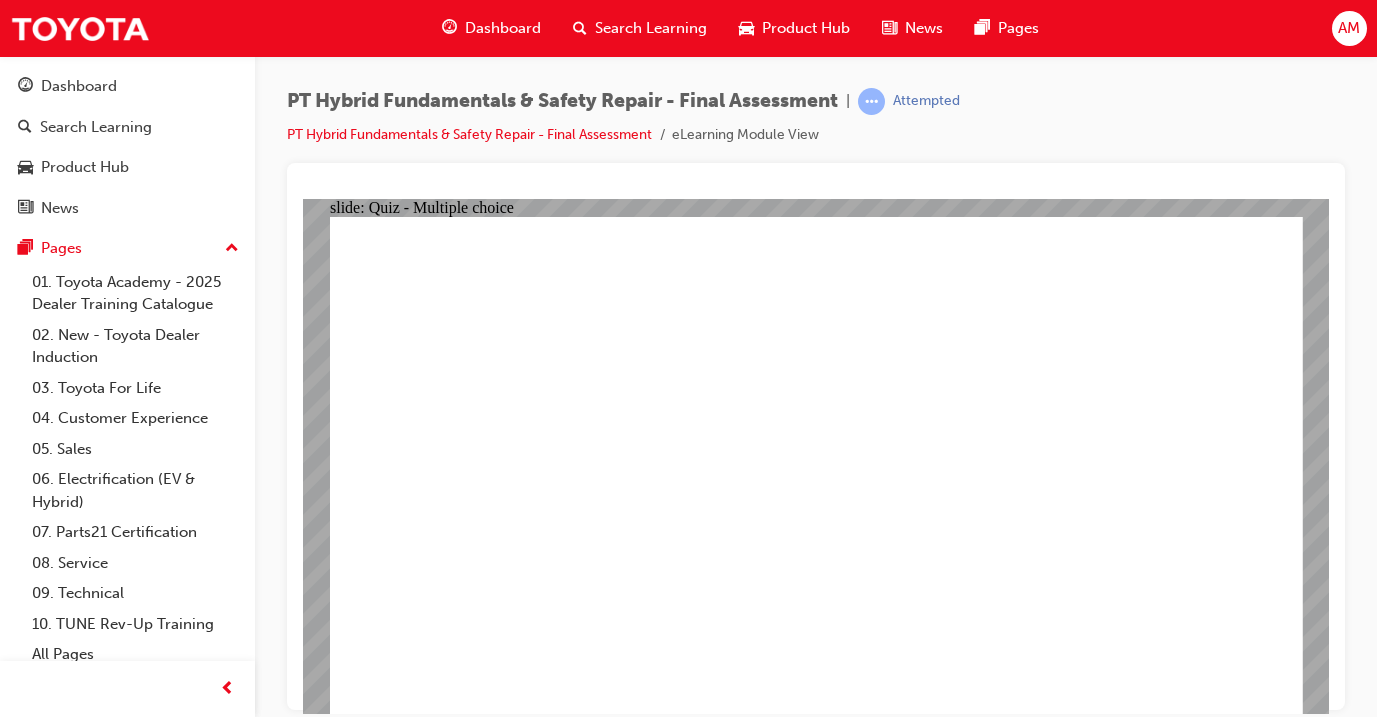 click 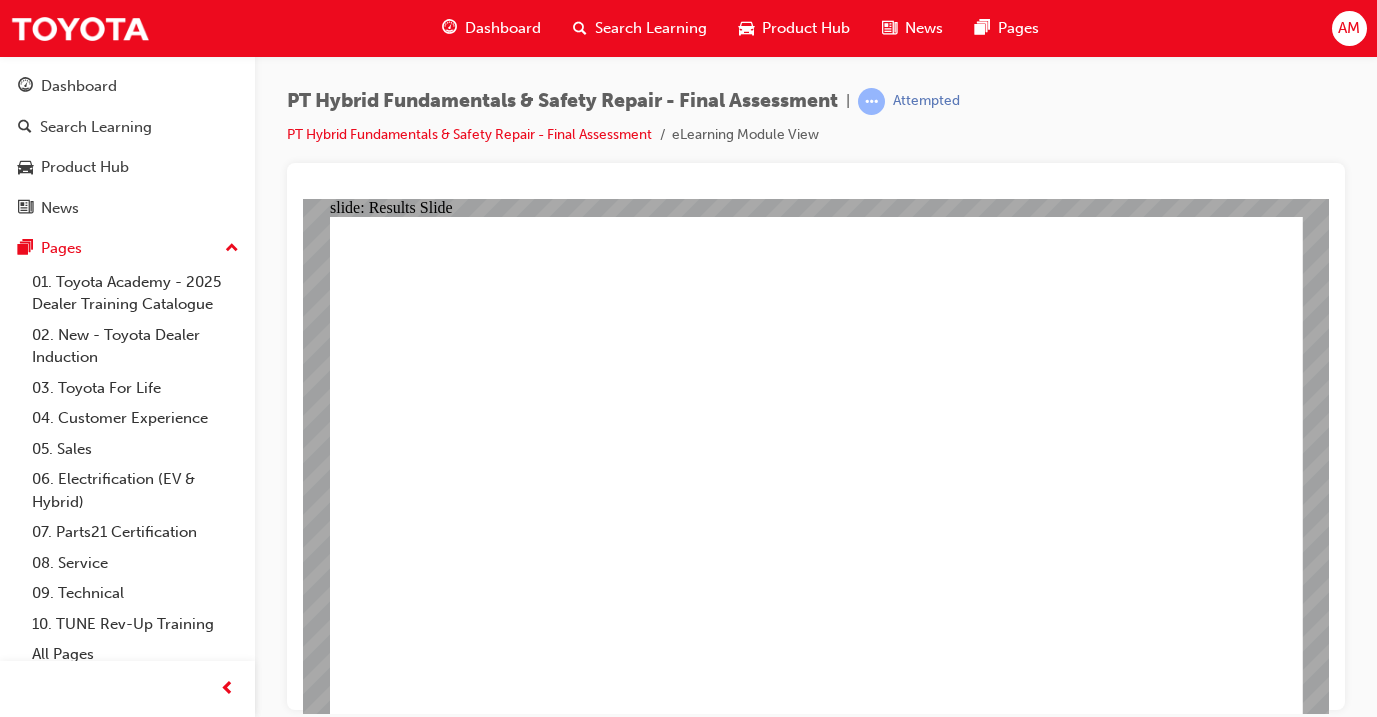 click 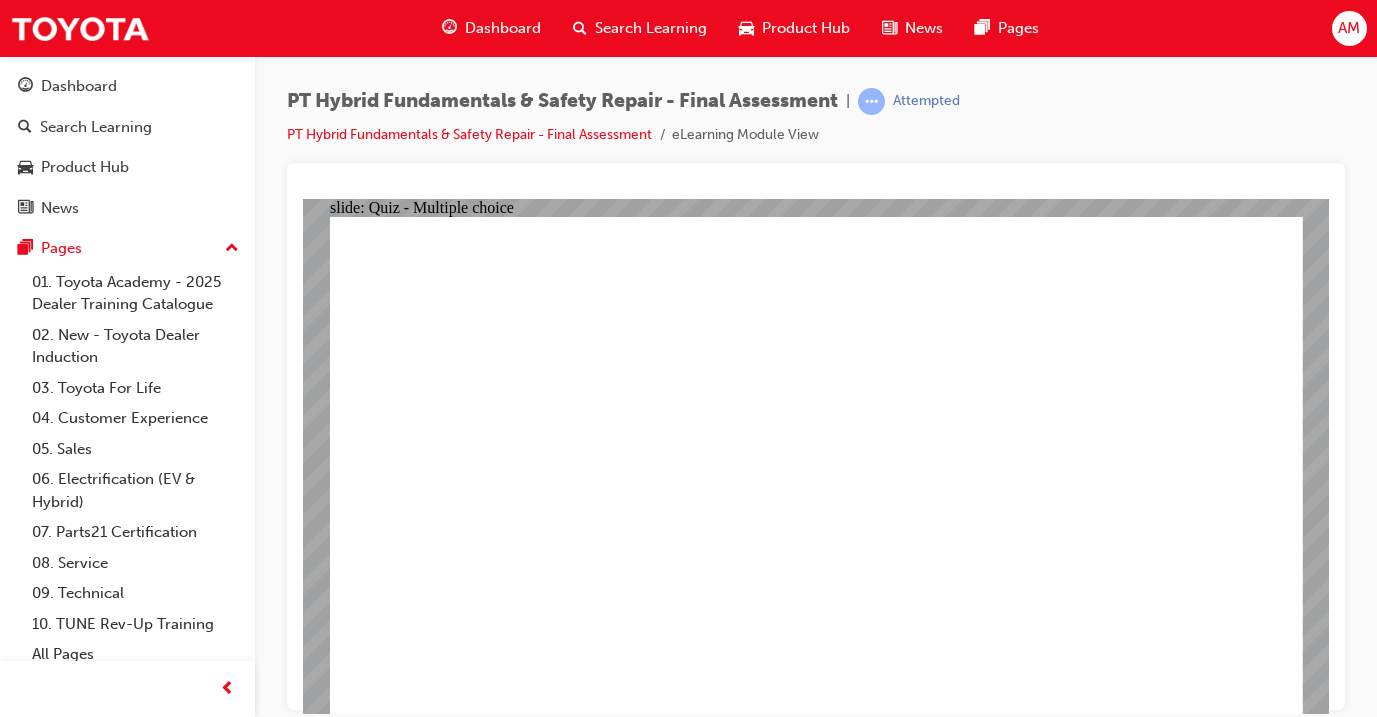 click 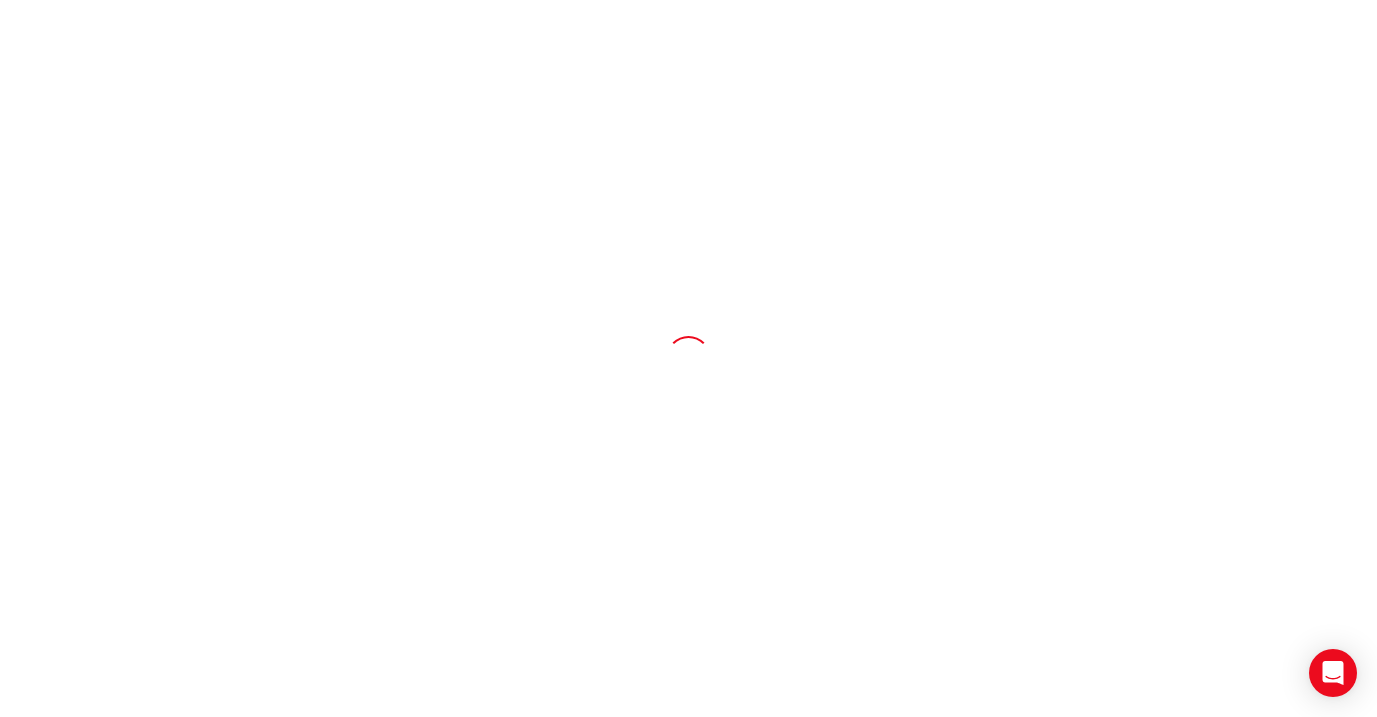 scroll, scrollTop: 0, scrollLeft: 0, axis: both 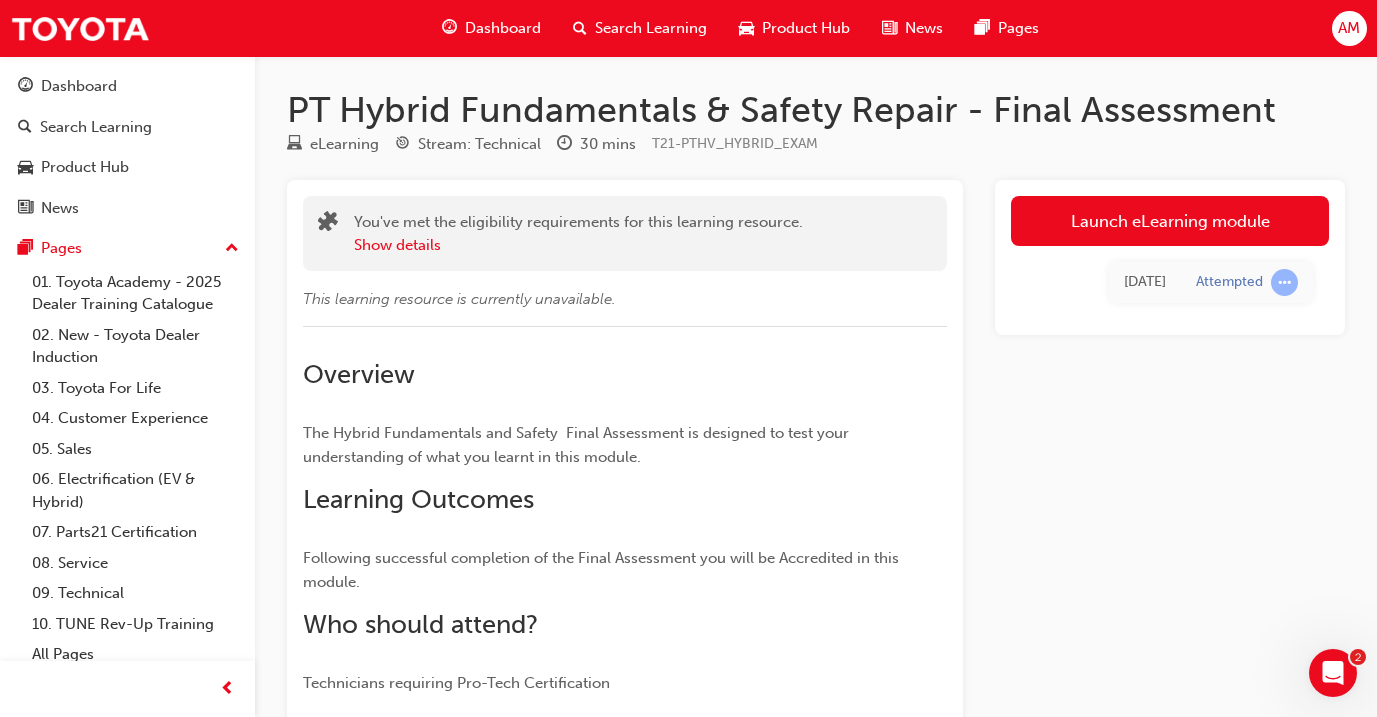 click on "Dashboard" at bounding box center [503, 28] 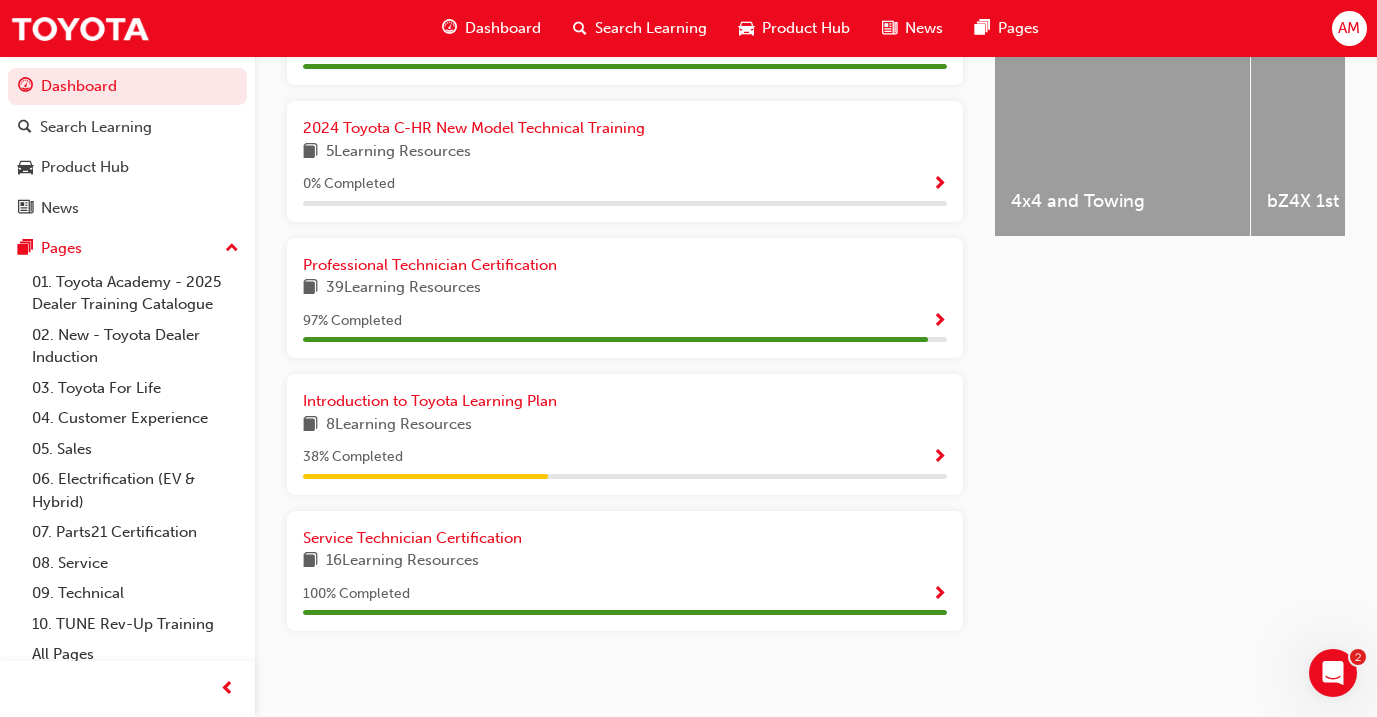 scroll, scrollTop: 856, scrollLeft: 0, axis: vertical 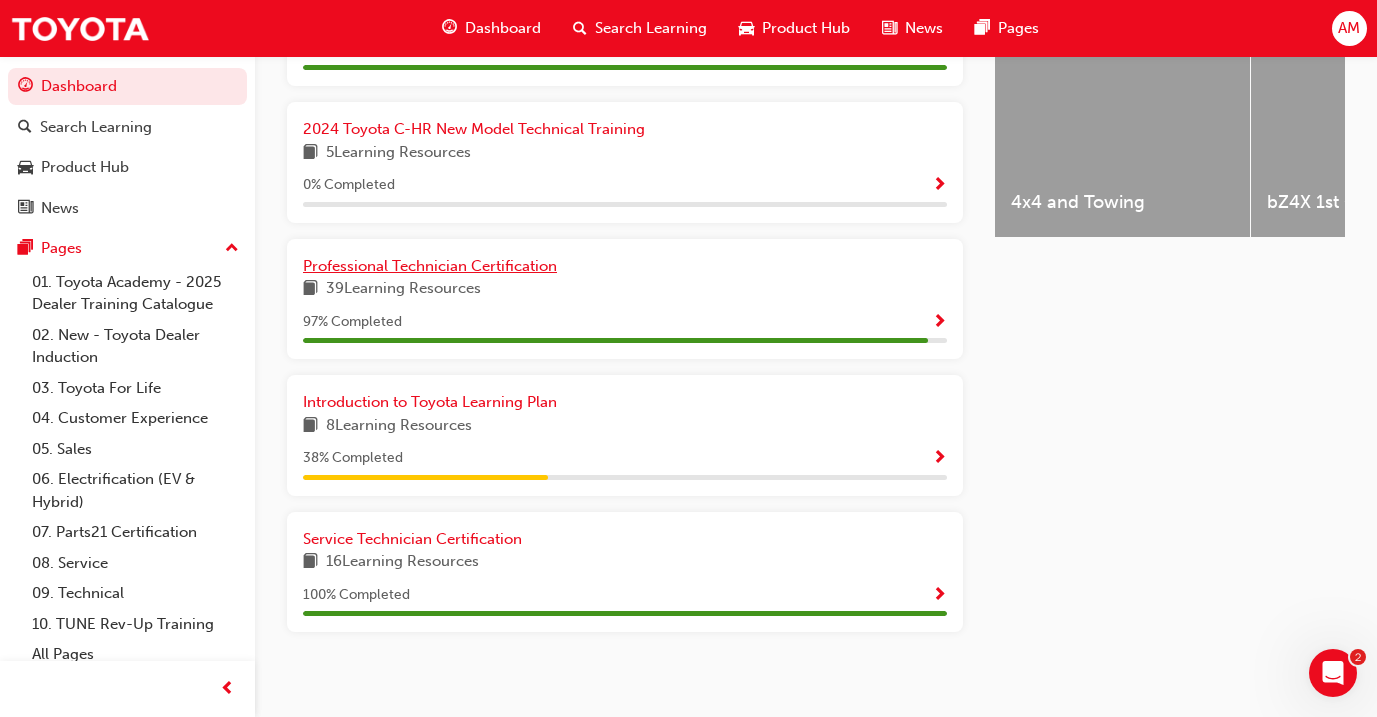 click on "Professional Technician Certification" at bounding box center (430, 266) 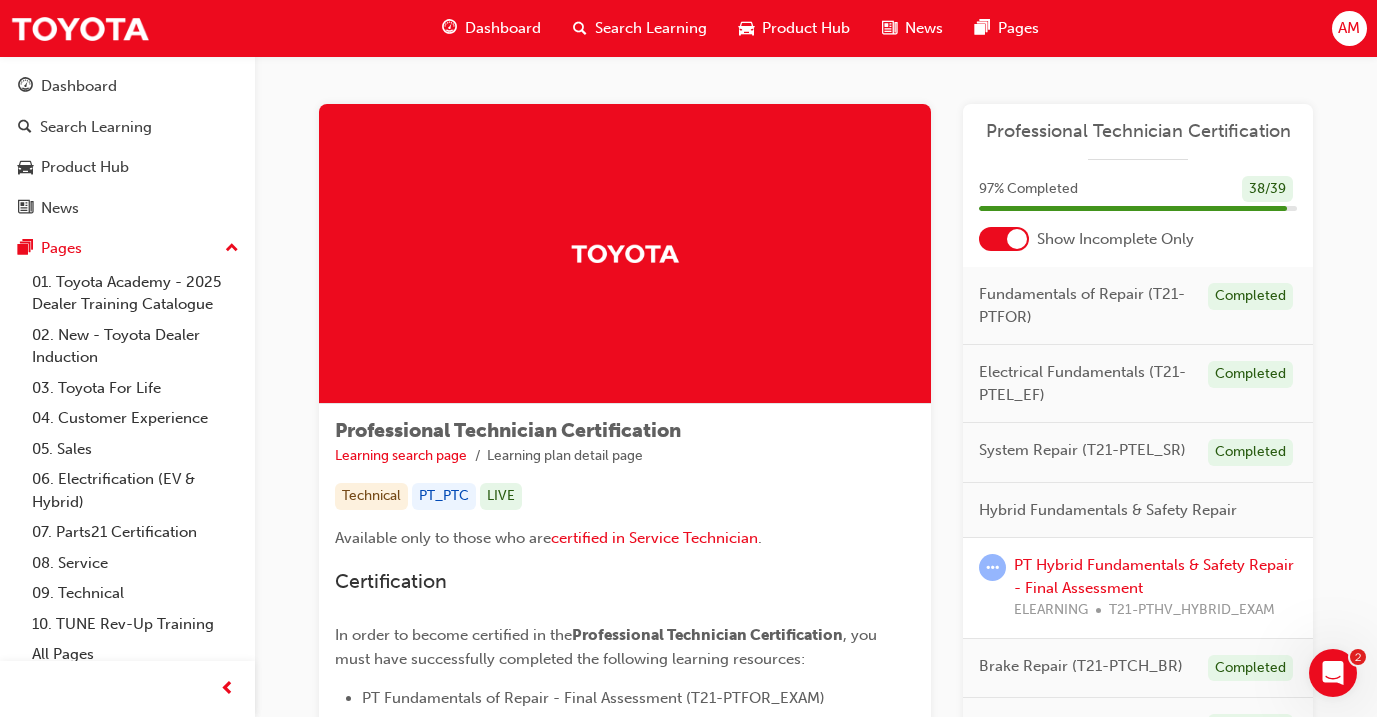 scroll, scrollTop: 8, scrollLeft: 0, axis: vertical 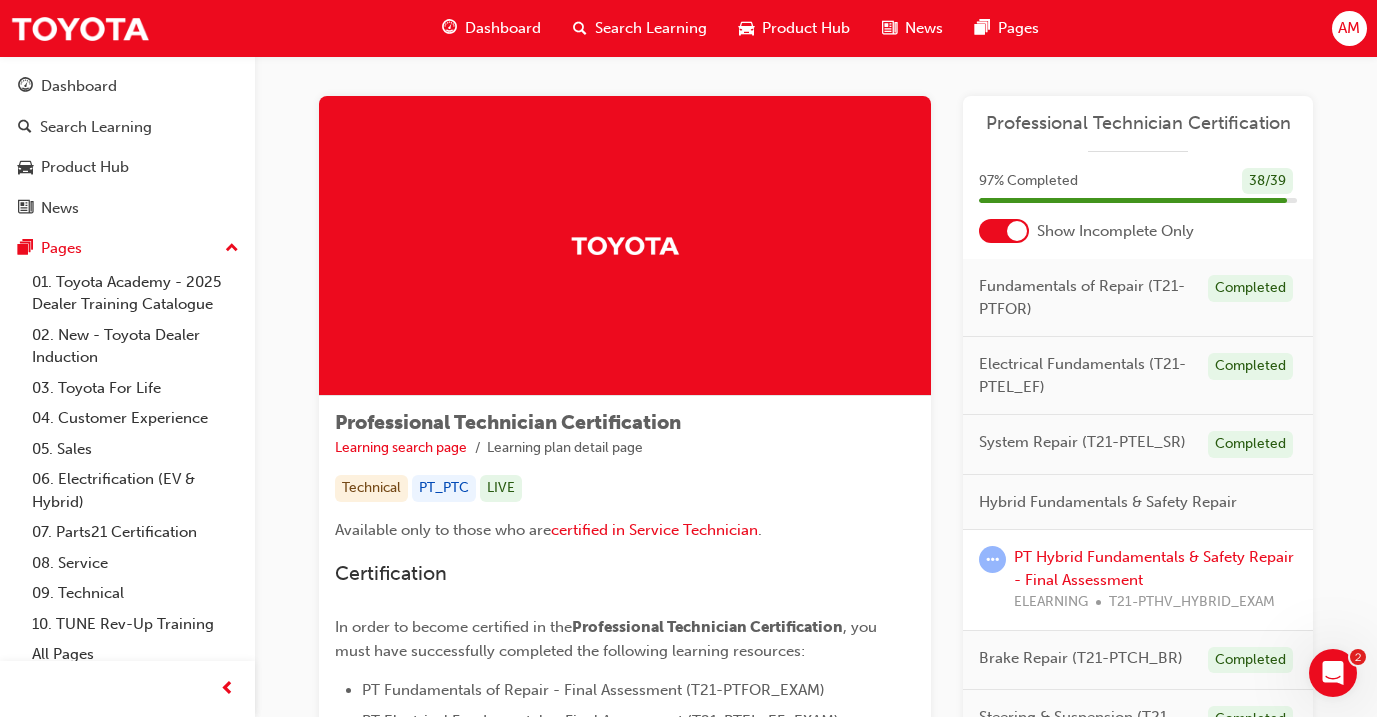 click on "PT Hybrid Fundamentals & Safety Repair - Final Assessment ELEARNING T21-PTHV_HYBRID_EXAM" at bounding box center (1155, 580) 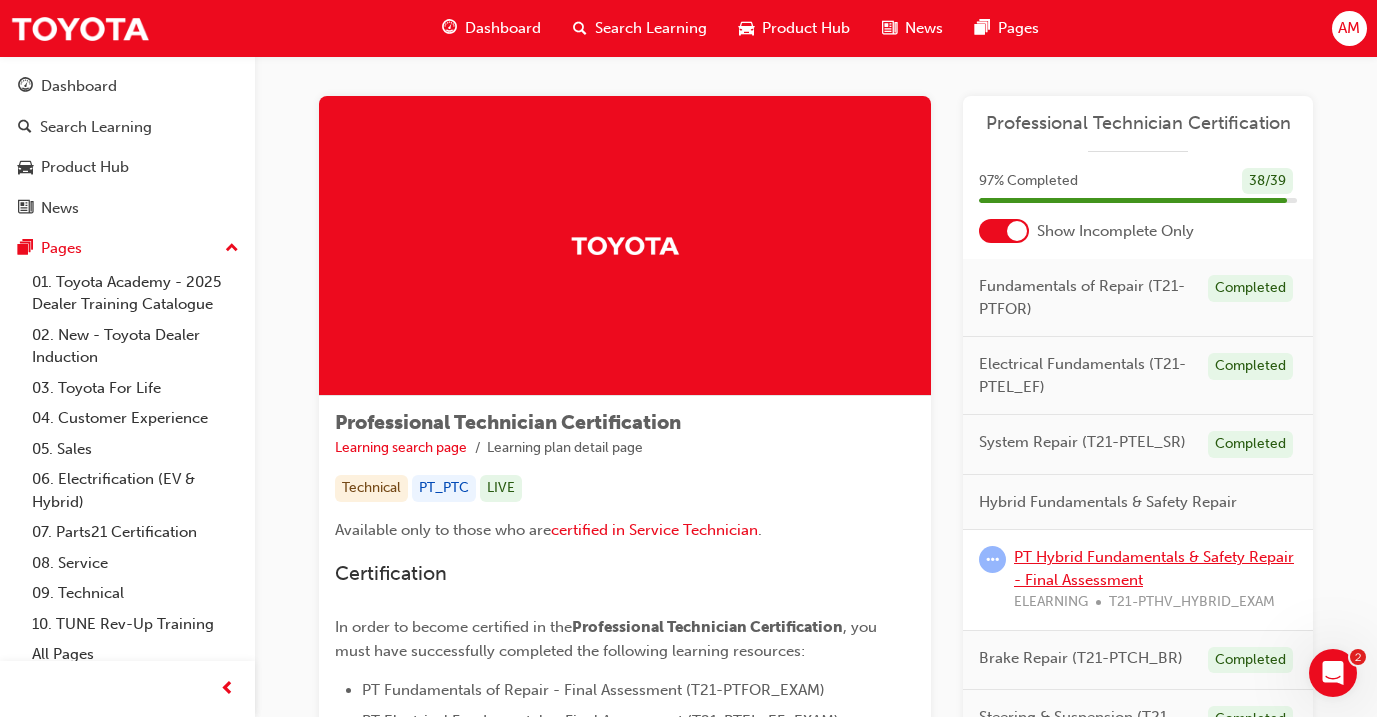 click on "PT Hybrid Fundamentals & Safety Repair - Final Assessment" at bounding box center [1154, 568] 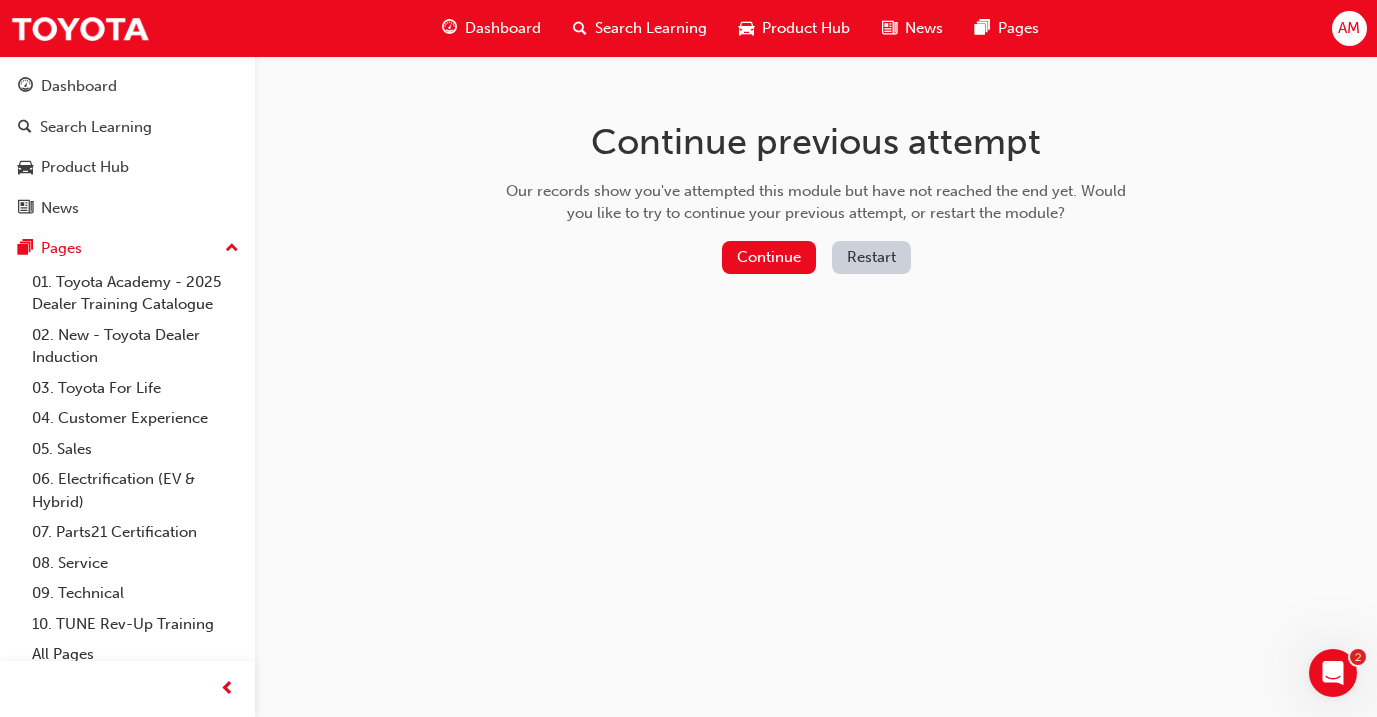 click on "Restart" at bounding box center (871, 257) 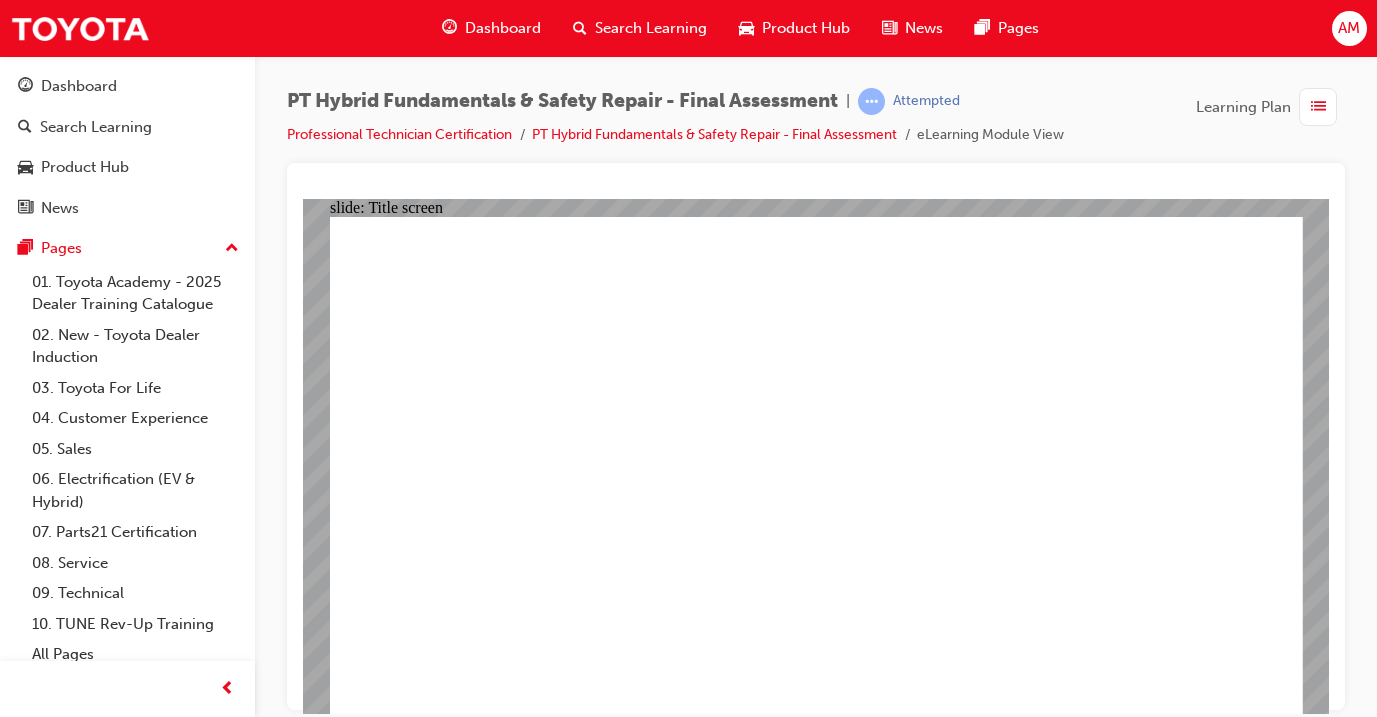 scroll, scrollTop: 0, scrollLeft: 0, axis: both 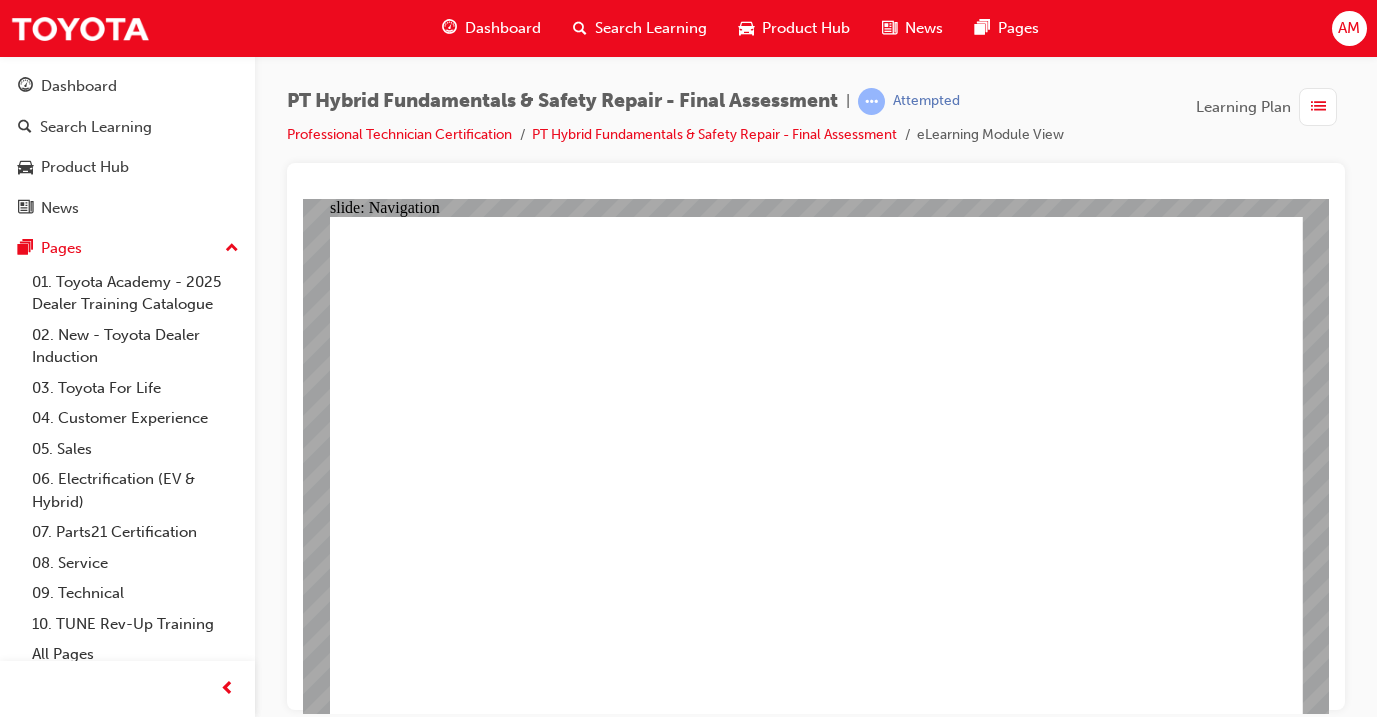 click 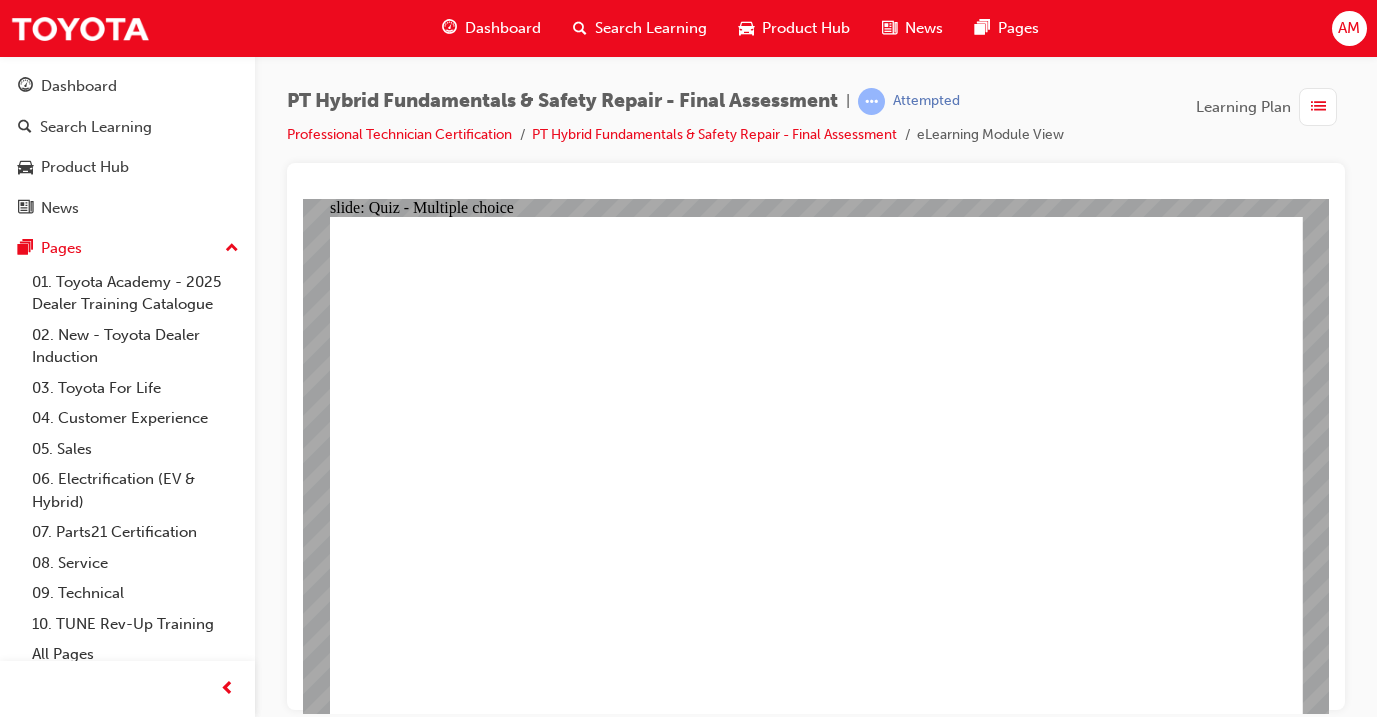 scroll, scrollTop: 0, scrollLeft: 0, axis: both 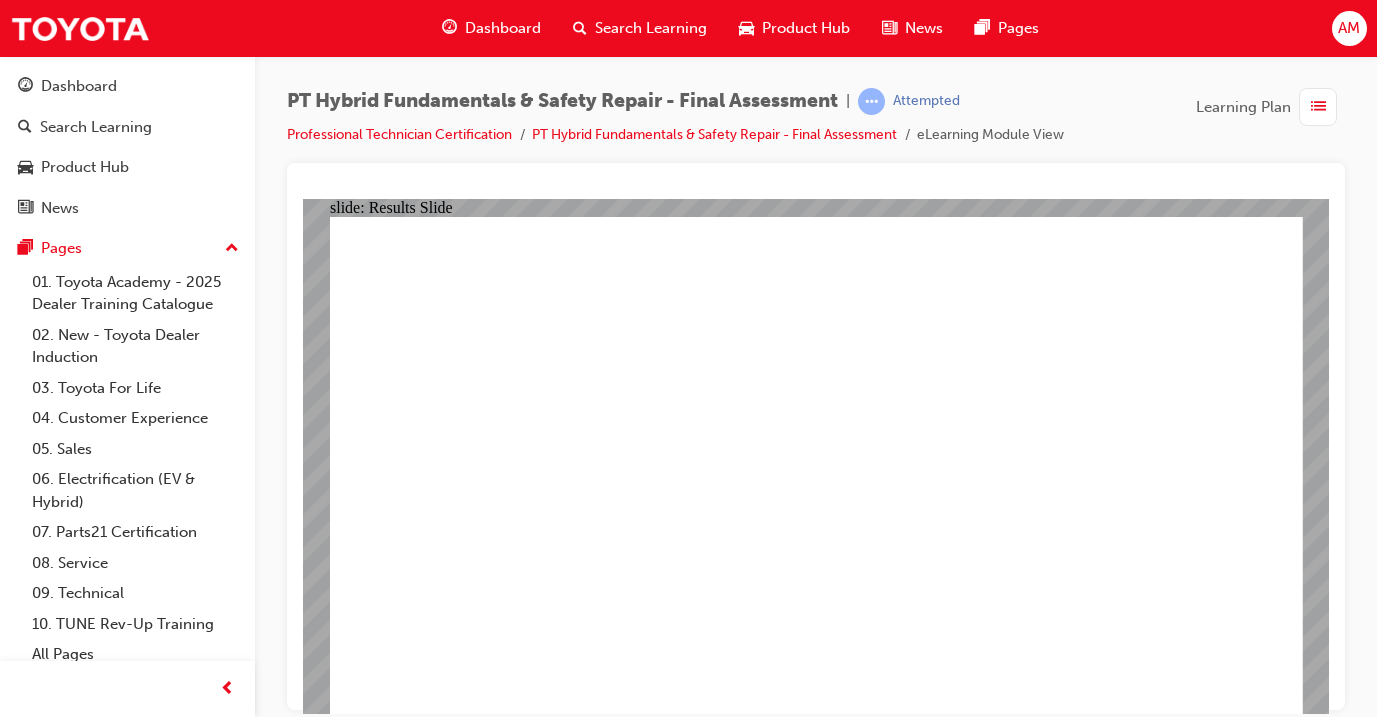 click 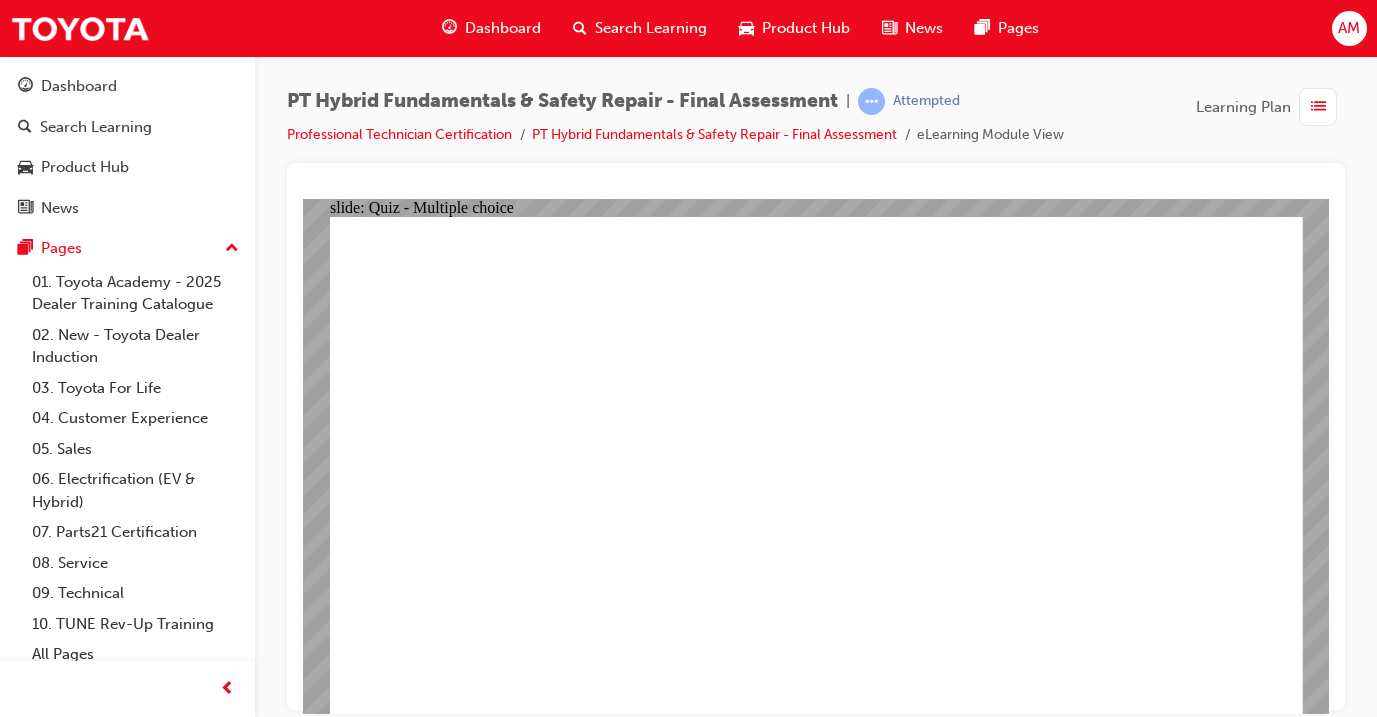 click 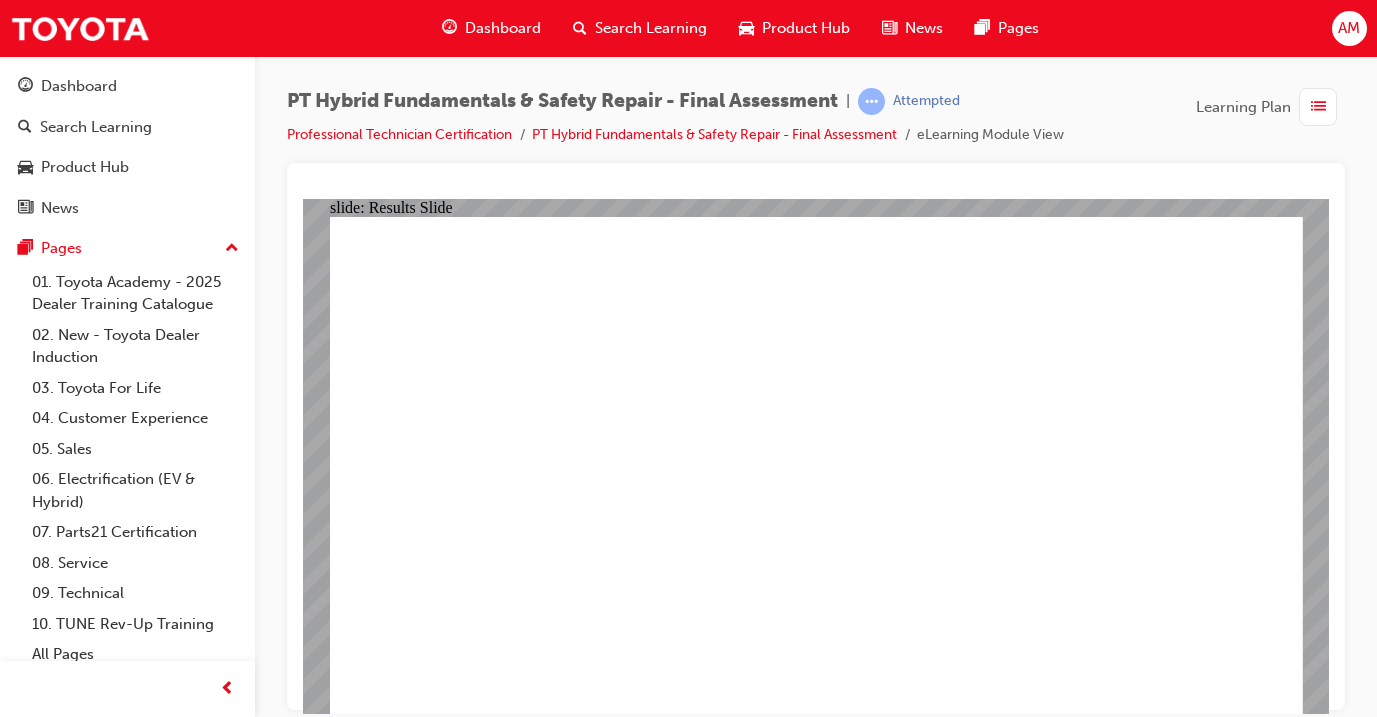 click 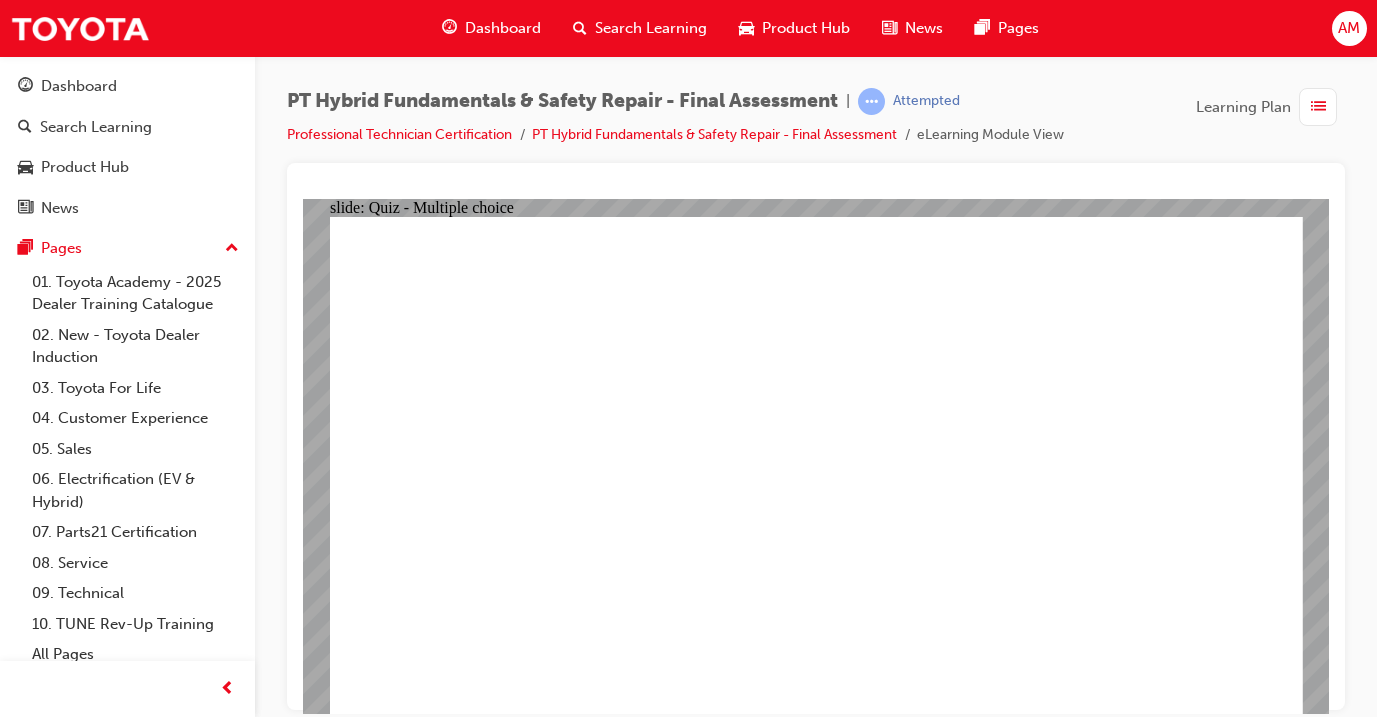 click 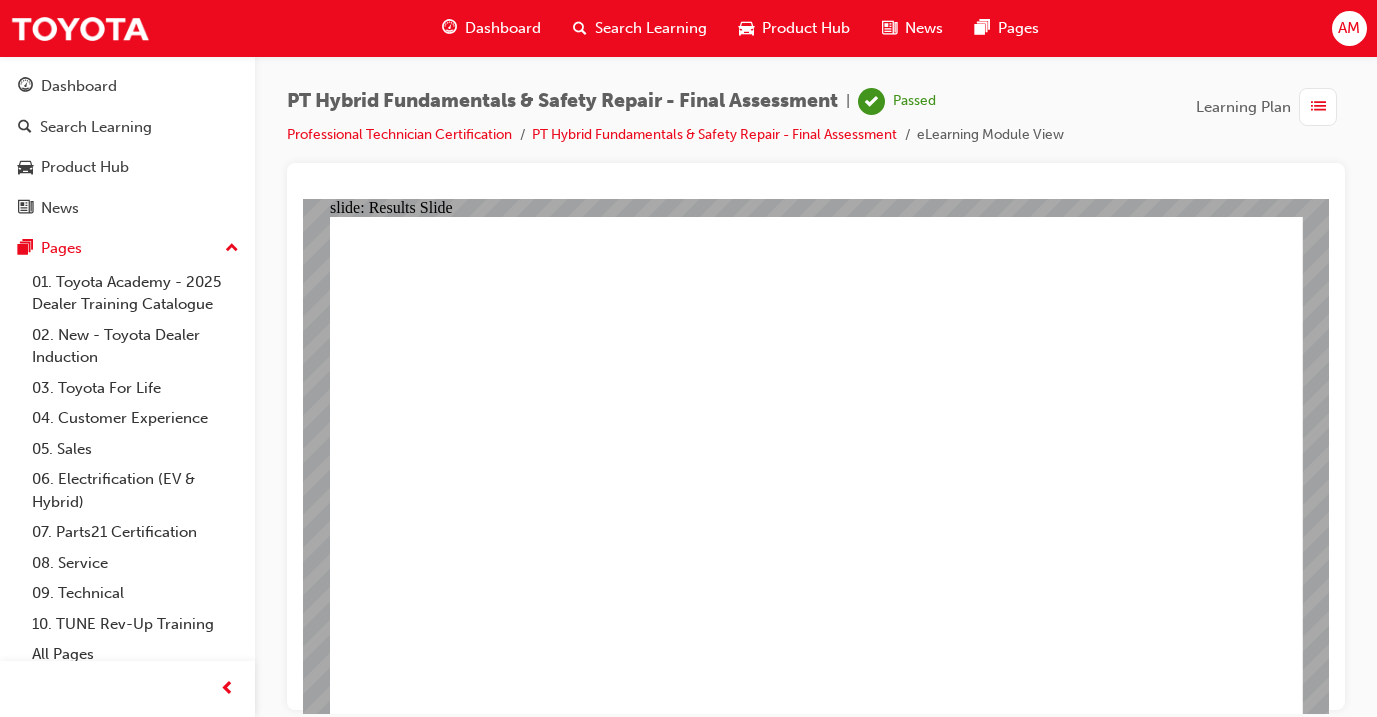 click 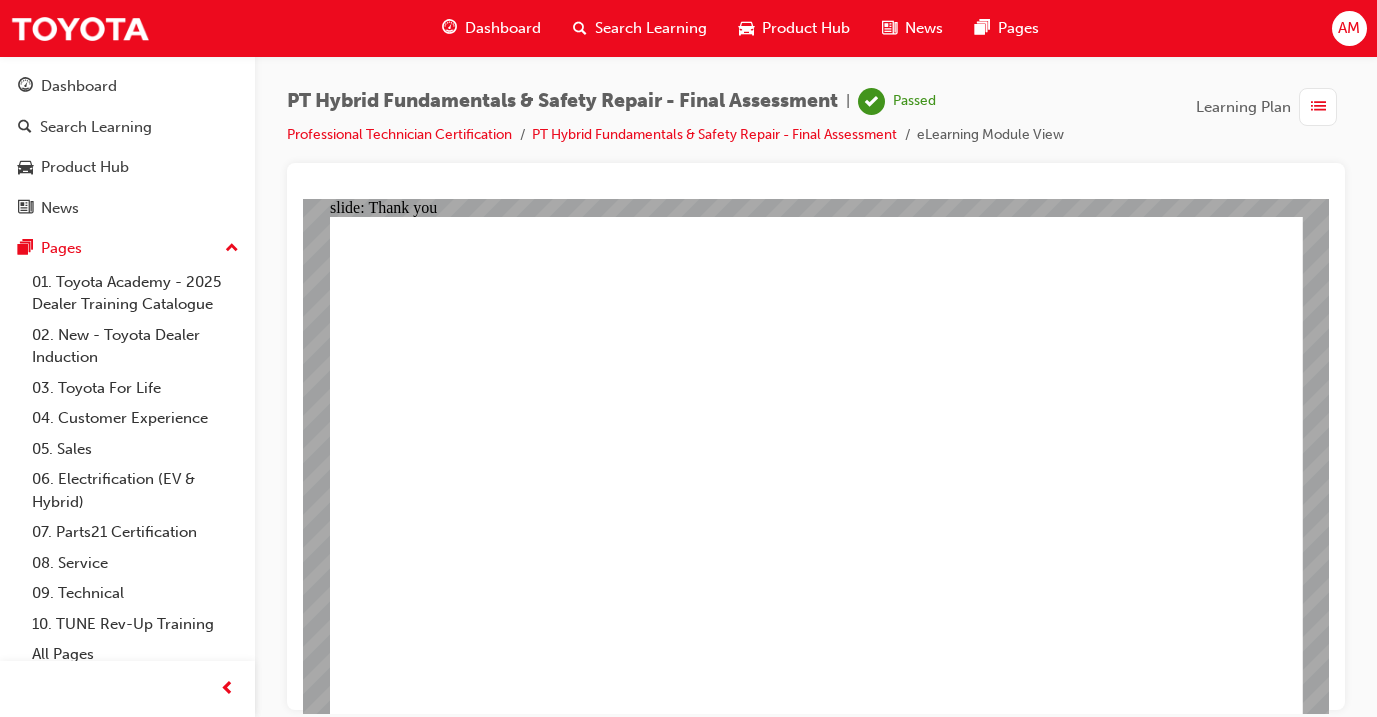 click 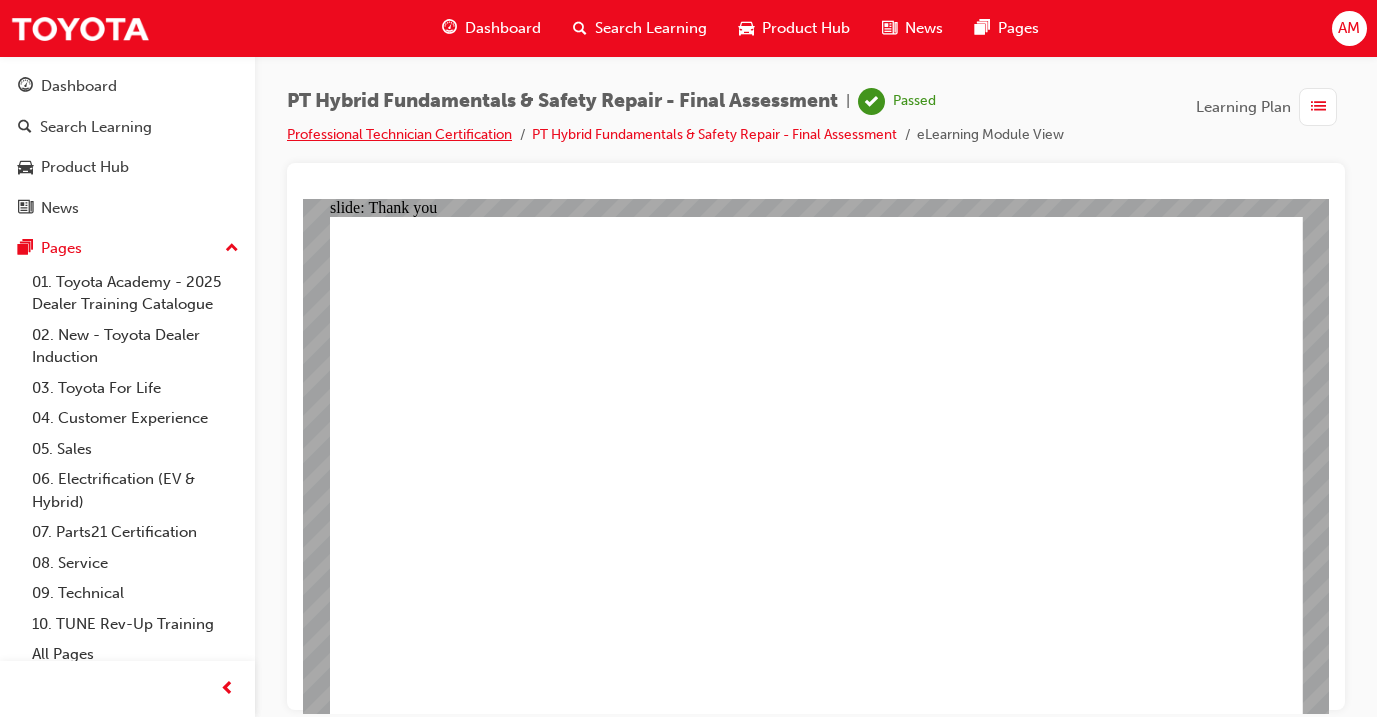 click on "Professional Technician Certification" at bounding box center (399, 134) 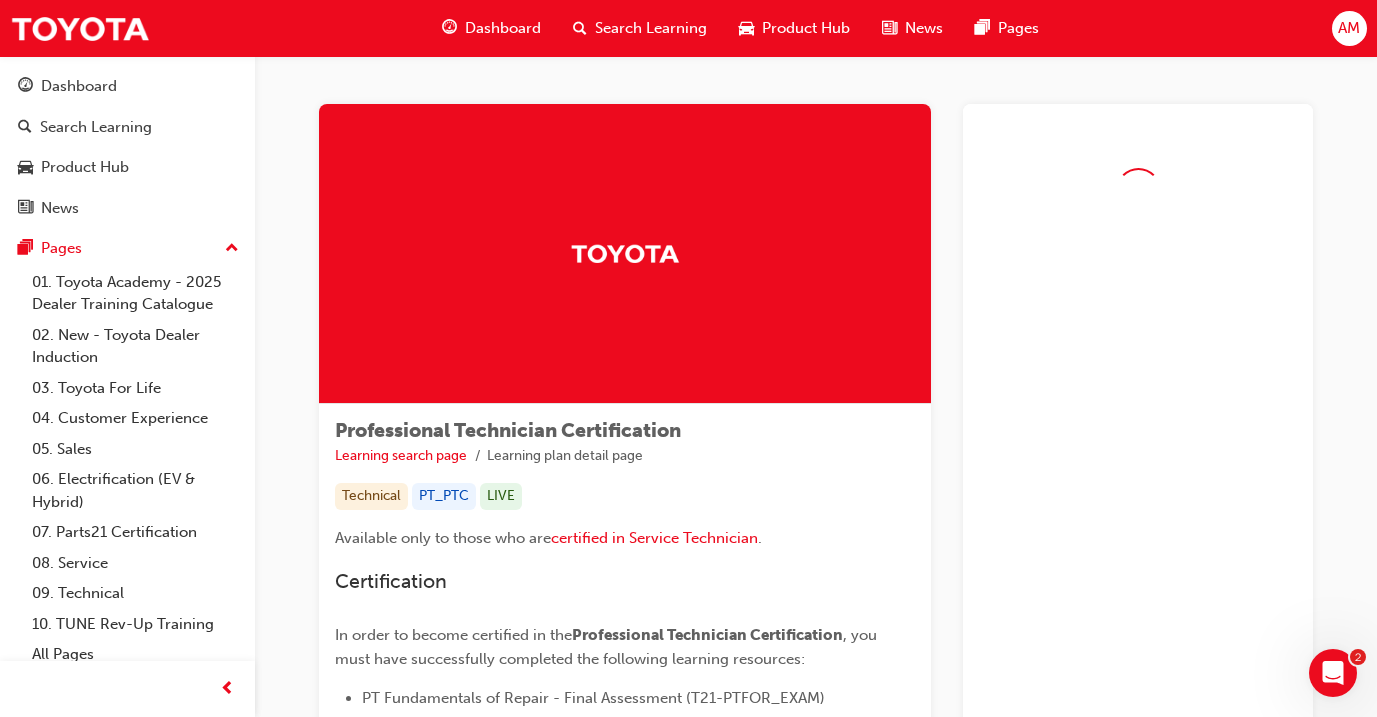 click on "Dashboard" at bounding box center (503, 28) 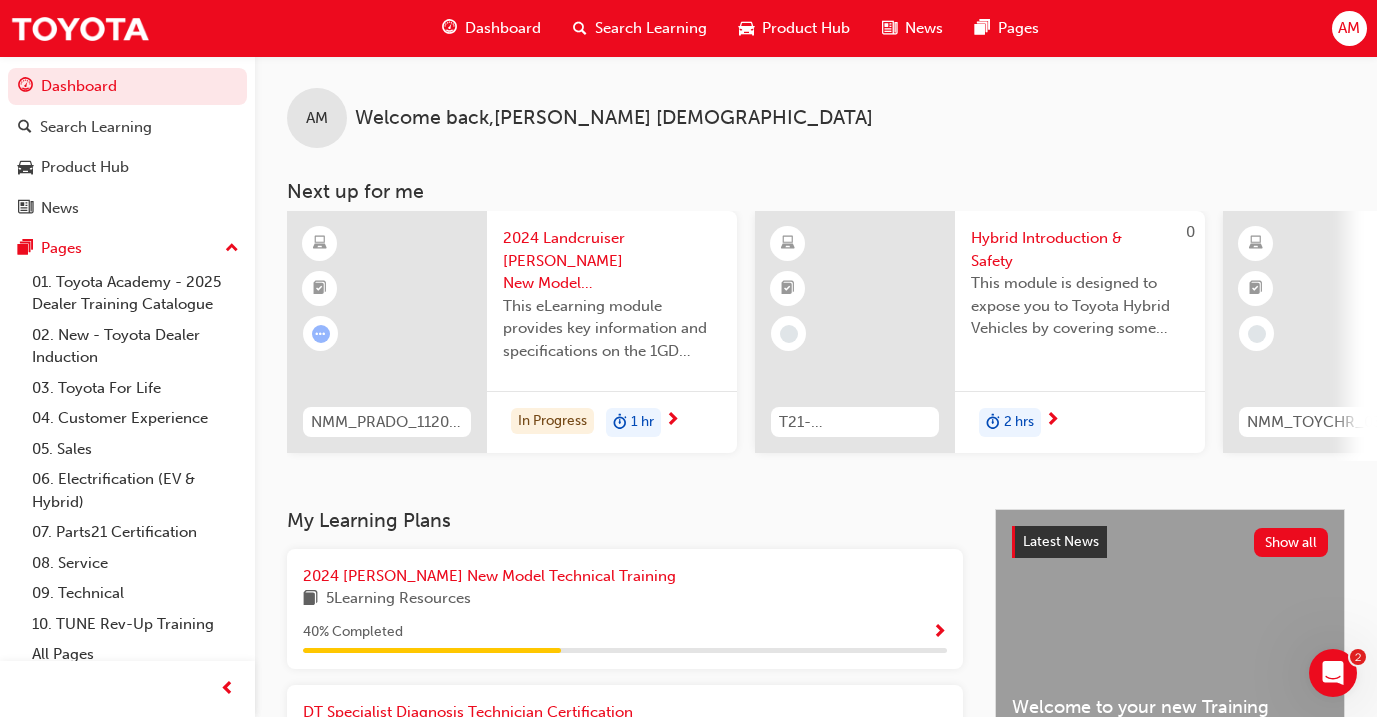 click on "Dashboard" at bounding box center [503, 28] 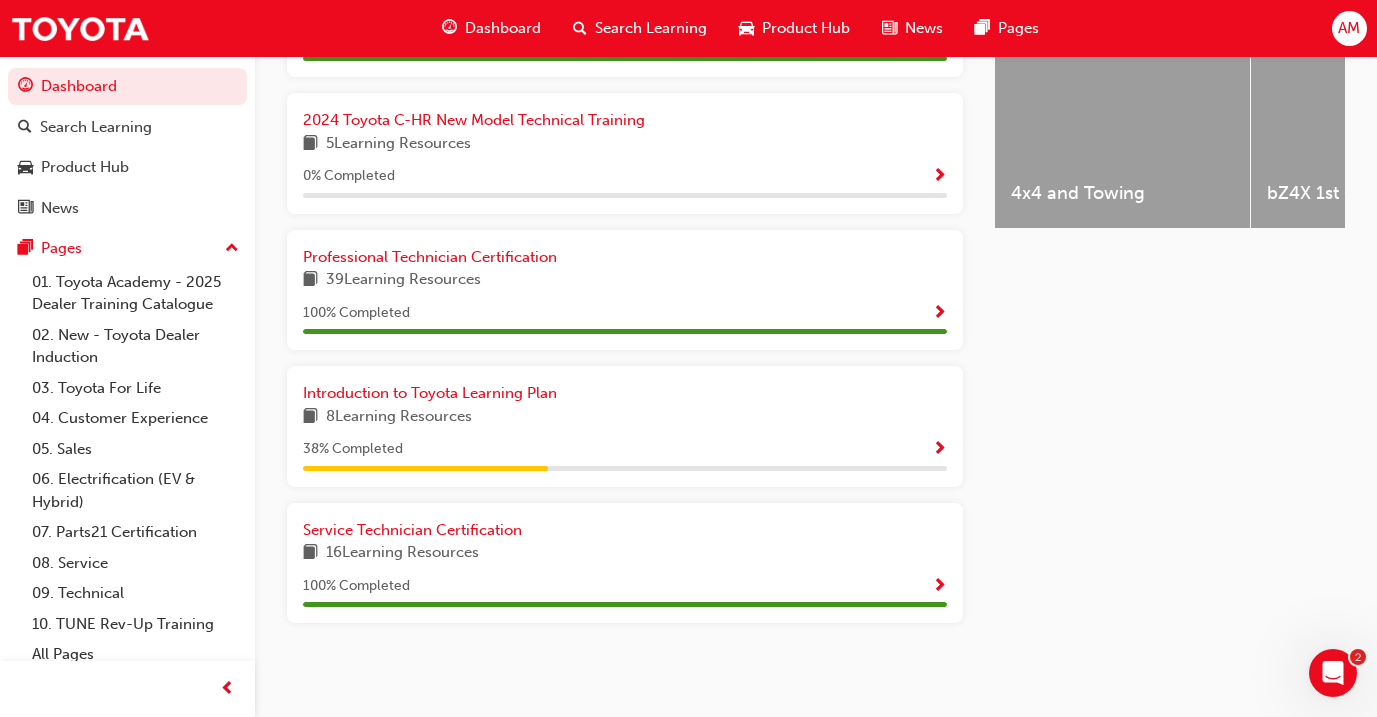 scroll, scrollTop: 864, scrollLeft: 0, axis: vertical 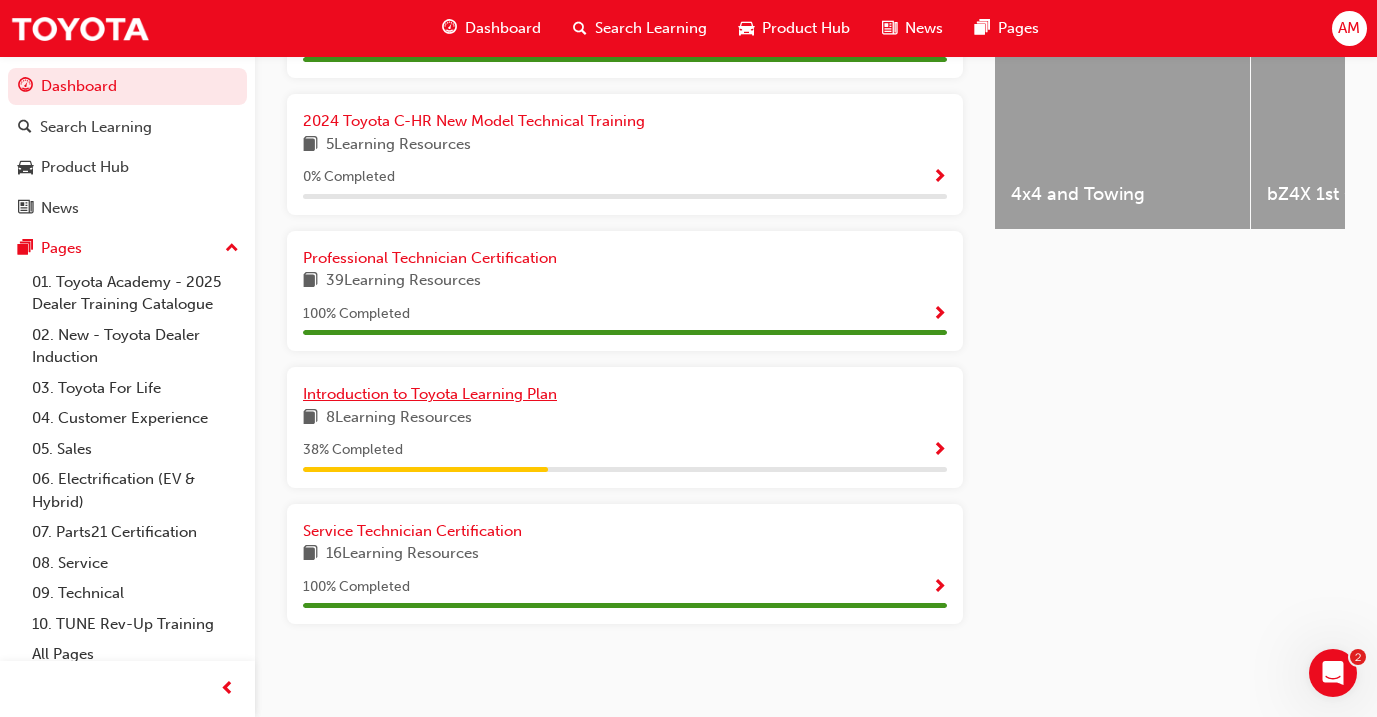 click on "Introduction to Toyota Learning Plan" at bounding box center (430, 394) 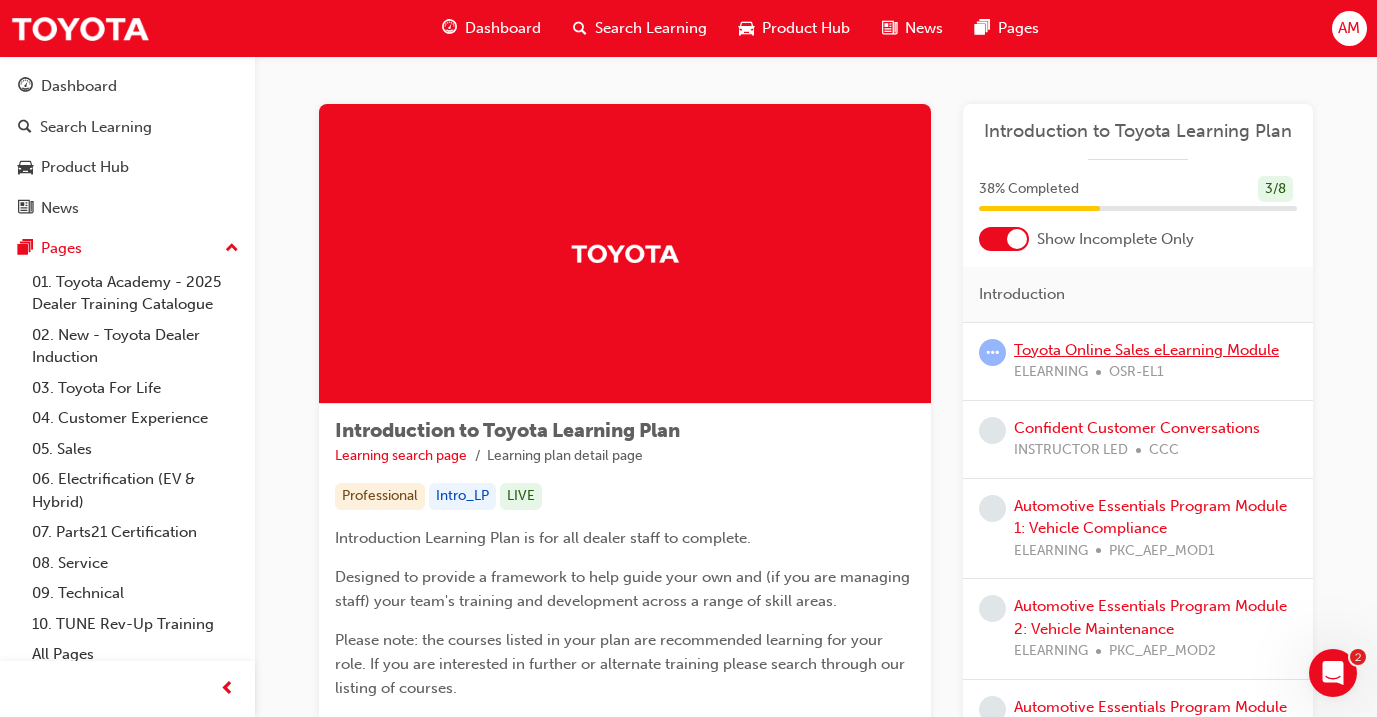 click on "Toyota Online Sales eLearning Module" at bounding box center (1146, 350) 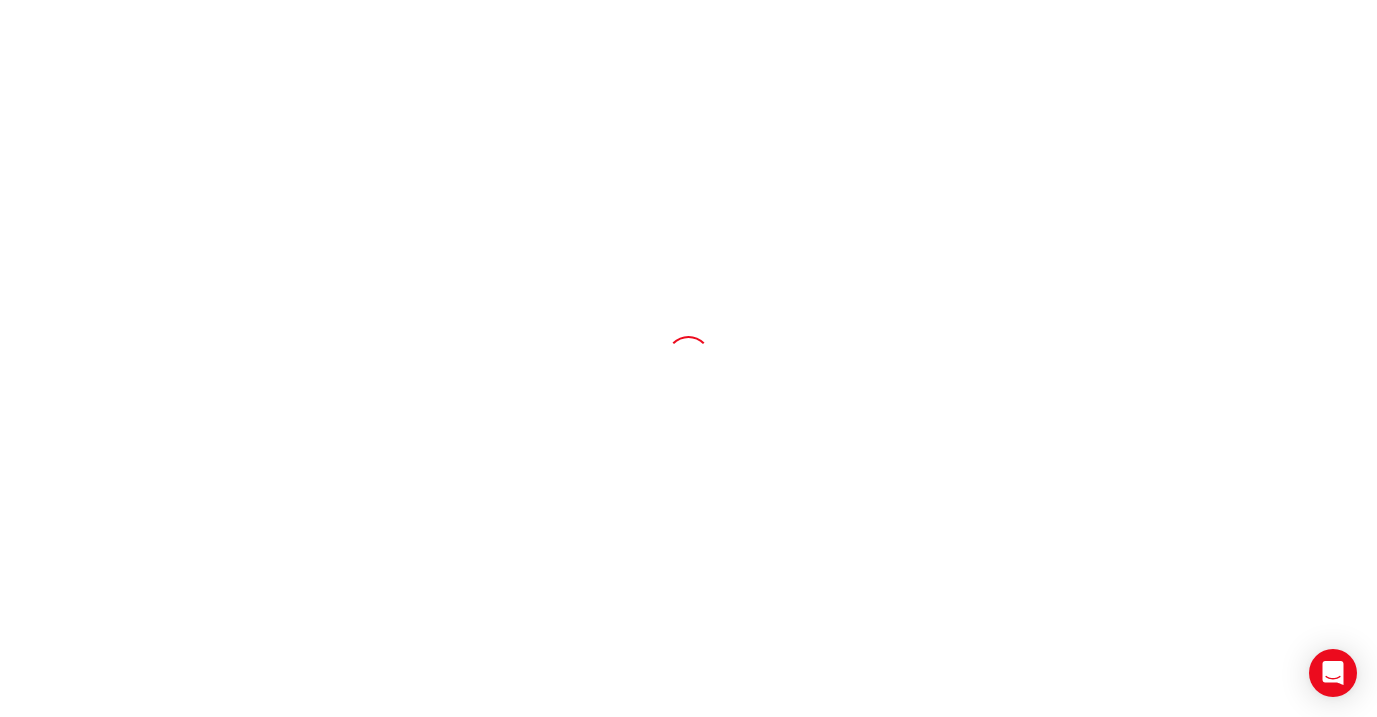 scroll, scrollTop: 0, scrollLeft: 0, axis: both 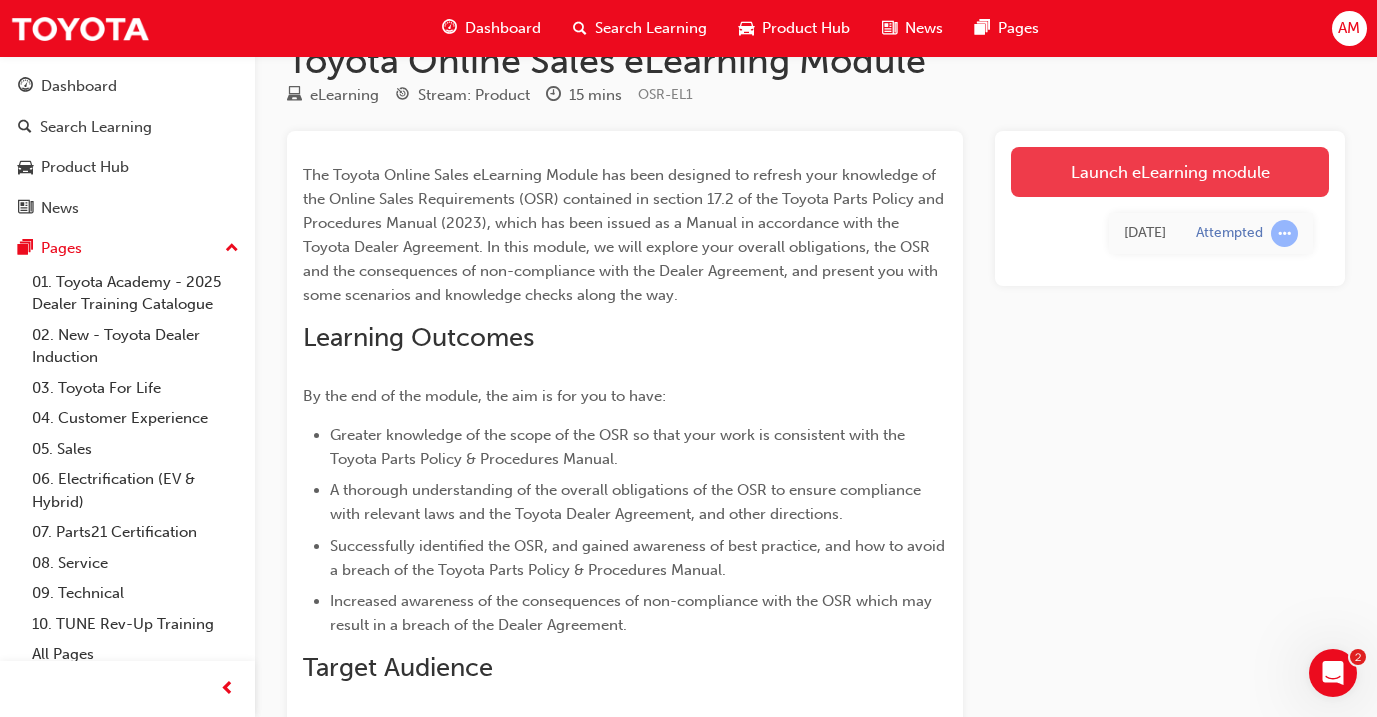 click on "Launch eLearning module" at bounding box center (1170, 172) 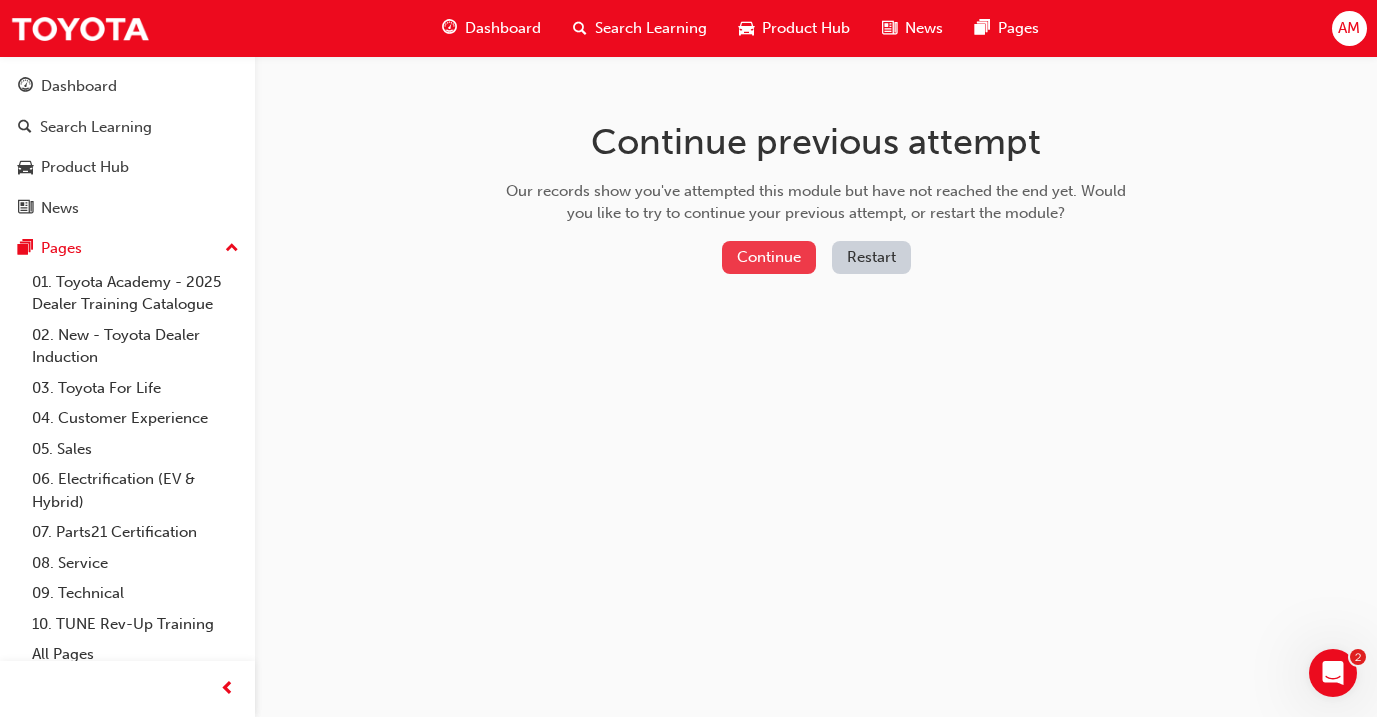 click on "Continue" at bounding box center [769, 257] 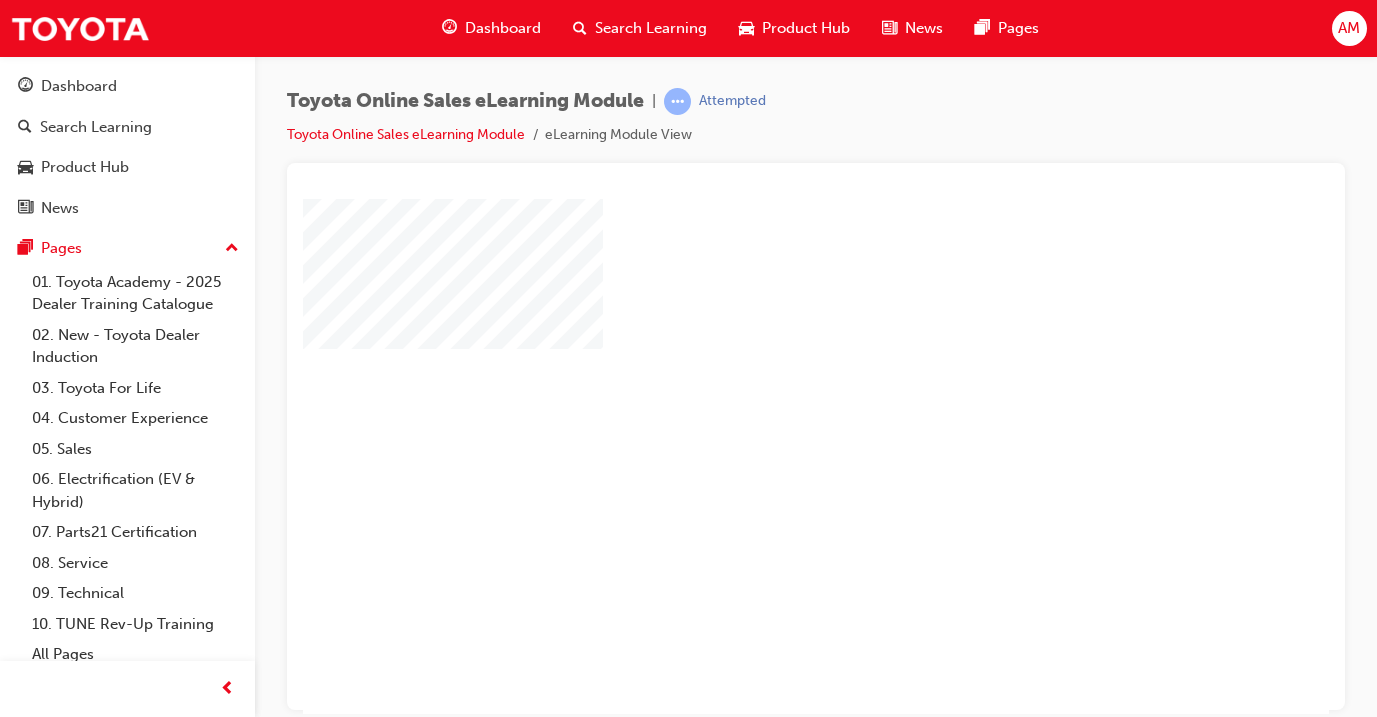 scroll, scrollTop: 0, scrollLeft: 0, axis: both 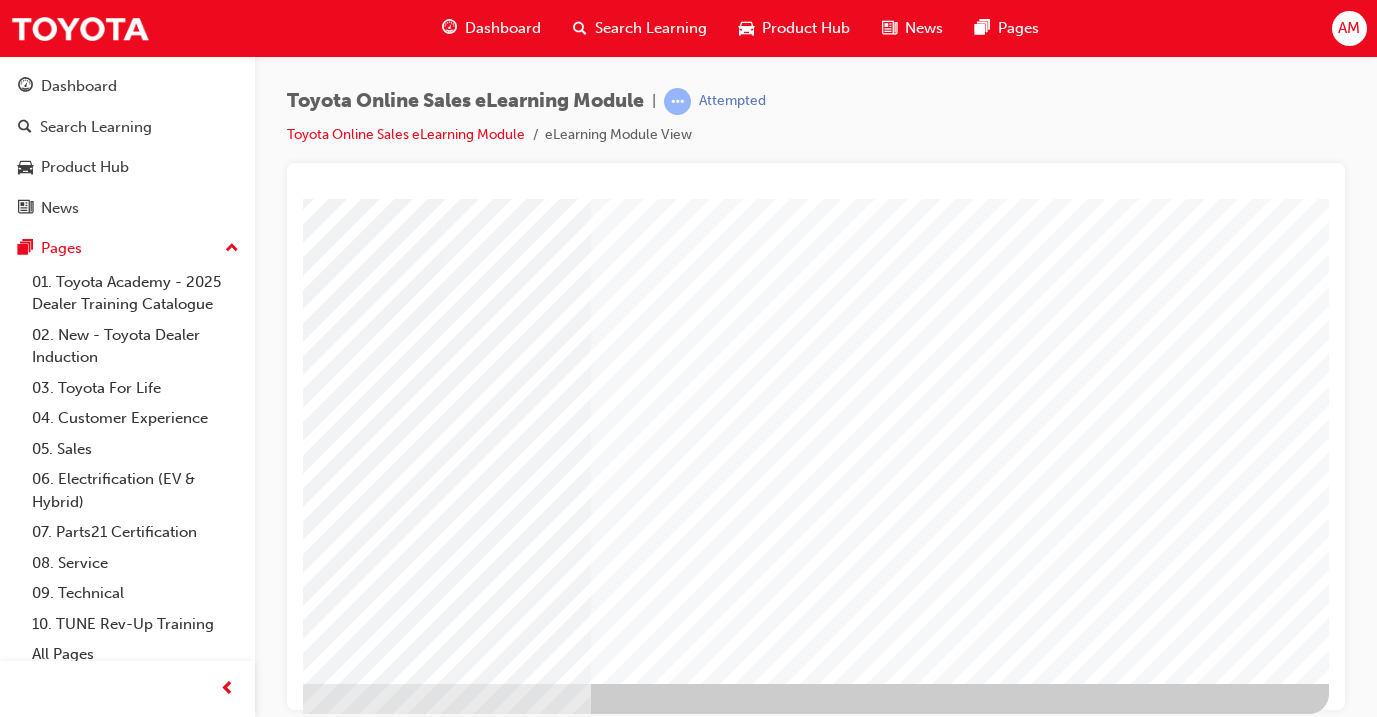 click at bounding box center (32, 3192) 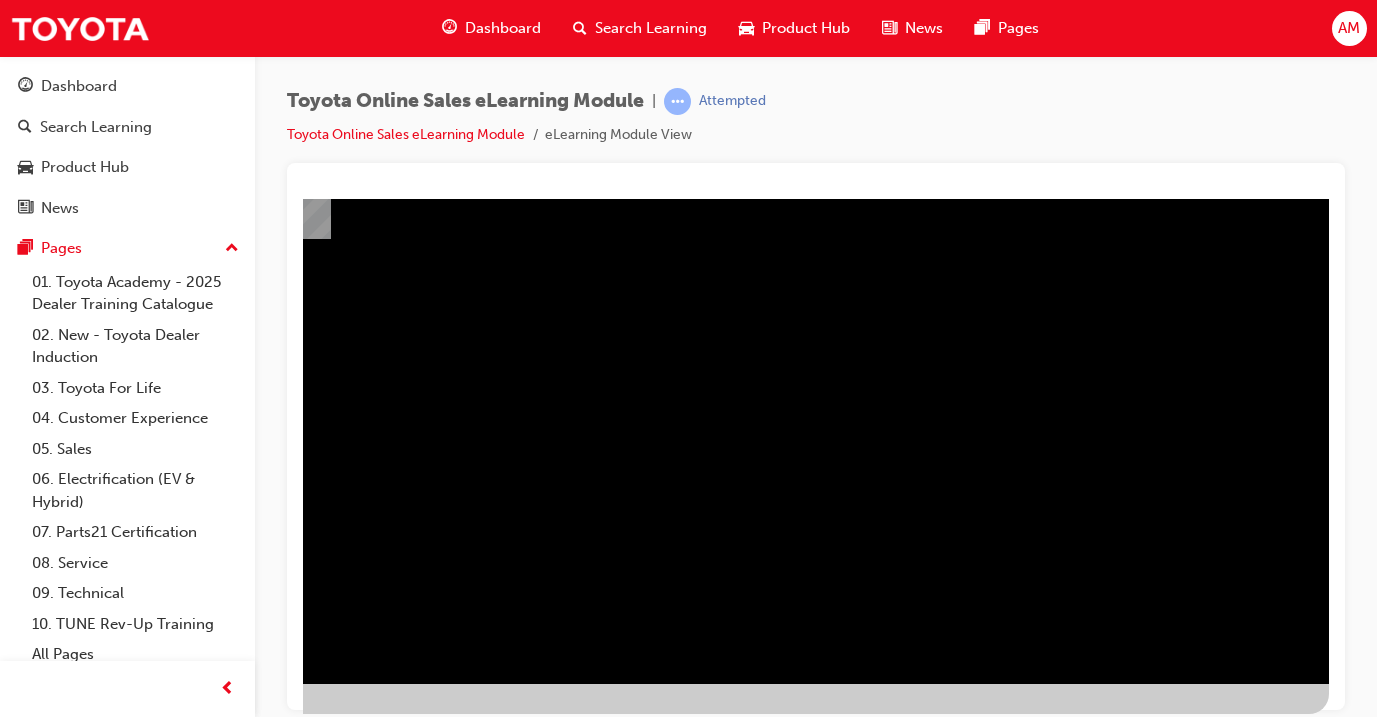scroll, scrollTop: 235, scrollLeft: 334, axis: both 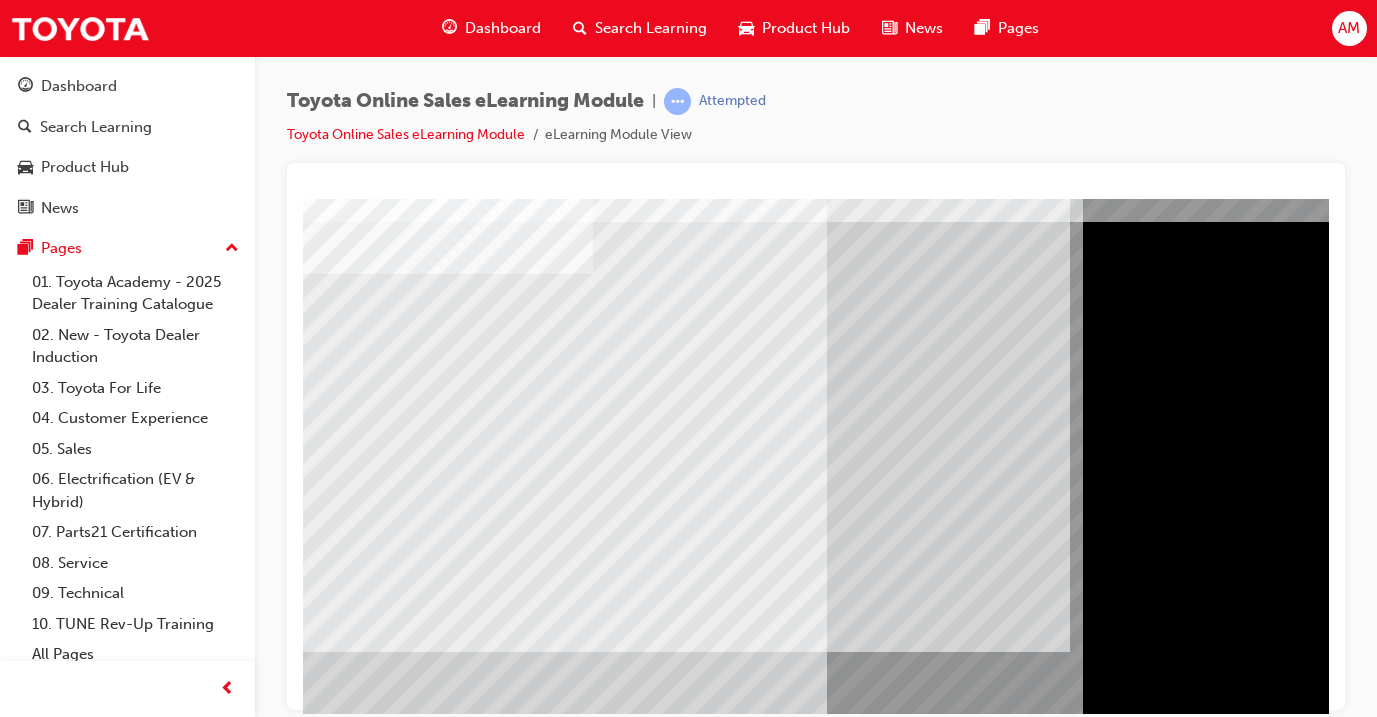 click on "Dashboard" at bounding box center [503, 28] 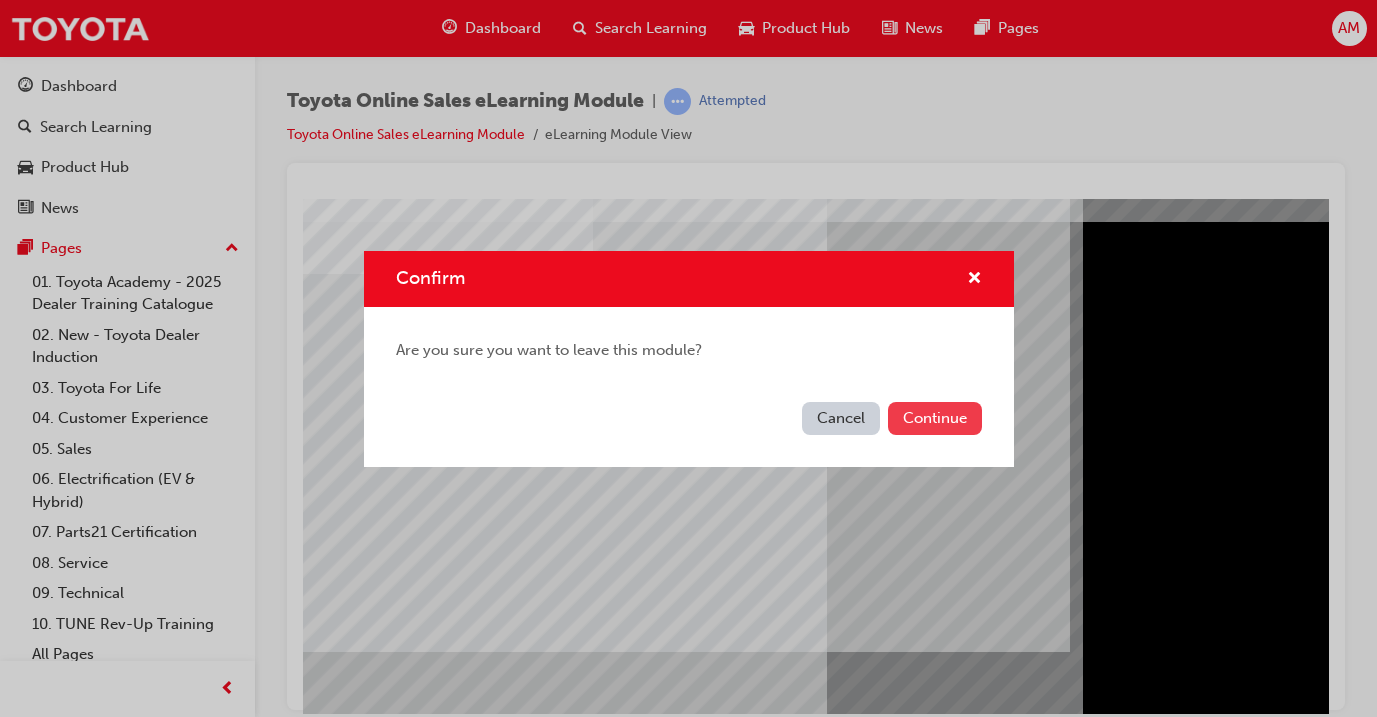 click on "Continue" at bounding box center [935, 418] 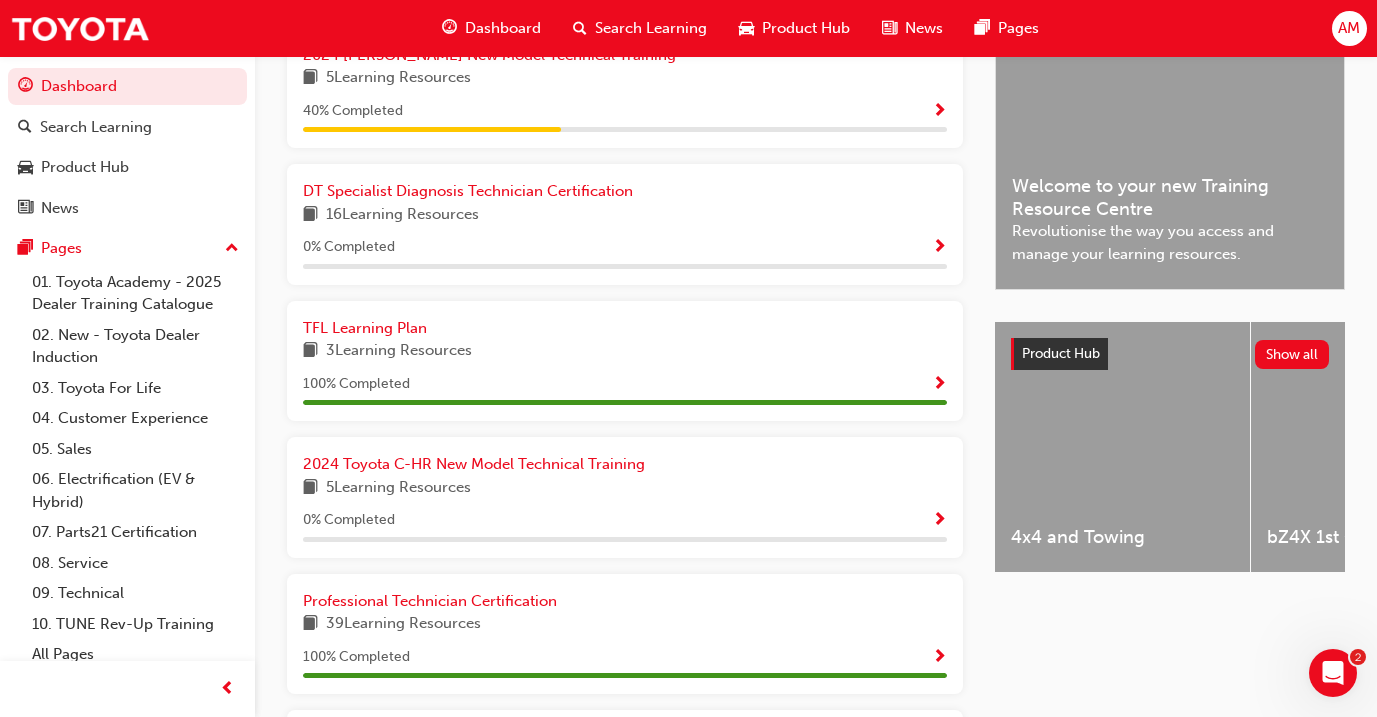 scroll, scrollTop: 518, scrollLeft: 0, axis: vertical 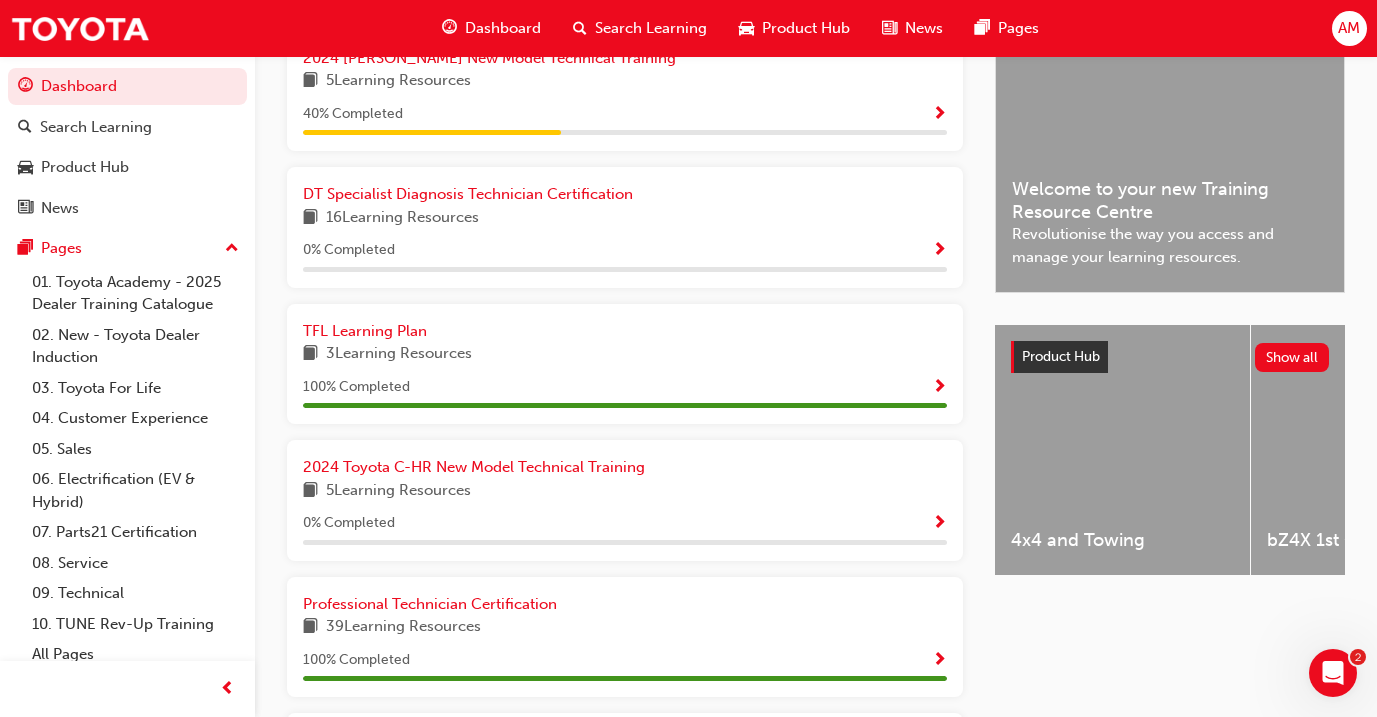 click on "16  Learning Resources" at bounding box center (625, 218) 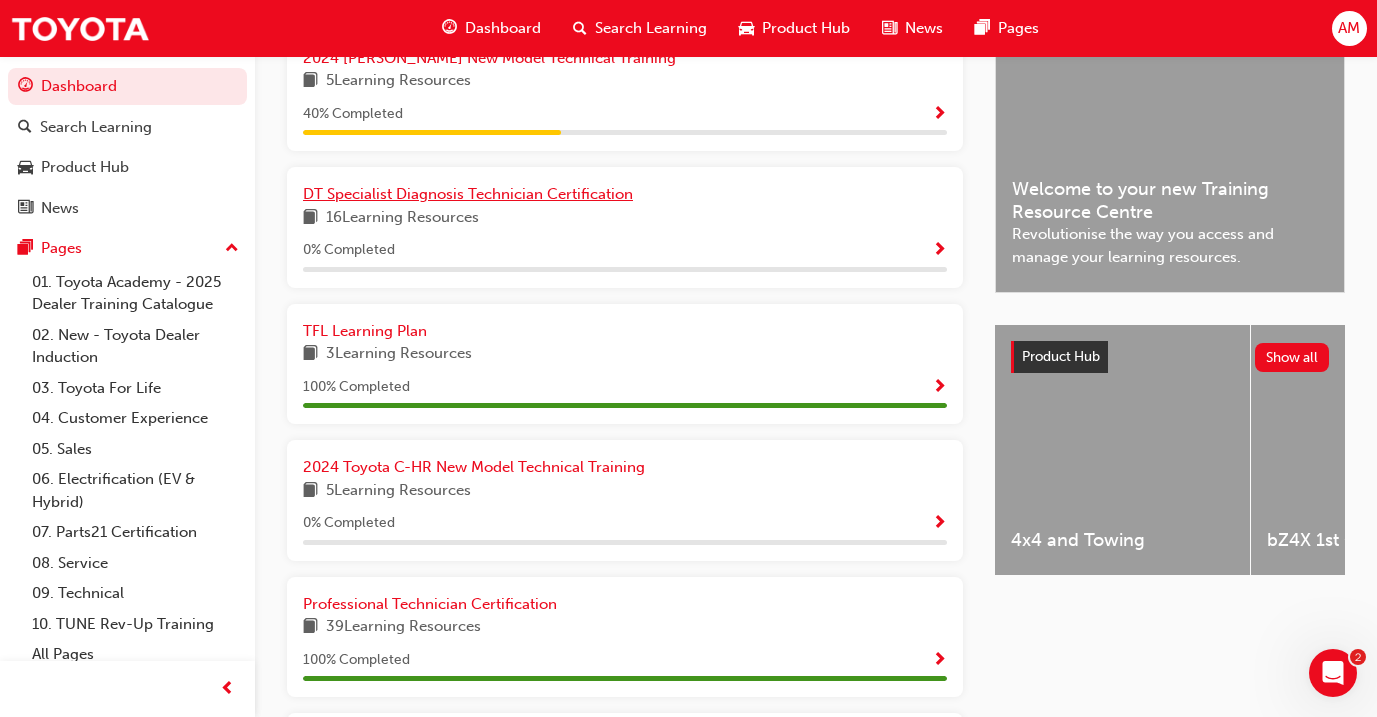 click on "DT Specialist Diagnosis Technician Certification" at bounding box center (468, 194) 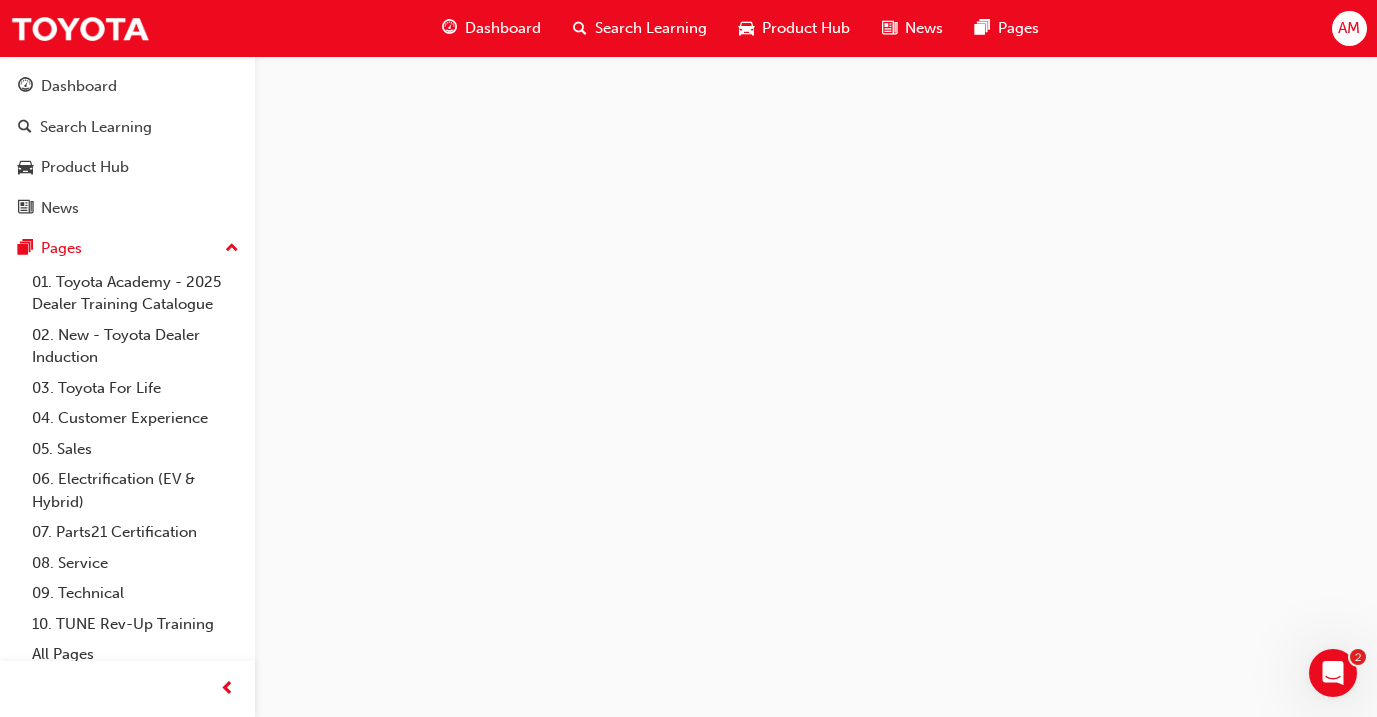scroll, scrollTop: 0, scrollLeft: 0, axis: both 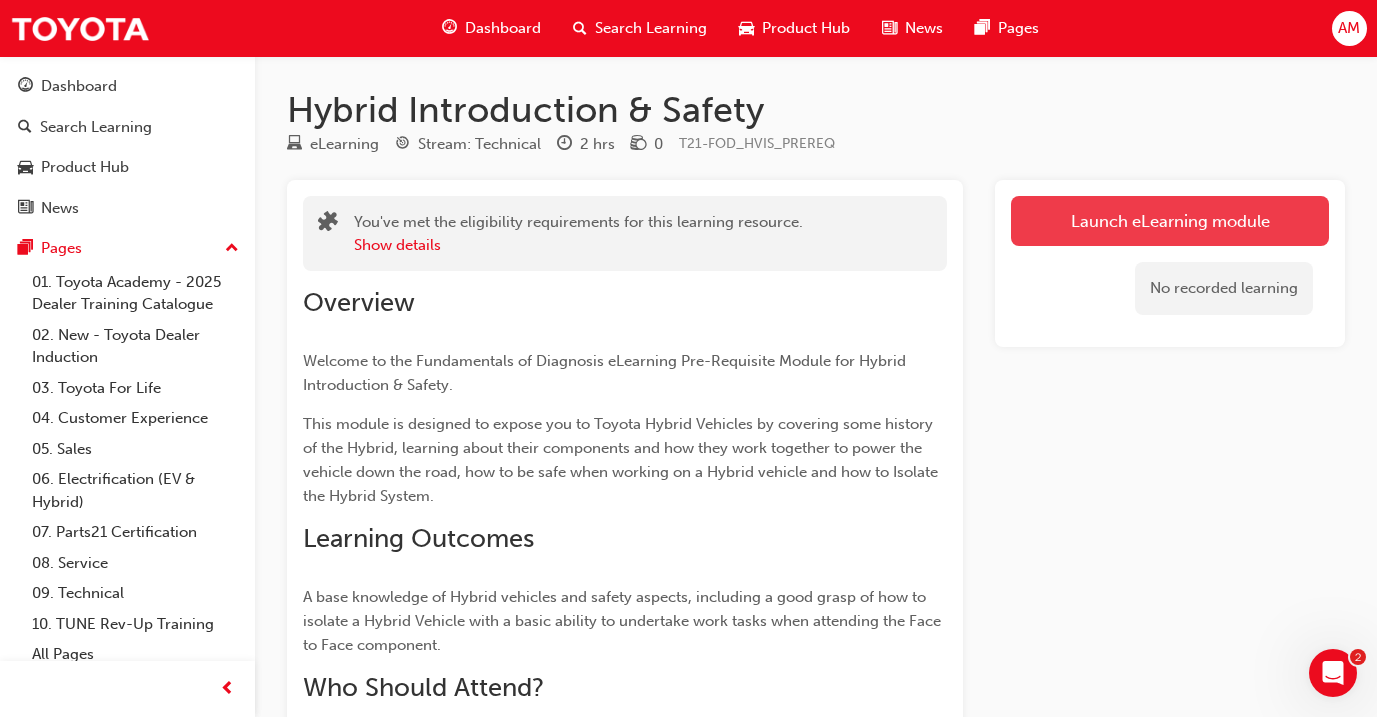 click on "Launch eLearning module" at bounding box center (1170, 221) 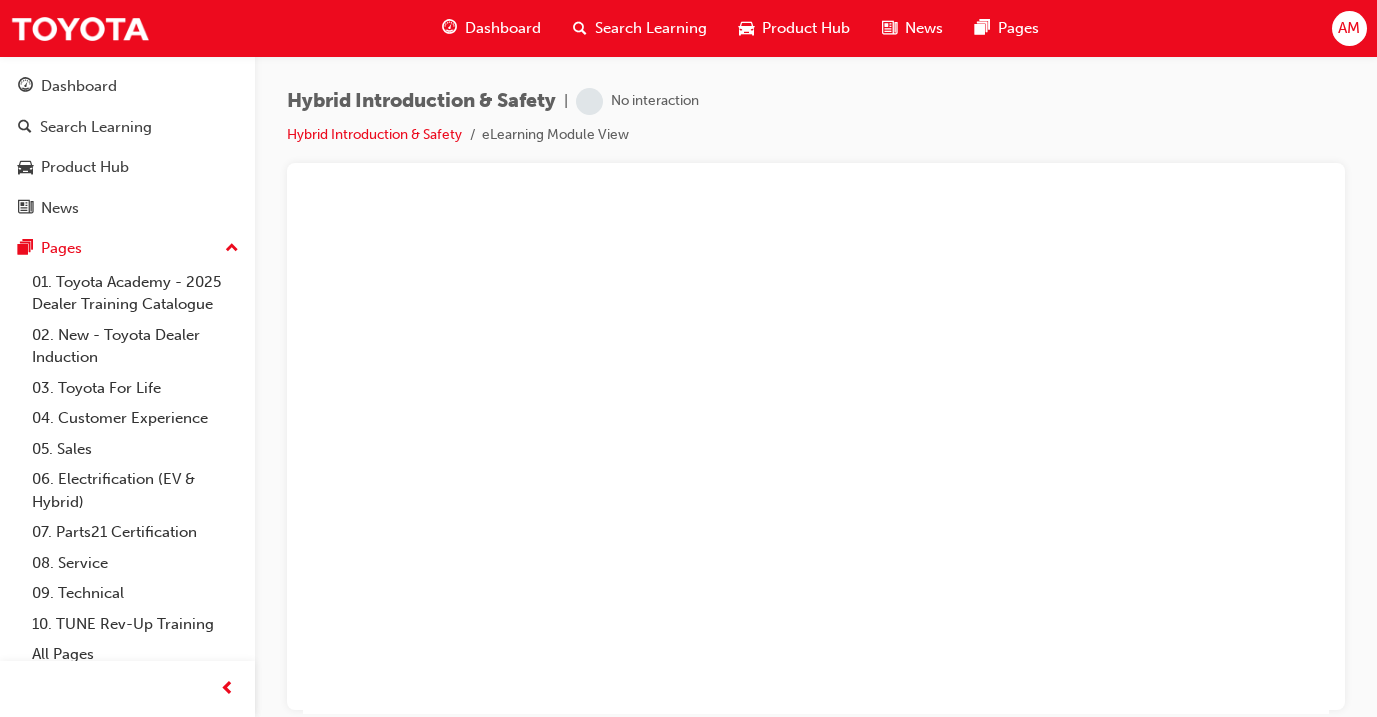 scroll, scrollTop: 140, scrollLeft: 0, axis: vertical 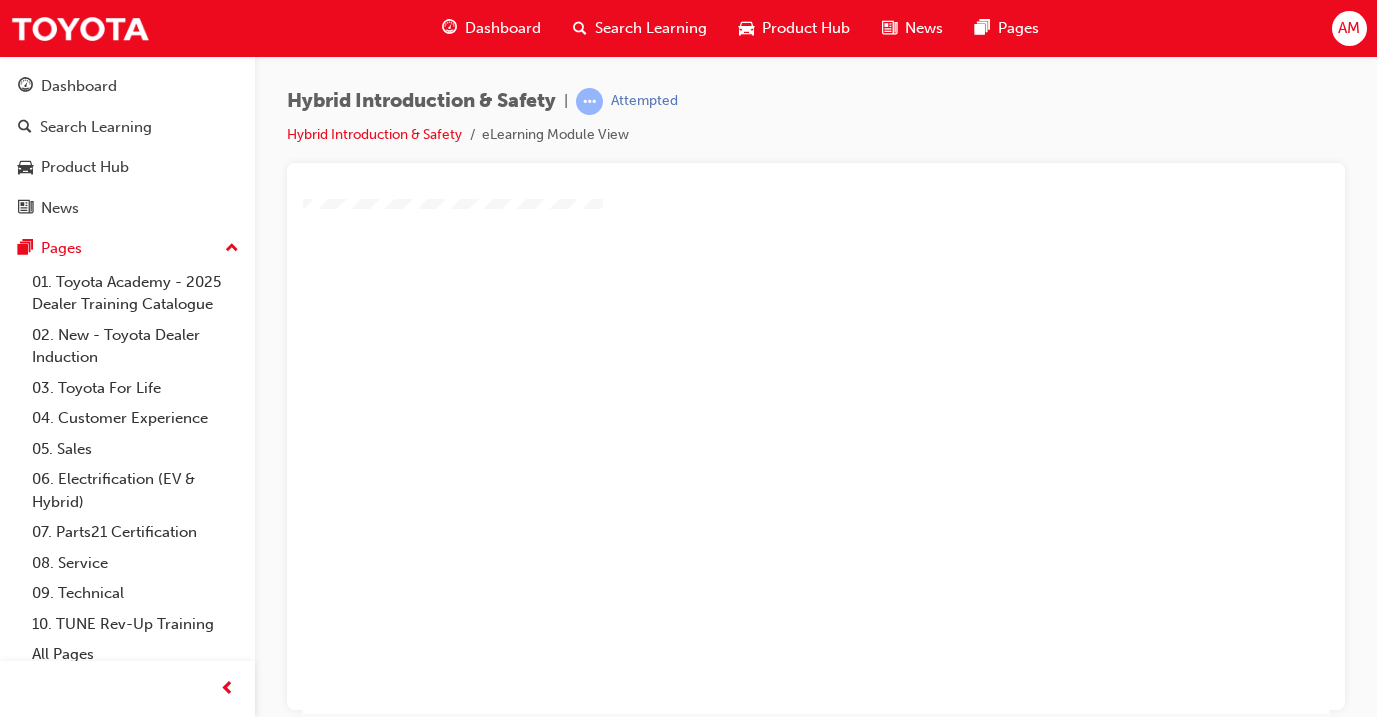 click at bounding box center (758, 258) 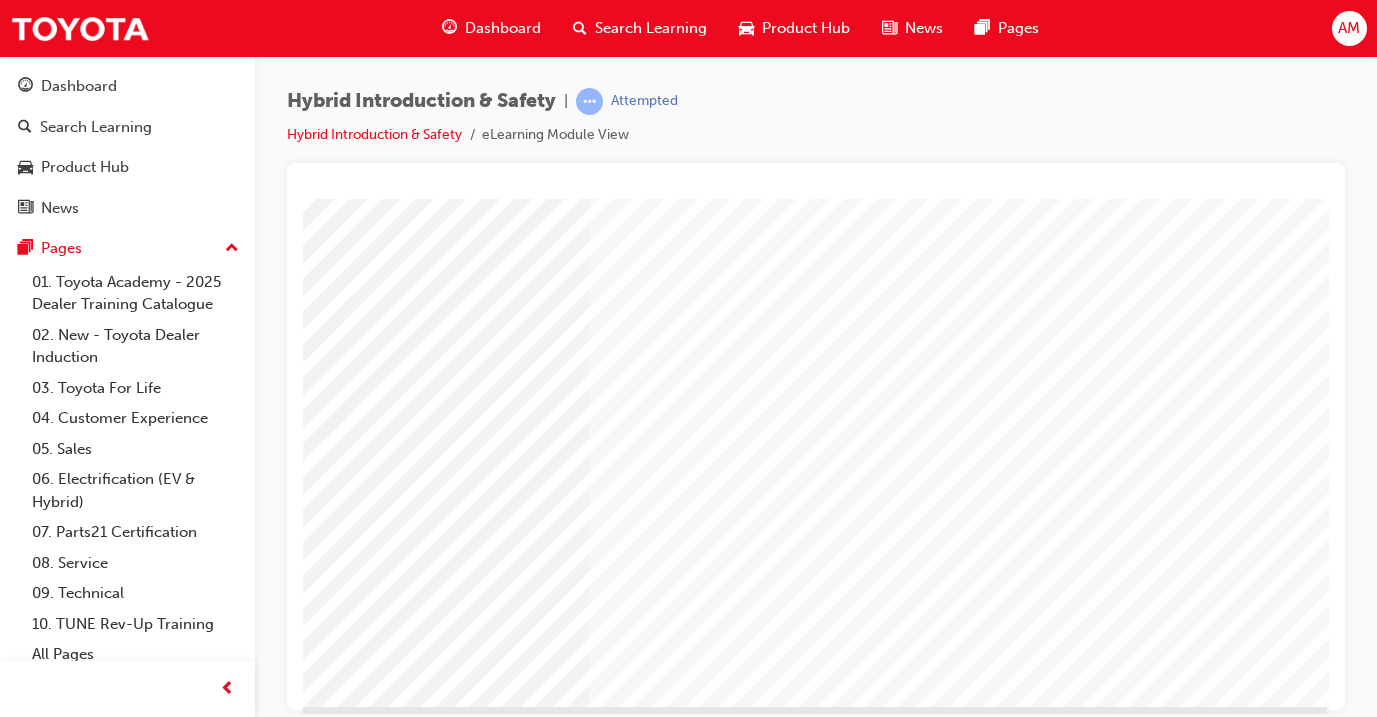 scroll, scrollTop: 212, scrollLeft: 334, axis: both 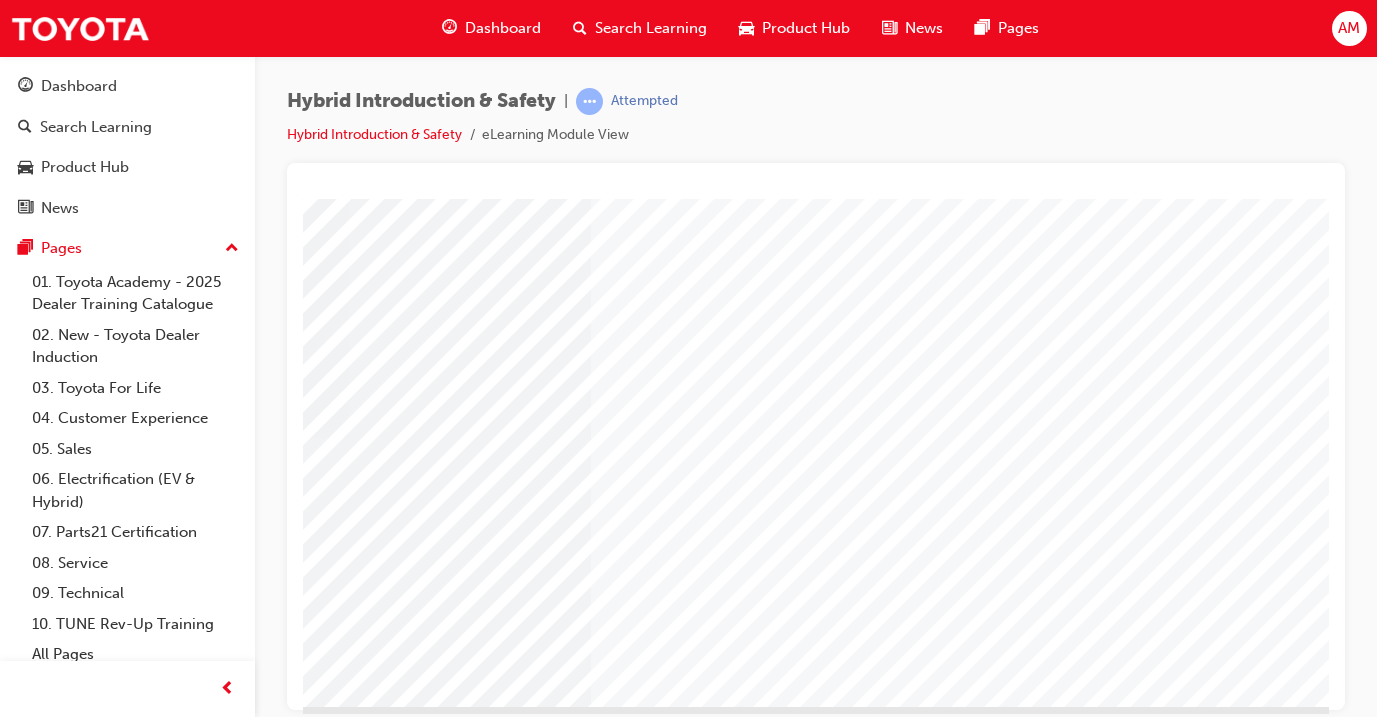 click at bounding box center [32, 2933] 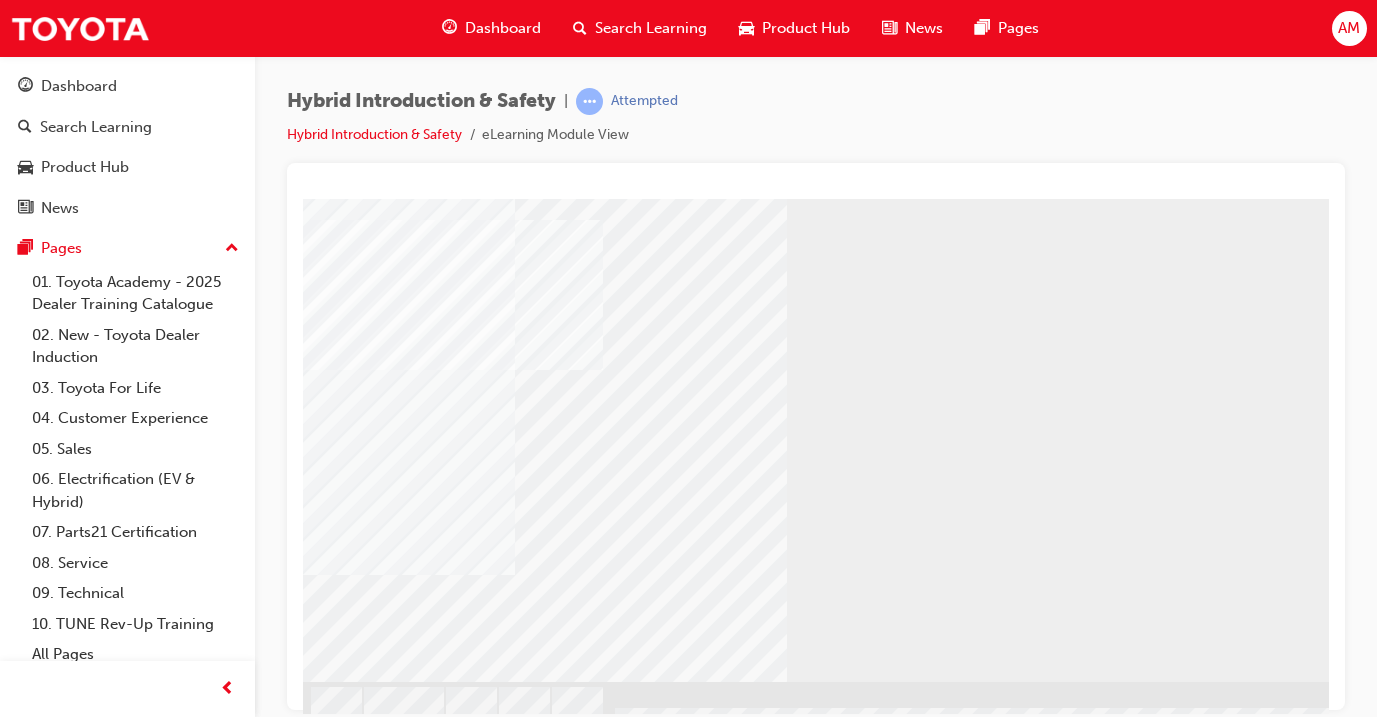 scroll, scrollTop: 237, scrollLeft: 0, axis: vertical 